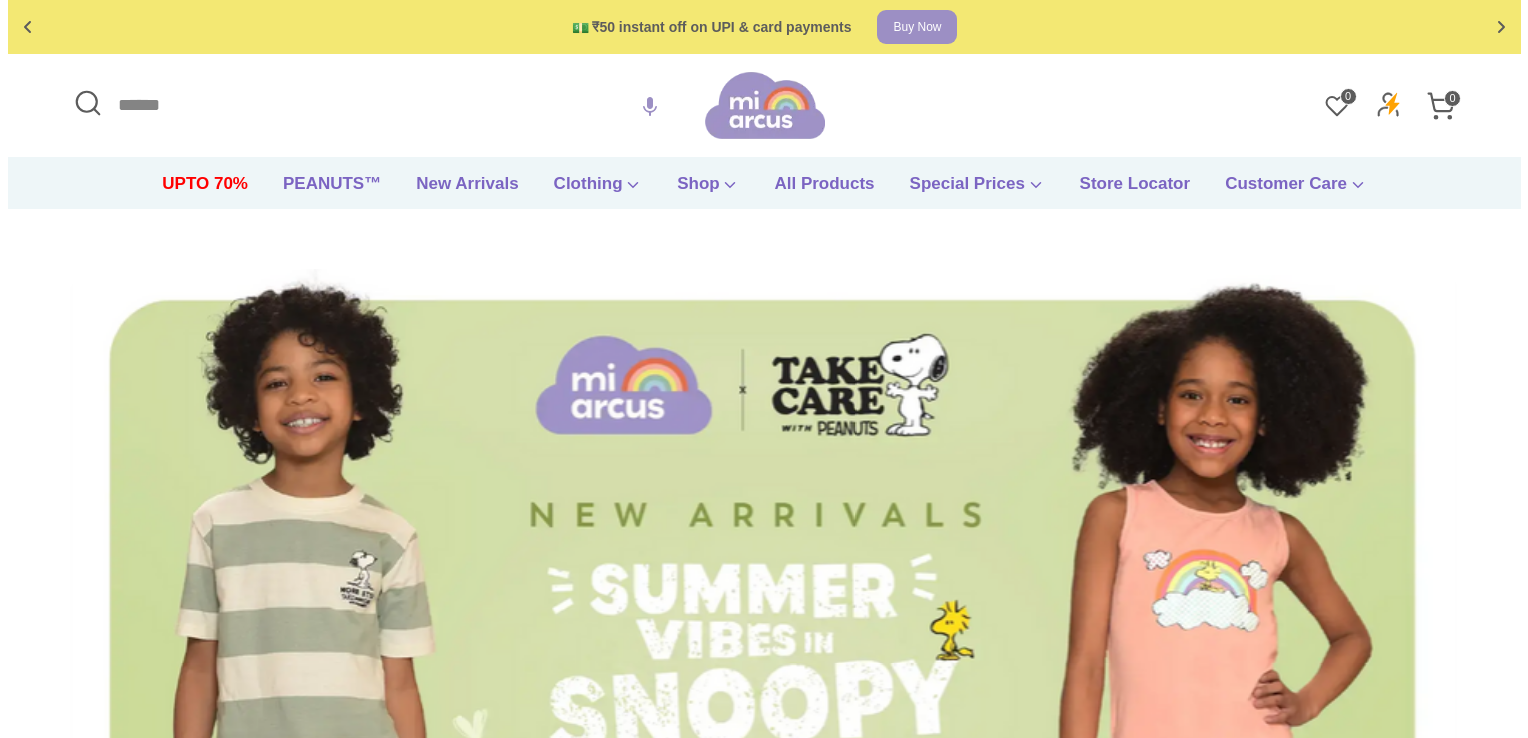 scroll, scrollTop: 0, scrollLeft: 0, axis: both 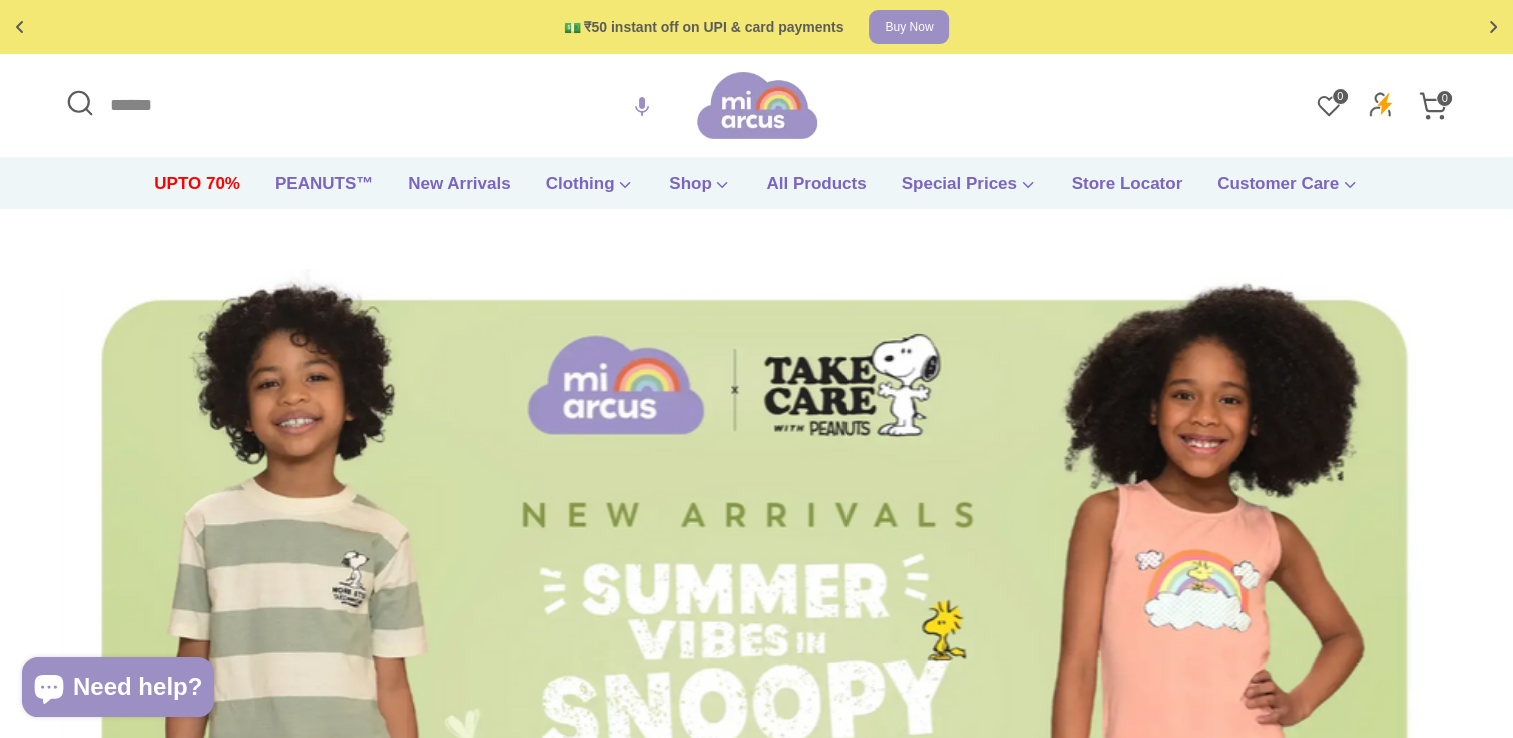 click 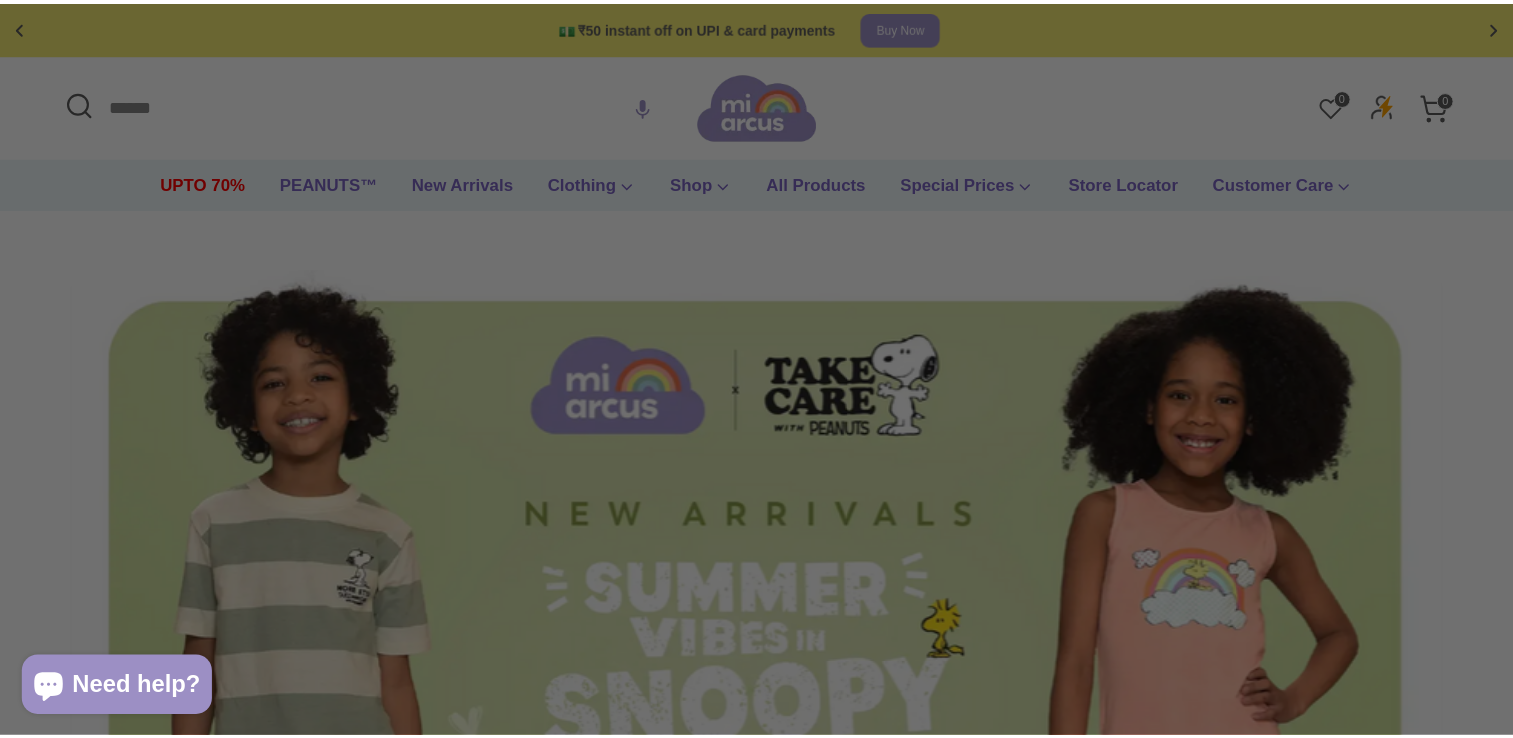 scroll, scrollTop: 0, scrollLeft: 0, axis: both 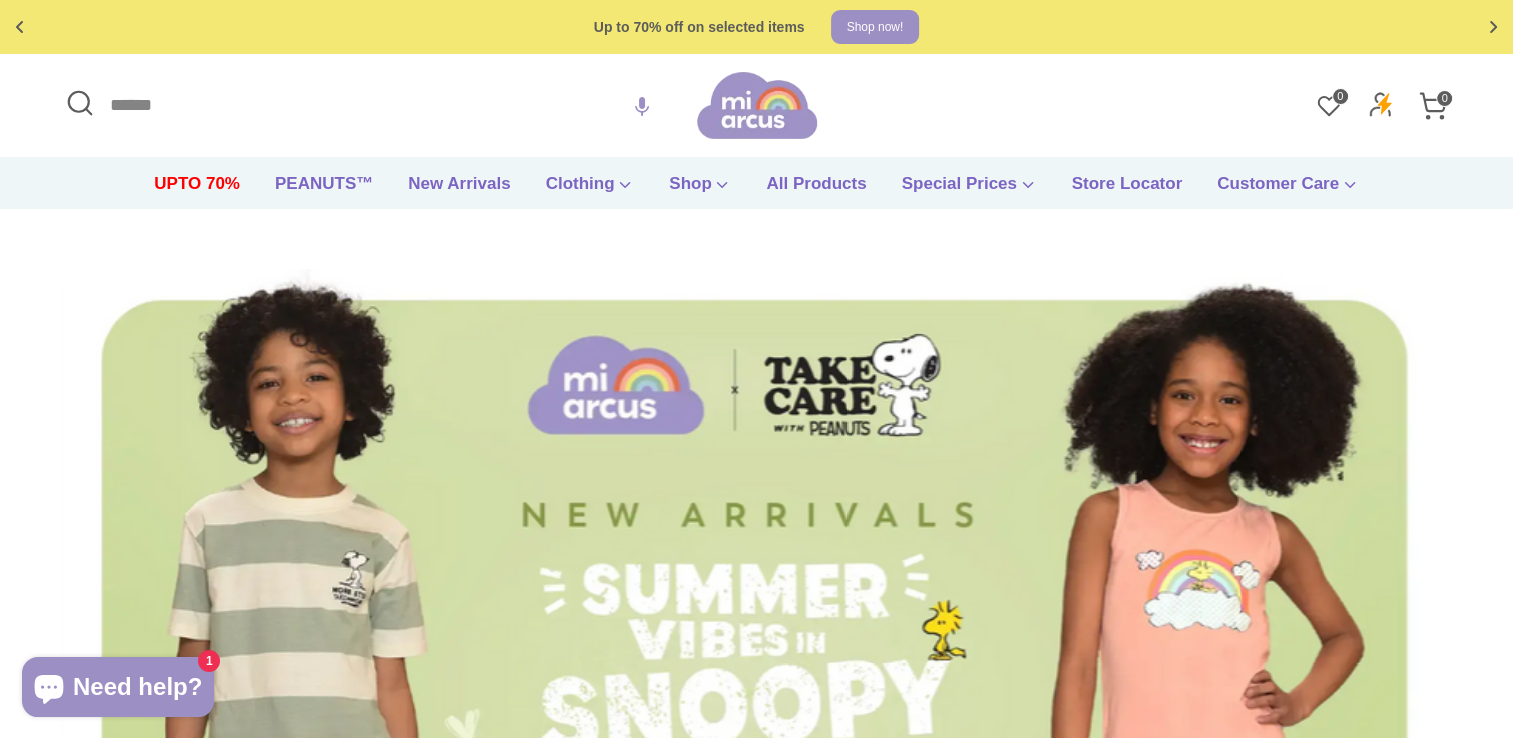 click 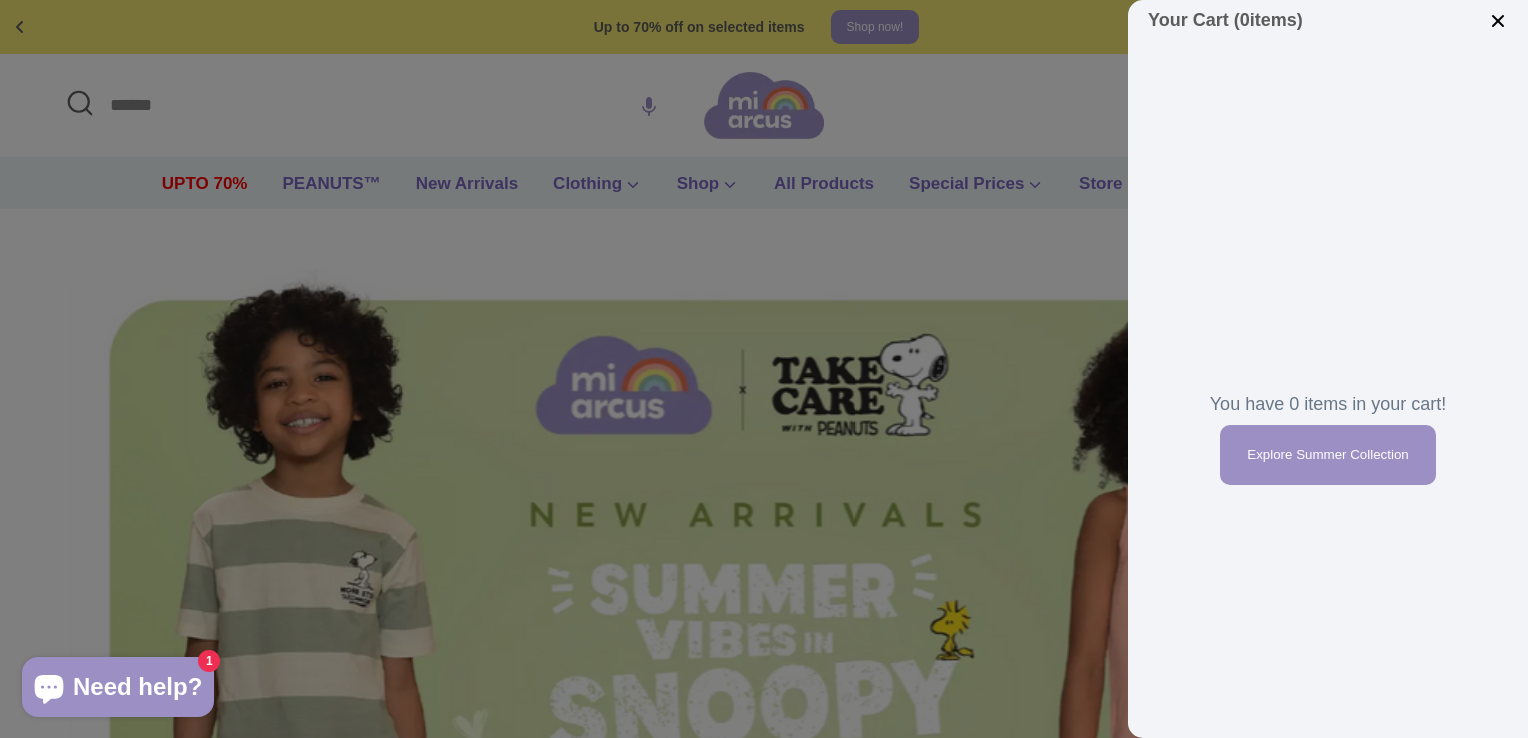 click at bounding box center (1498, 21) 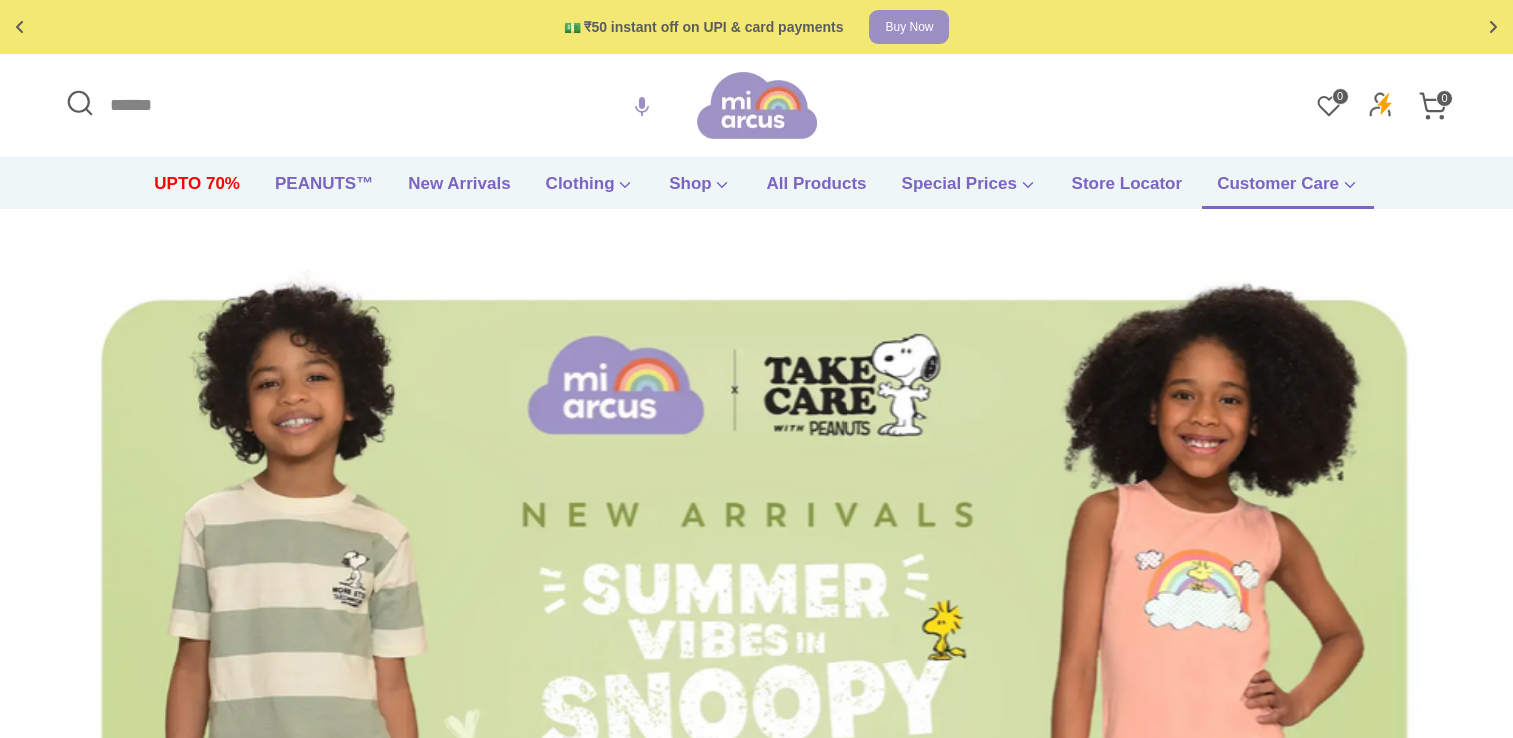 scroll, scrollTop: 0, scrollLeft: 0, axis: both 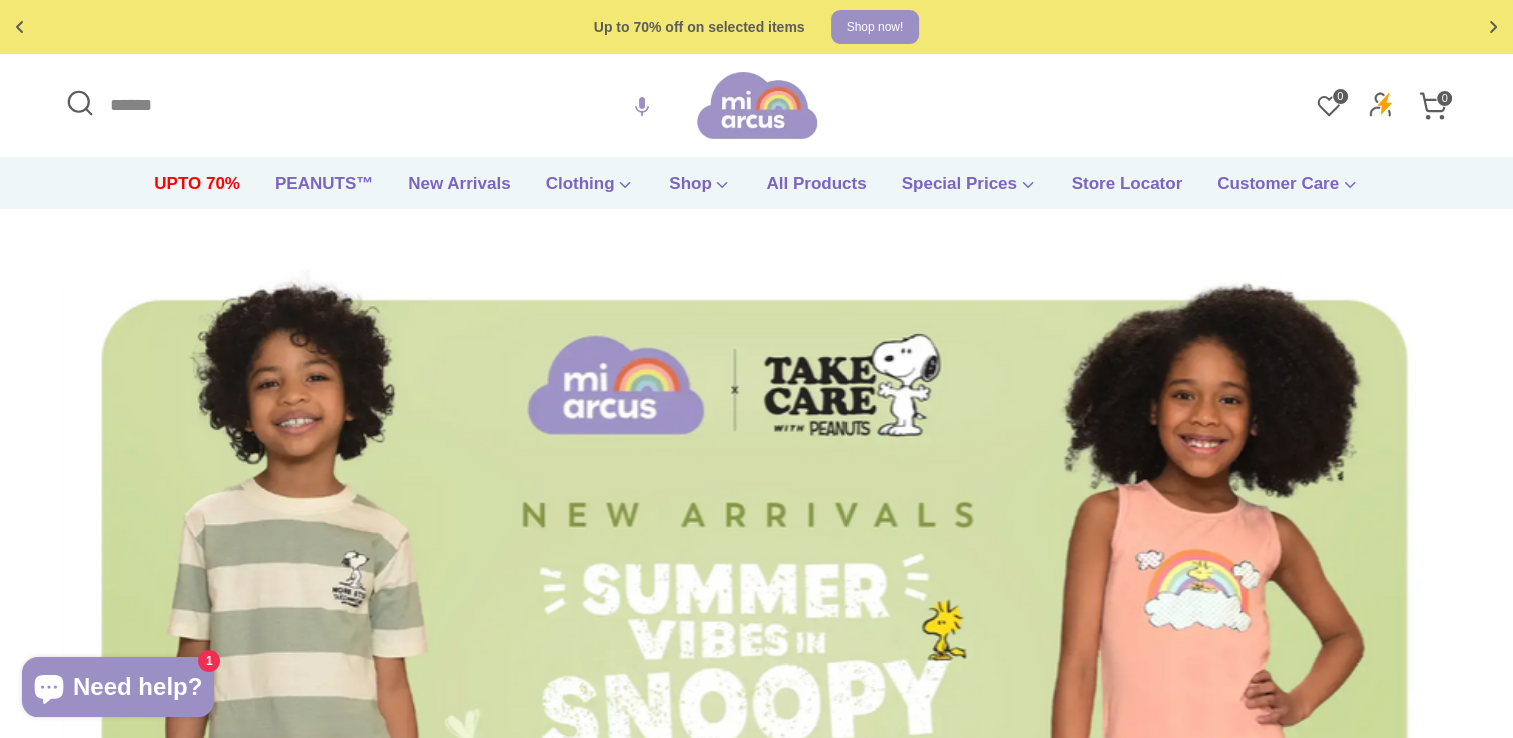 click on "Search" at bounding box center [378, 105] 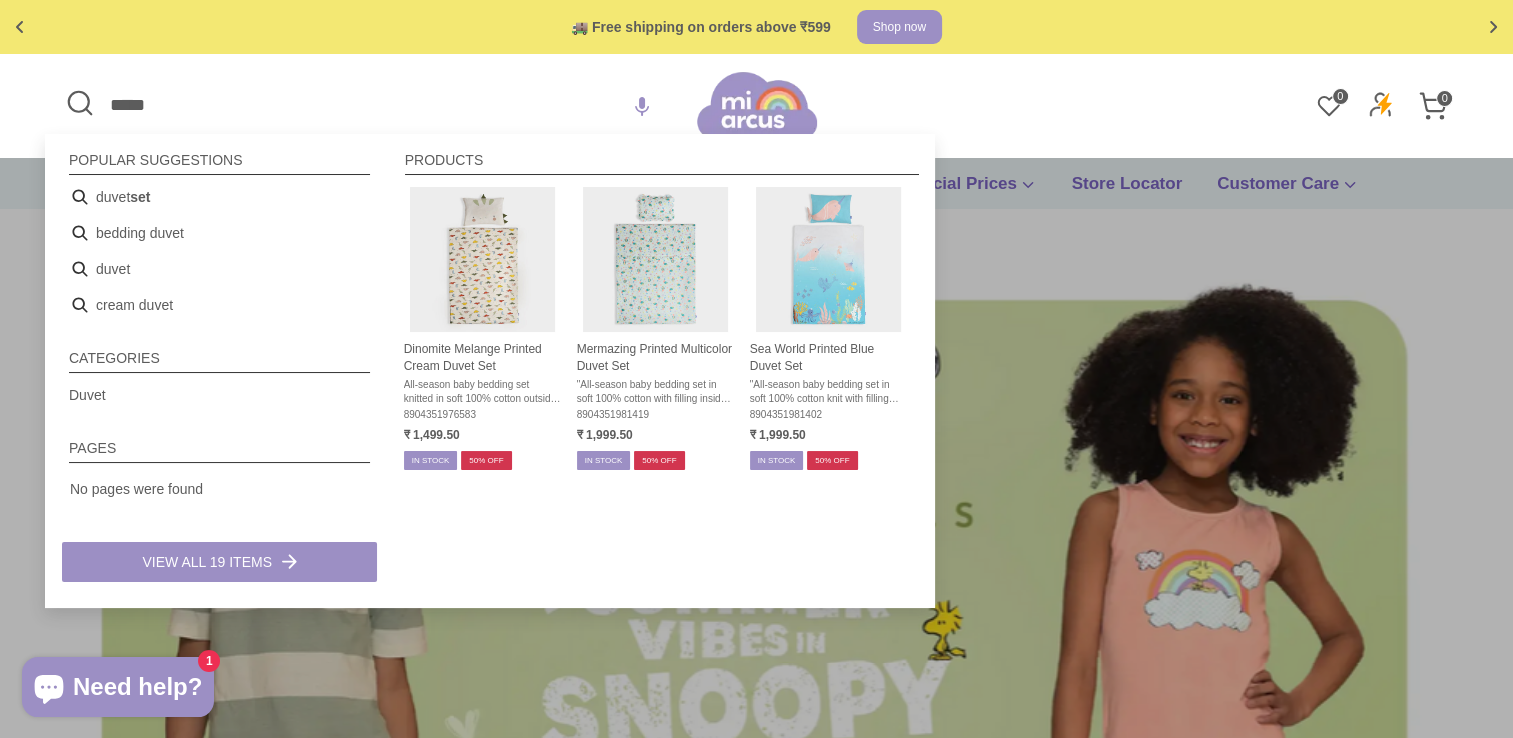 type on "*****" 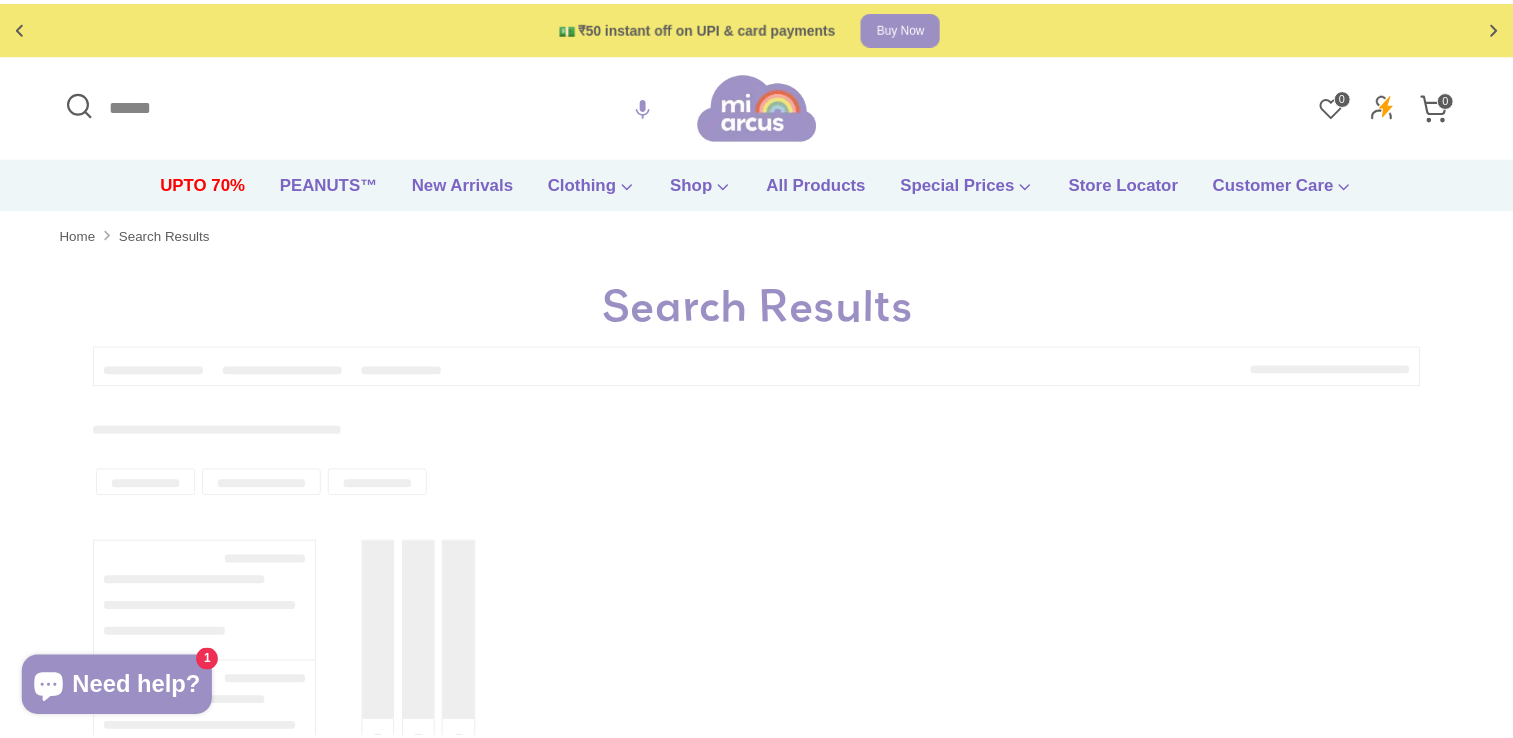 scroll, scrollTop: 400, scrollLeft: 0, axis: vertical 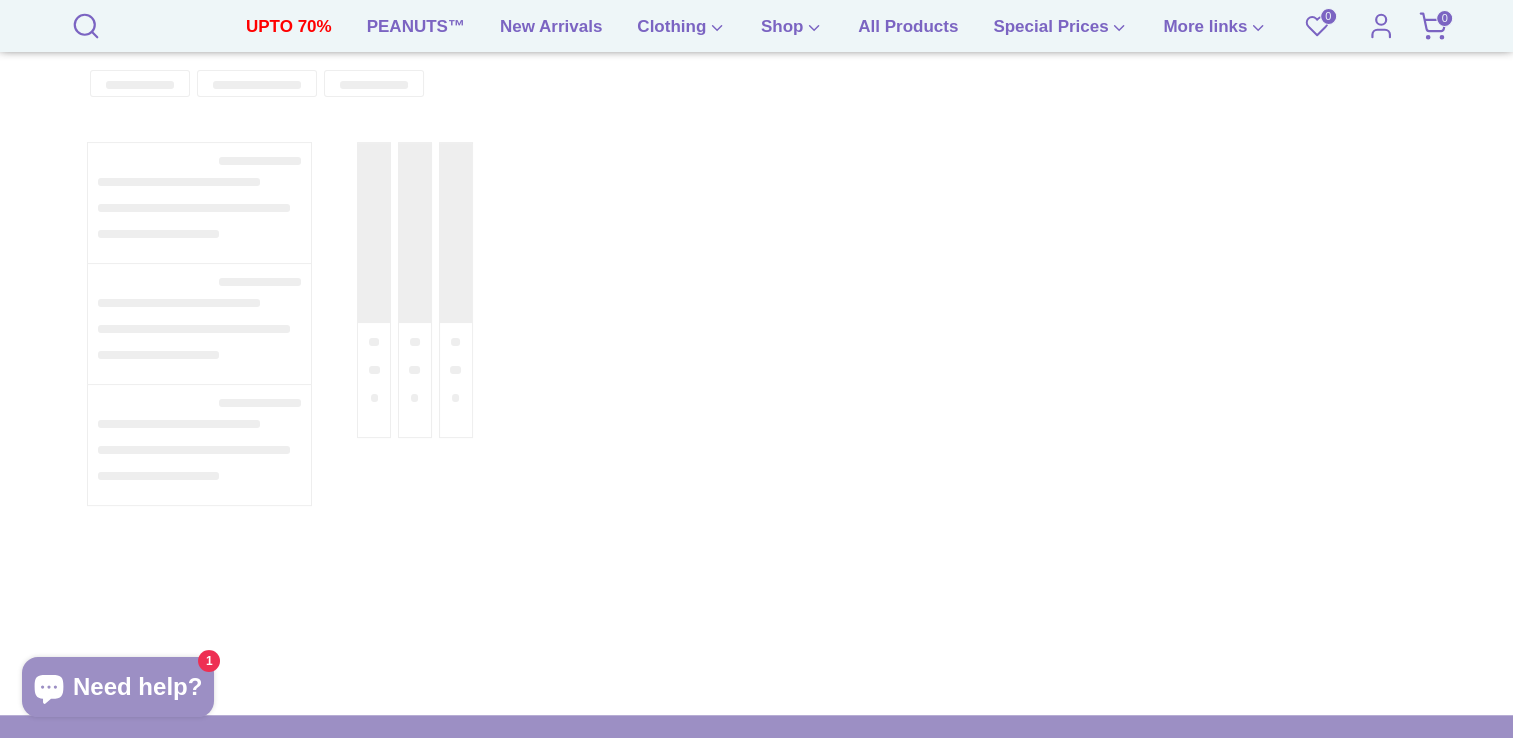 type on "*****" 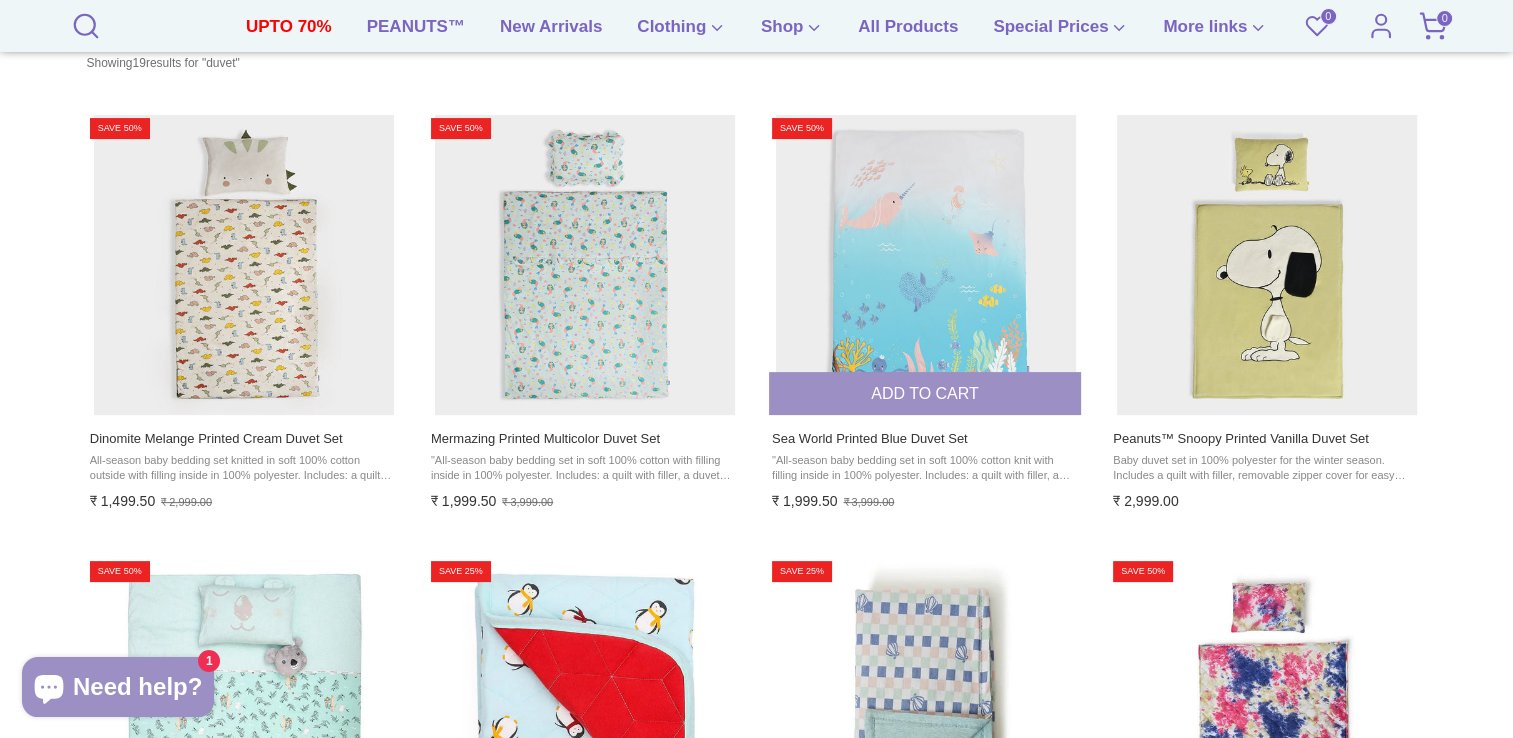 click on "Add to cart" at bounding box center (925, 393) 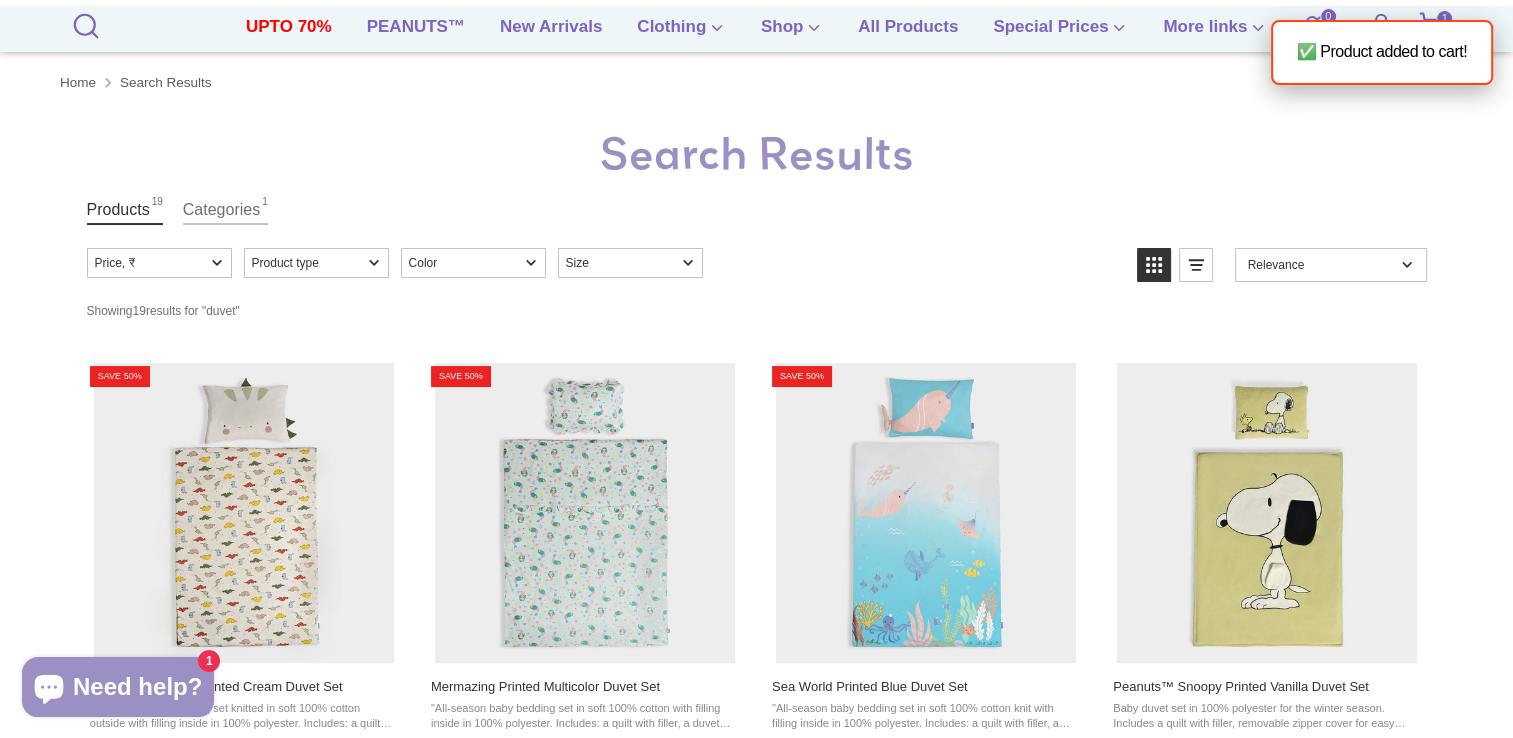 scroll, scrollTop: 0, scrollLeft: 0, axis: both 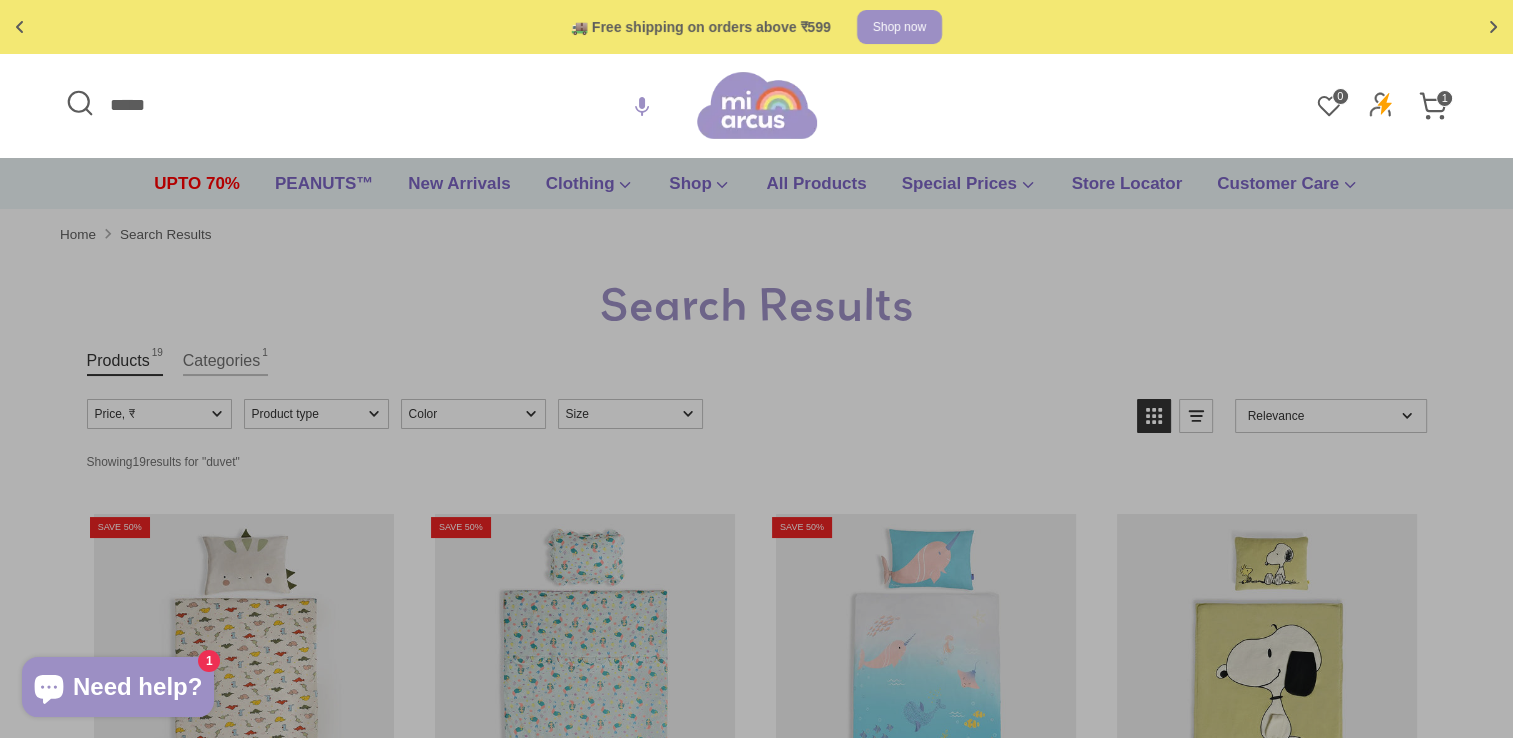 drag, startPoint x: 167, startPoint y: 98, endPoint x: 76, endPoint y: 98, distance: 91 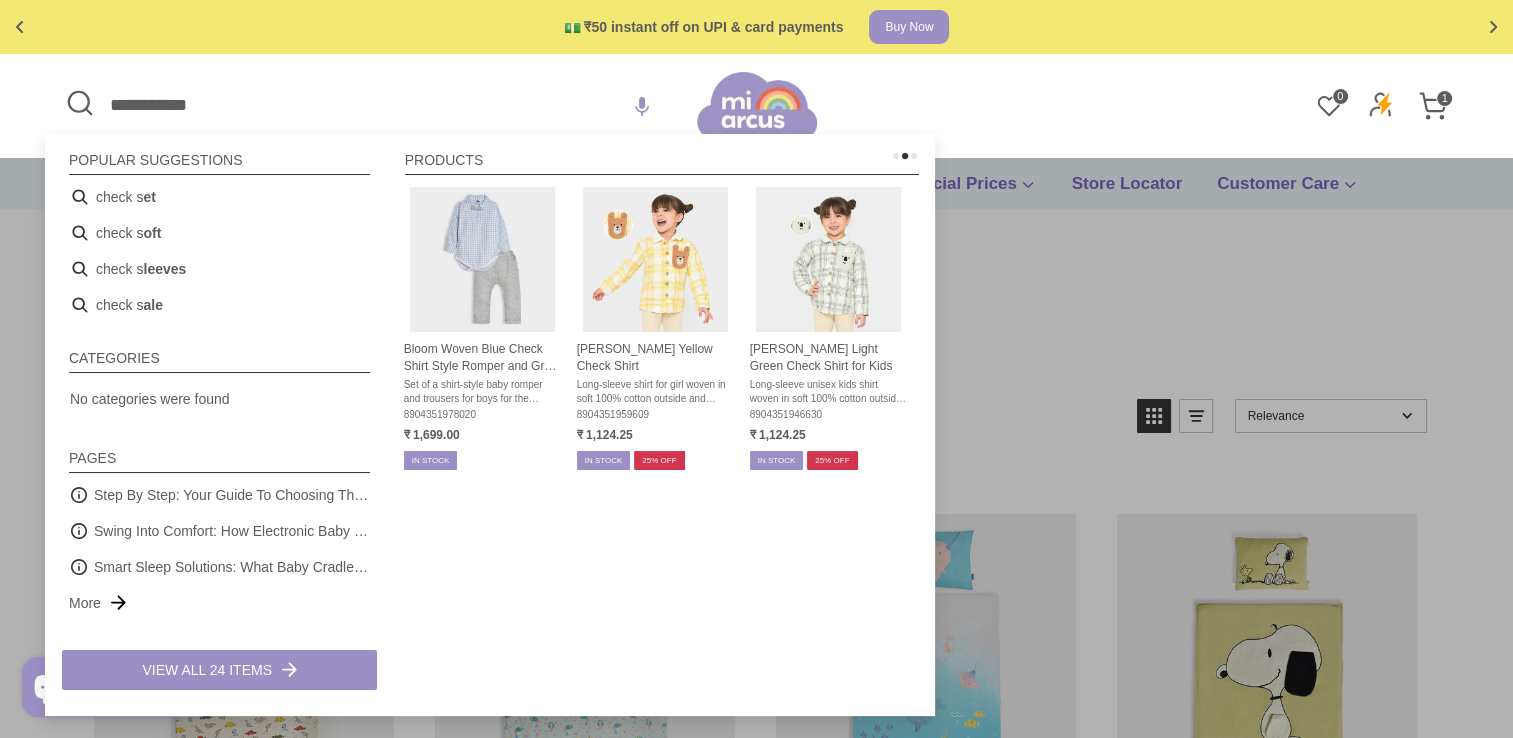 type on "**********" 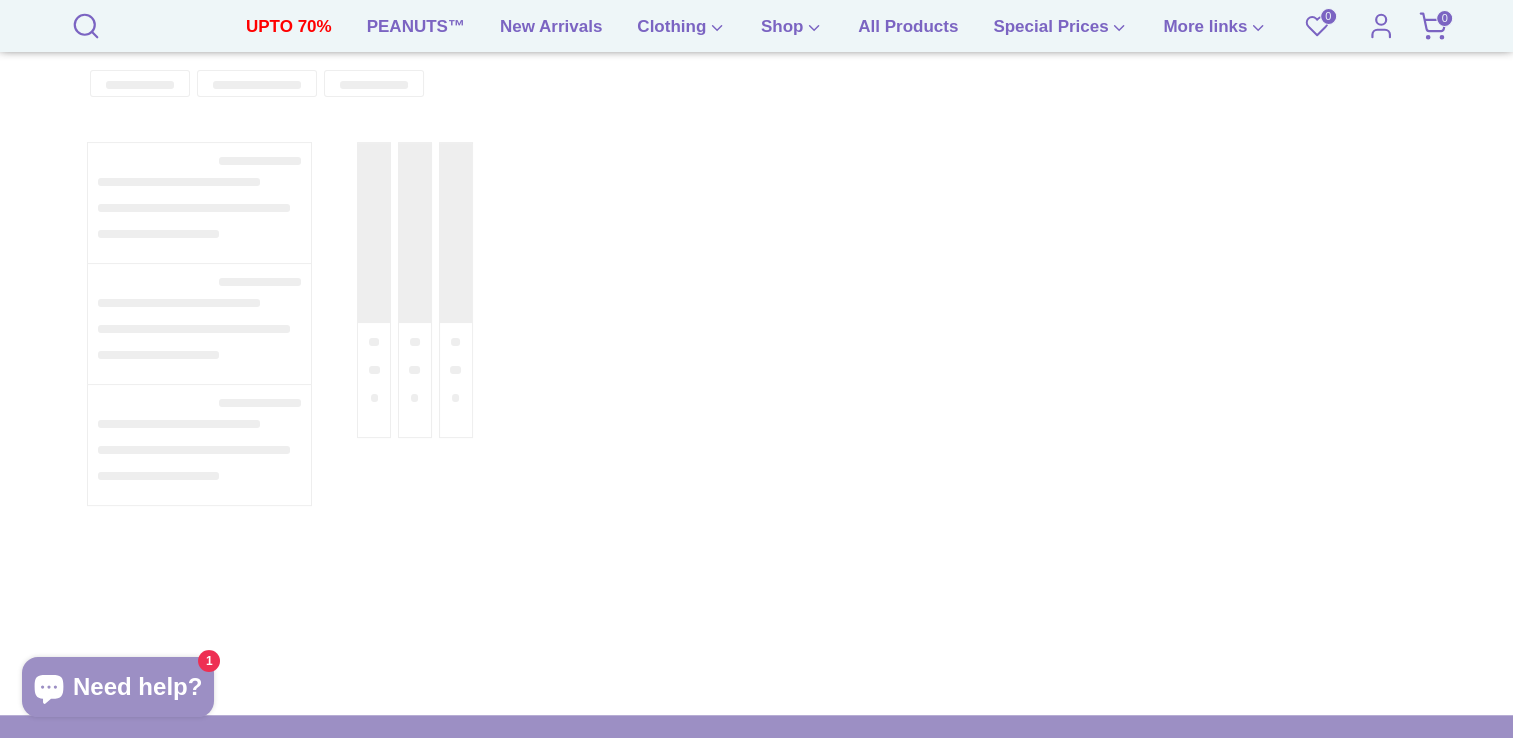 scroll, scrollTop: 400, scrollLeft: 0, axis: vertical 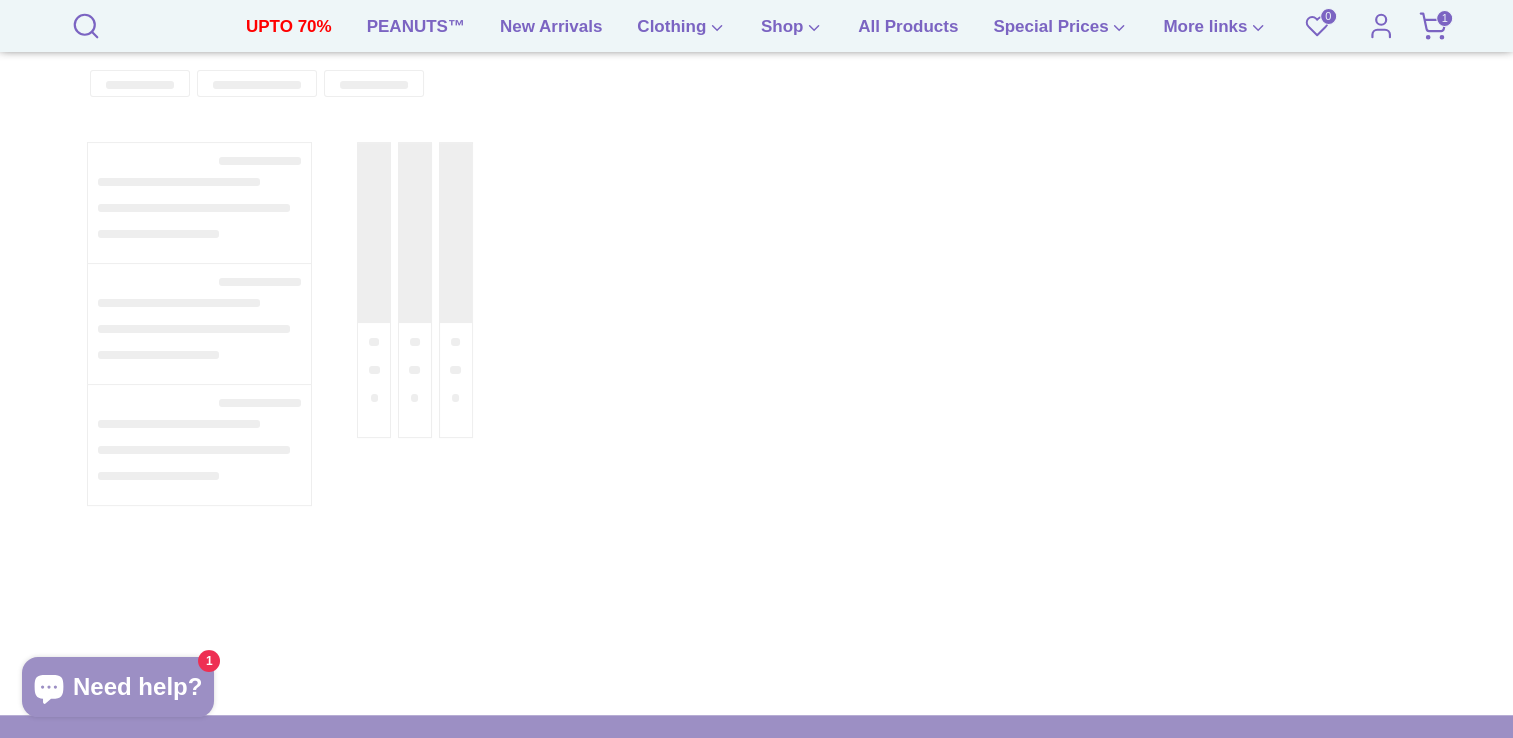 type on "**********" 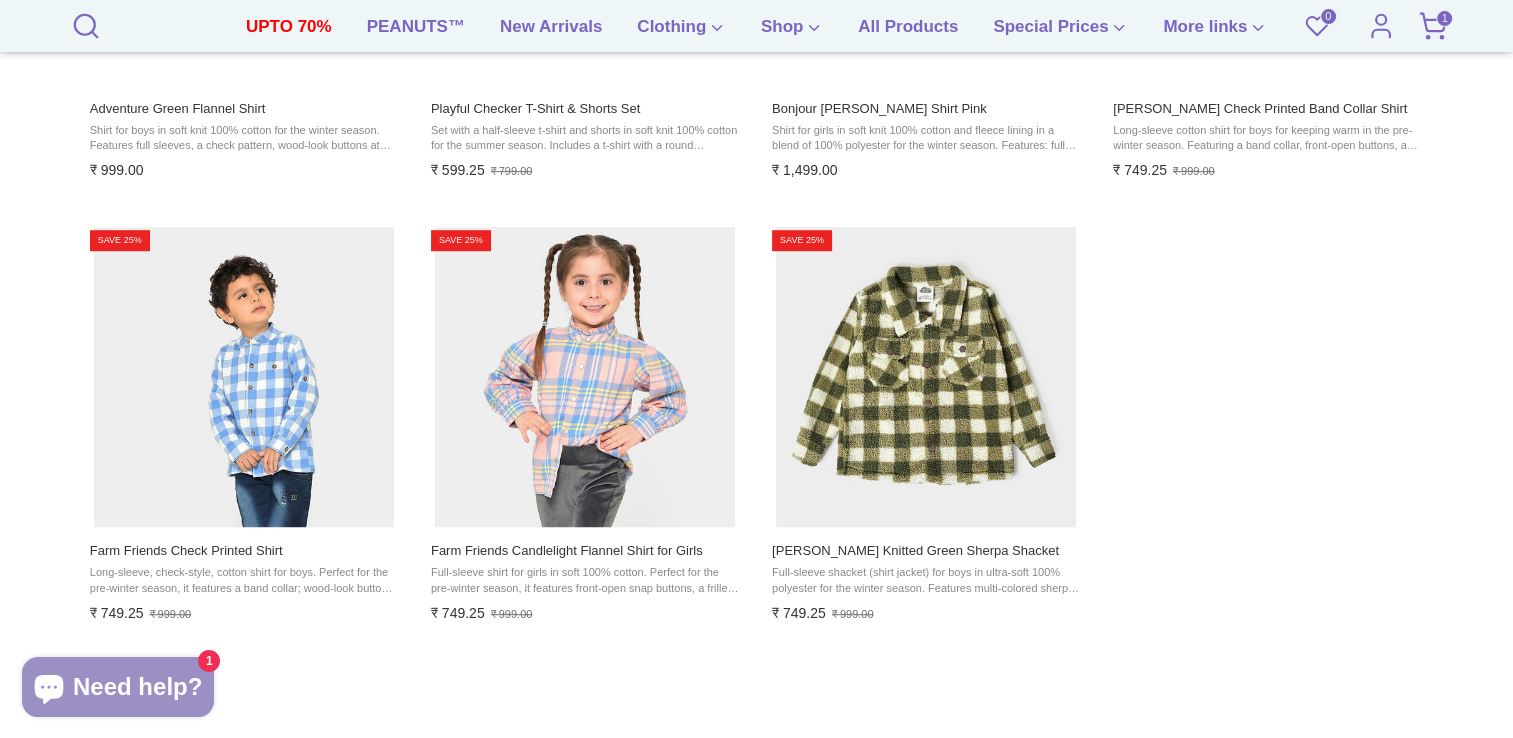 scroll, scrollTop: 1200, scrollLeft: 0, axis: vertical 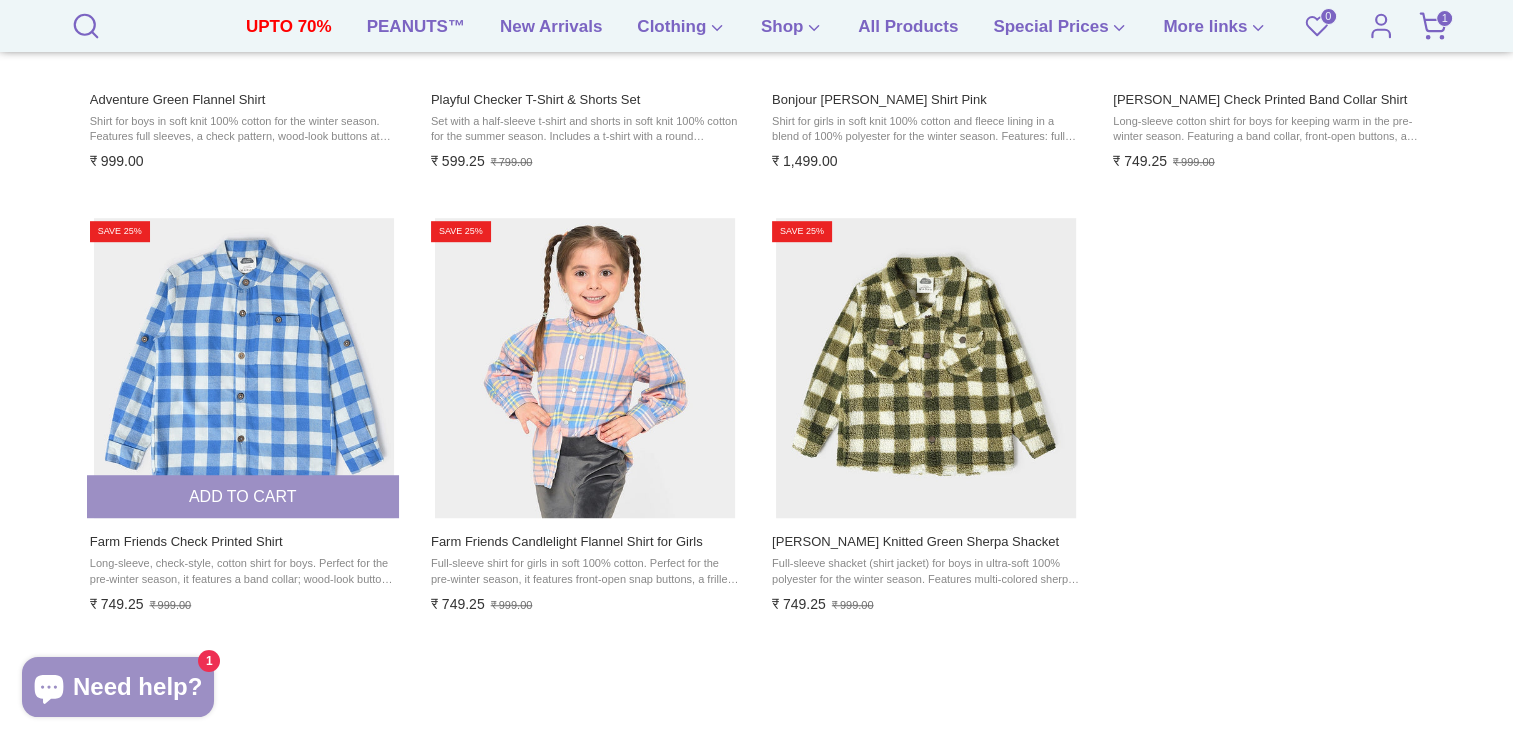 click at bounding box center [244, 368] 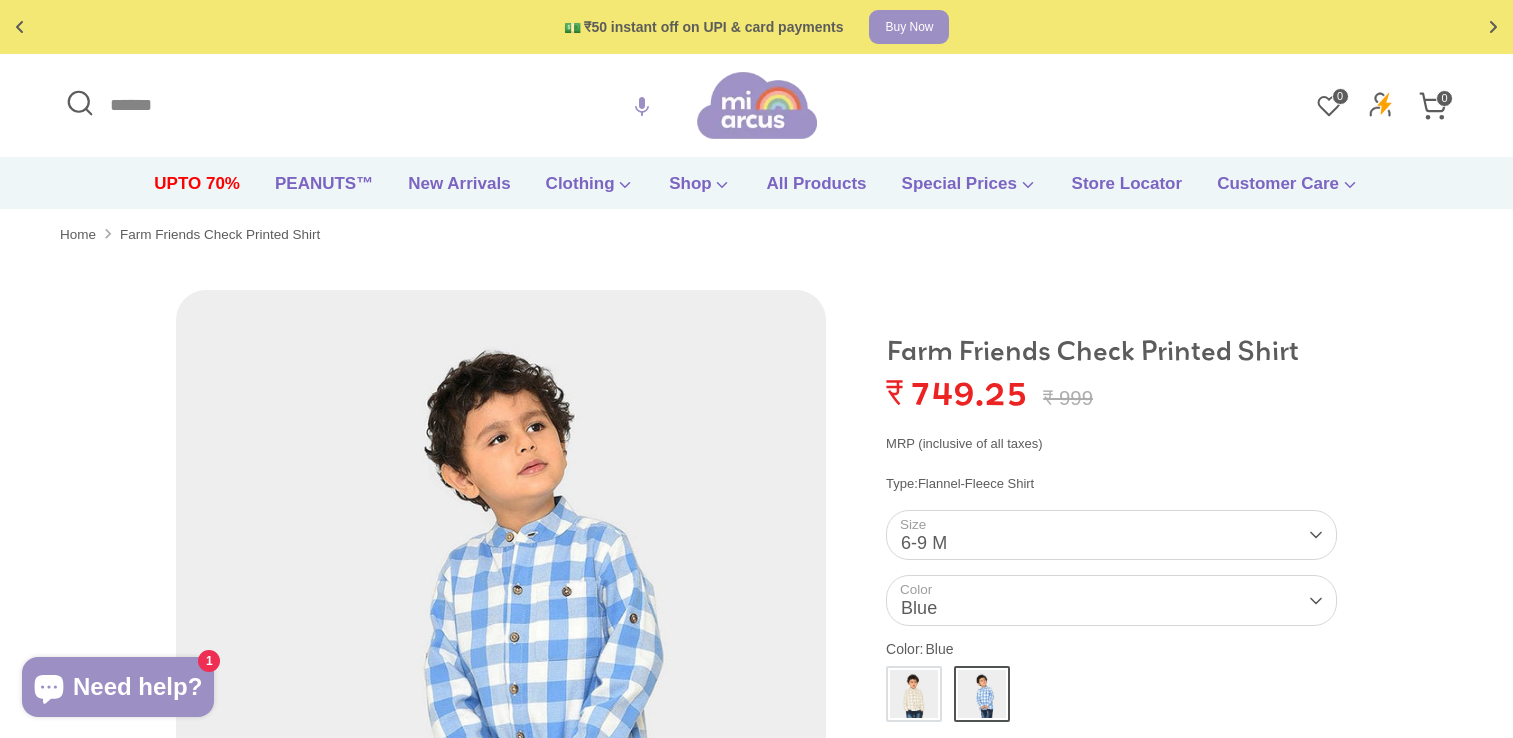 scroll, scrollTop: 0, scrollLeft: 0, axis: both 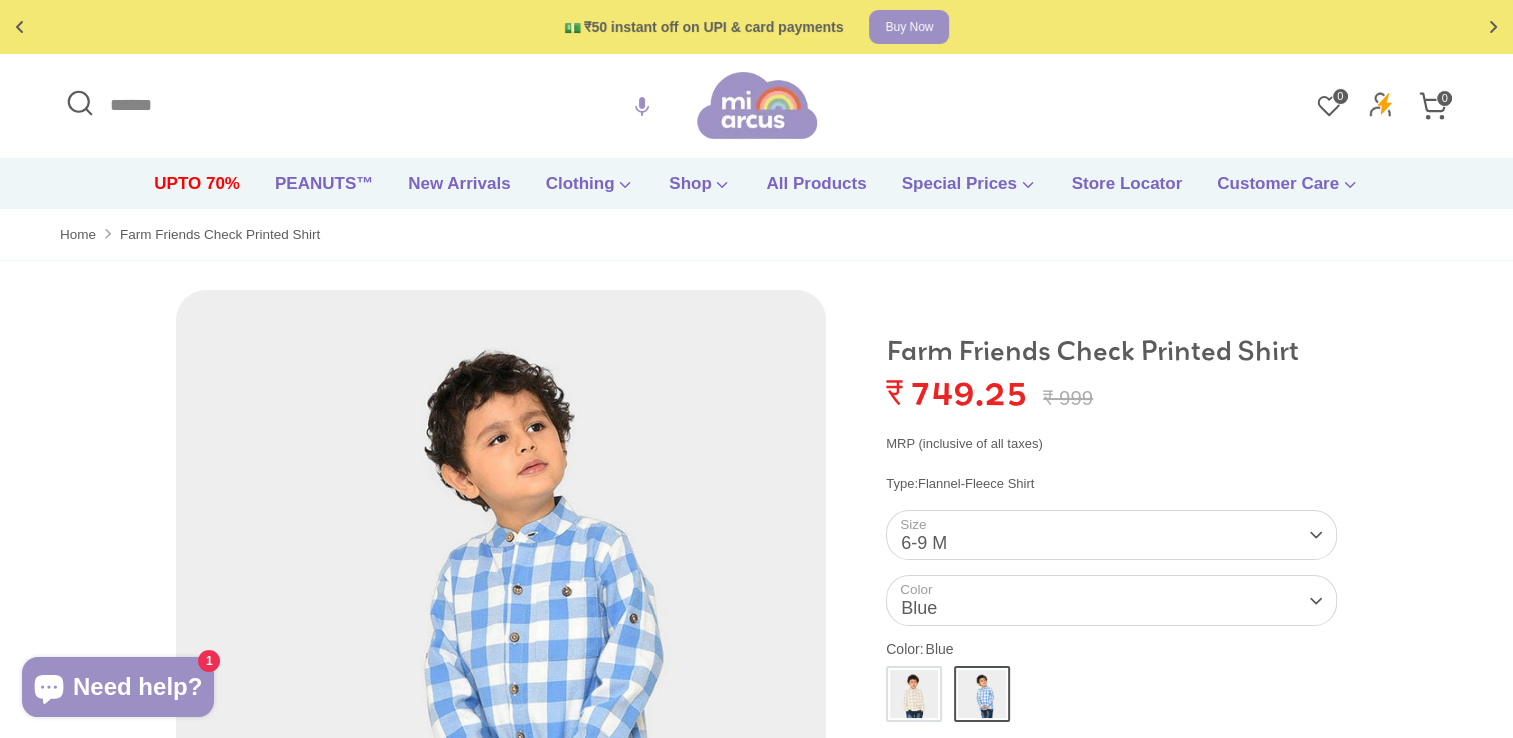 click on "Size 6-9 M
6-9 M
9-12 M
12-18 M
18-24 M
2-3 Y
3-4 Y
4-5 Y
5-6 Y" at bounding box center [1111, 535] 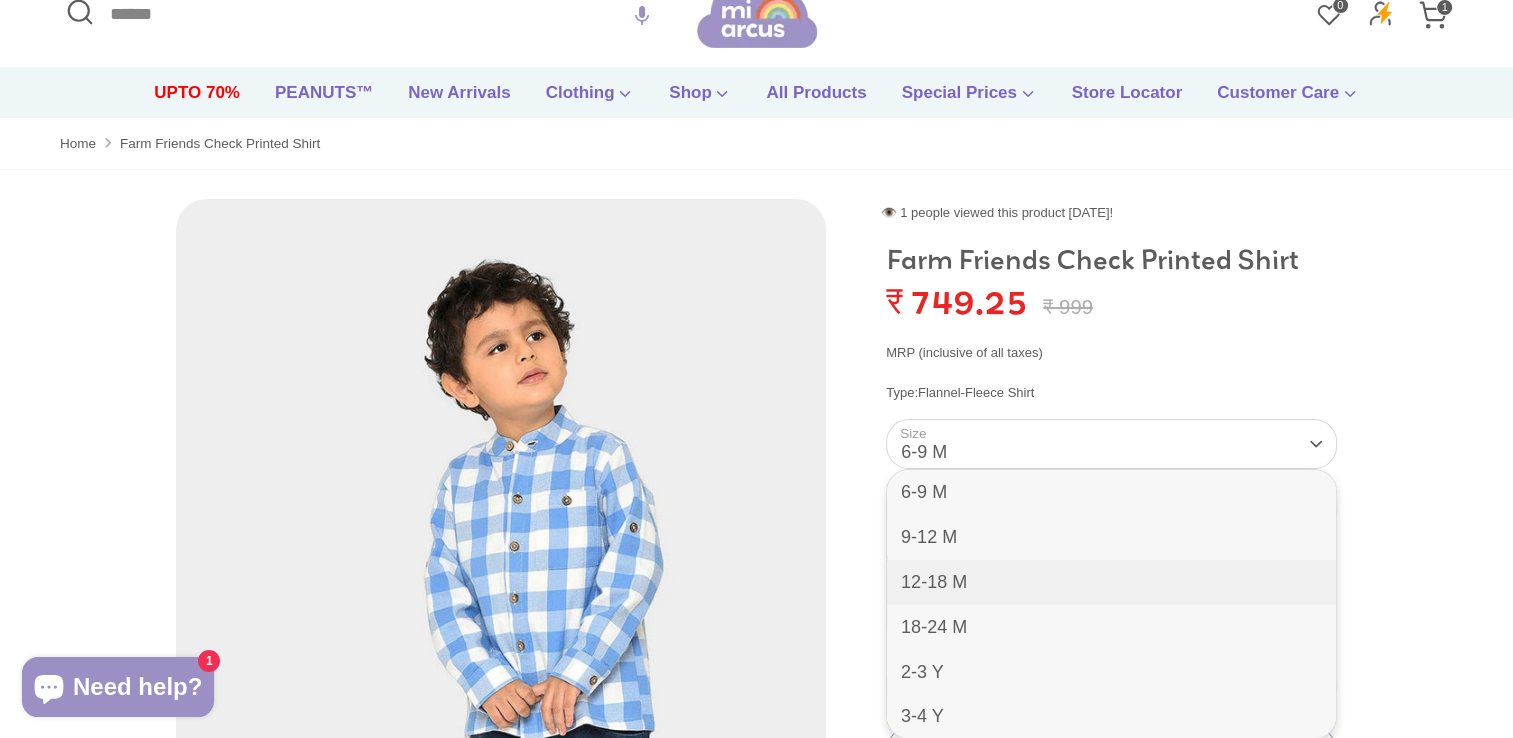click on "12-18 M" at bounding box center (1111, 582) 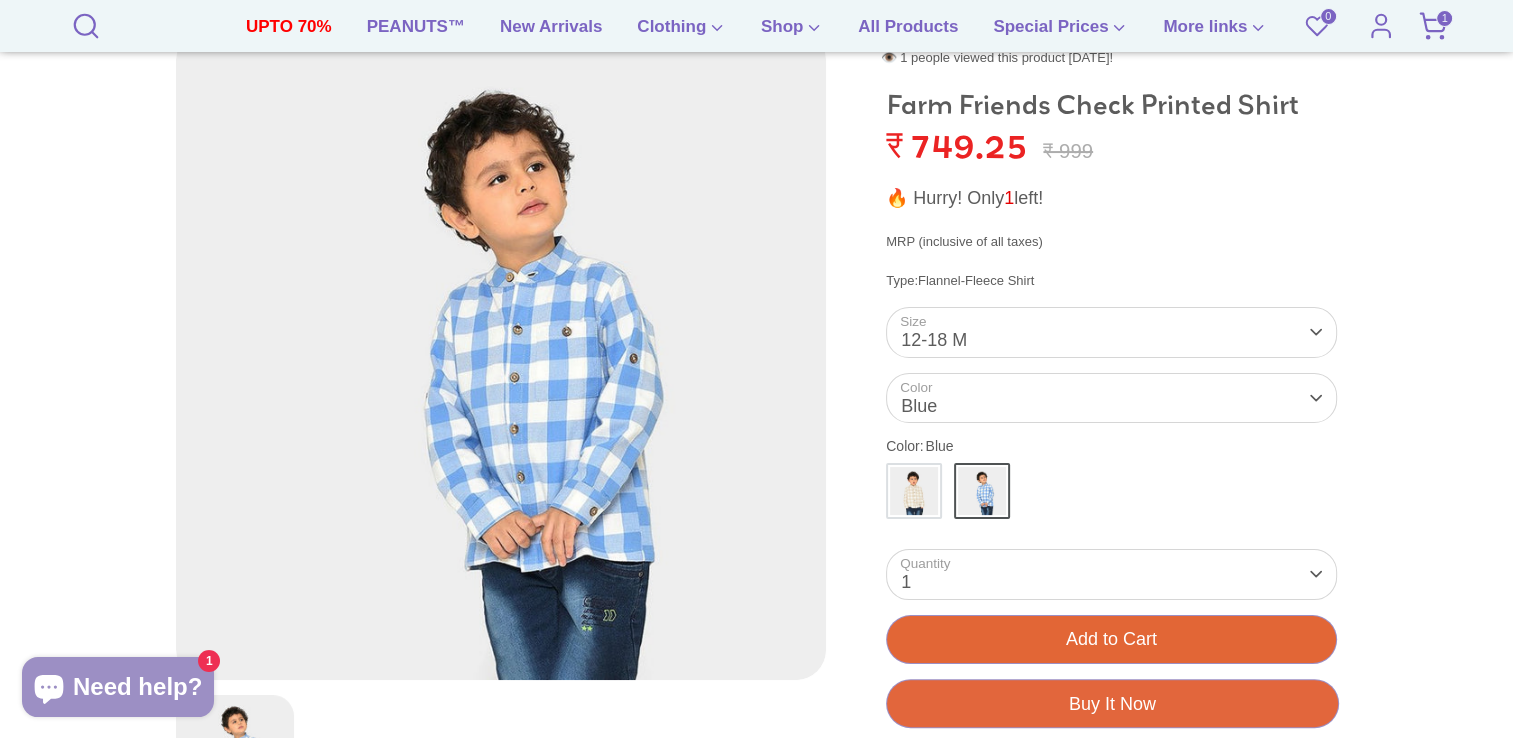 scroll, scrollTop: 291, scrollLeft: 0, axis: vertical 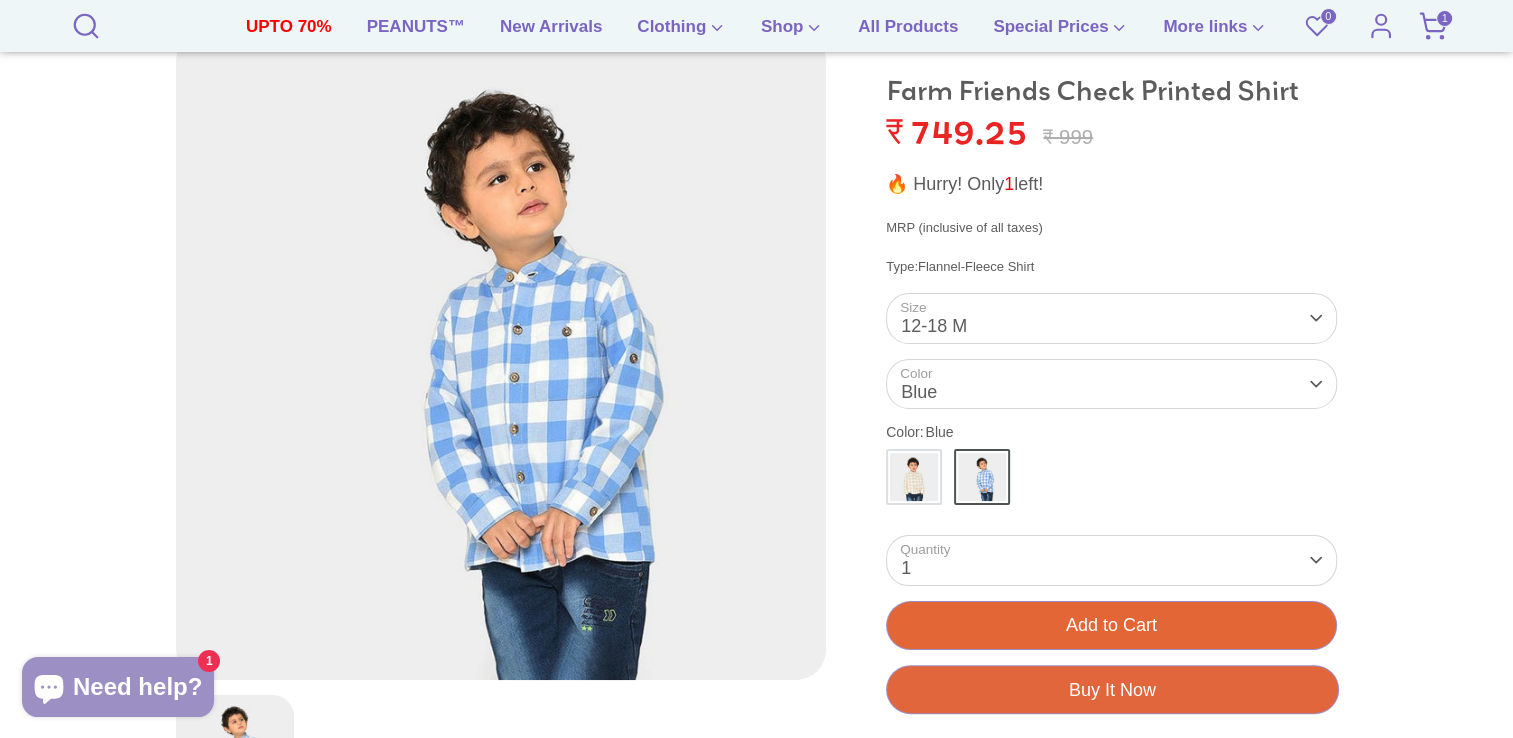 click on "Add to Cart" at bounding box center [1111, 625] 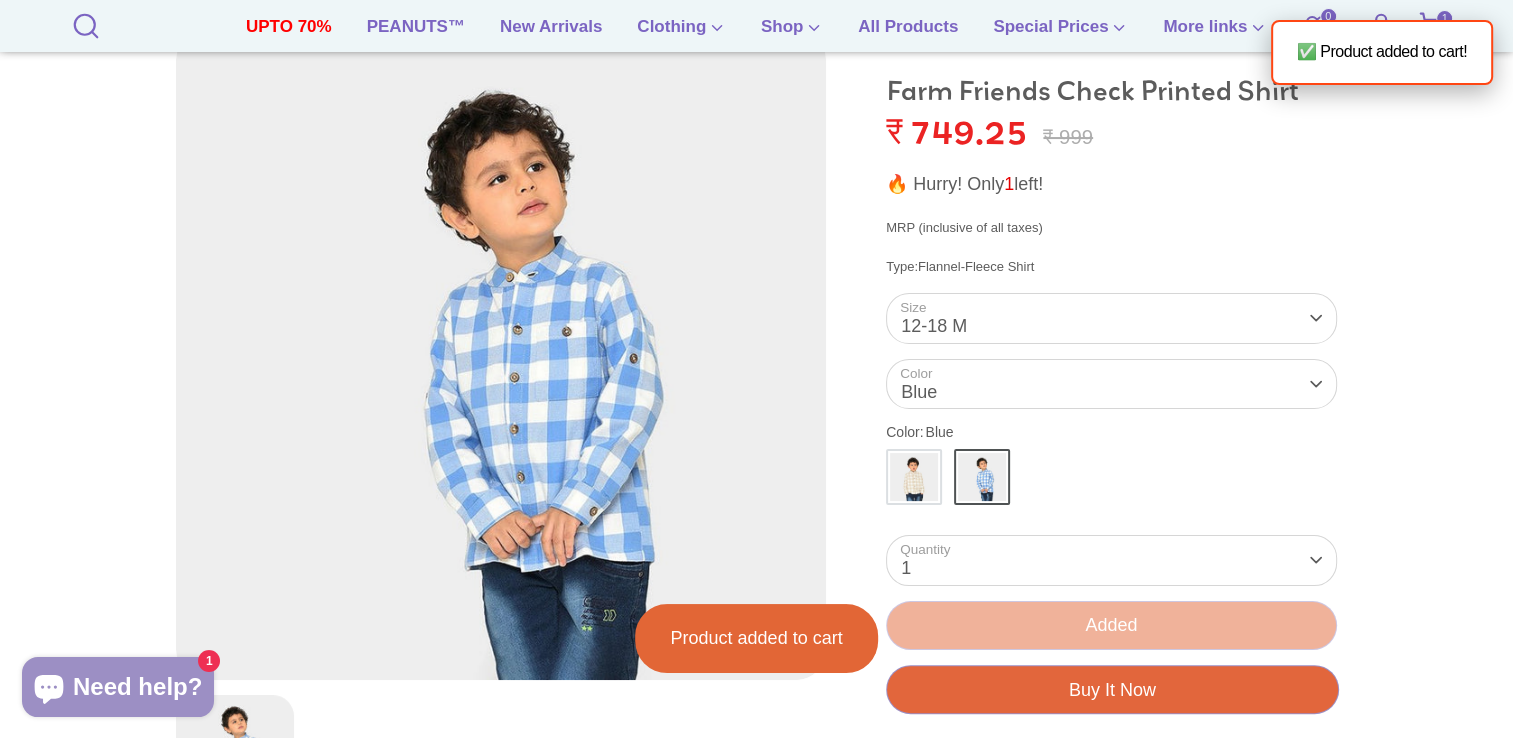 scroll, scrollTop: 0, scrollLeft: 0, axis: both 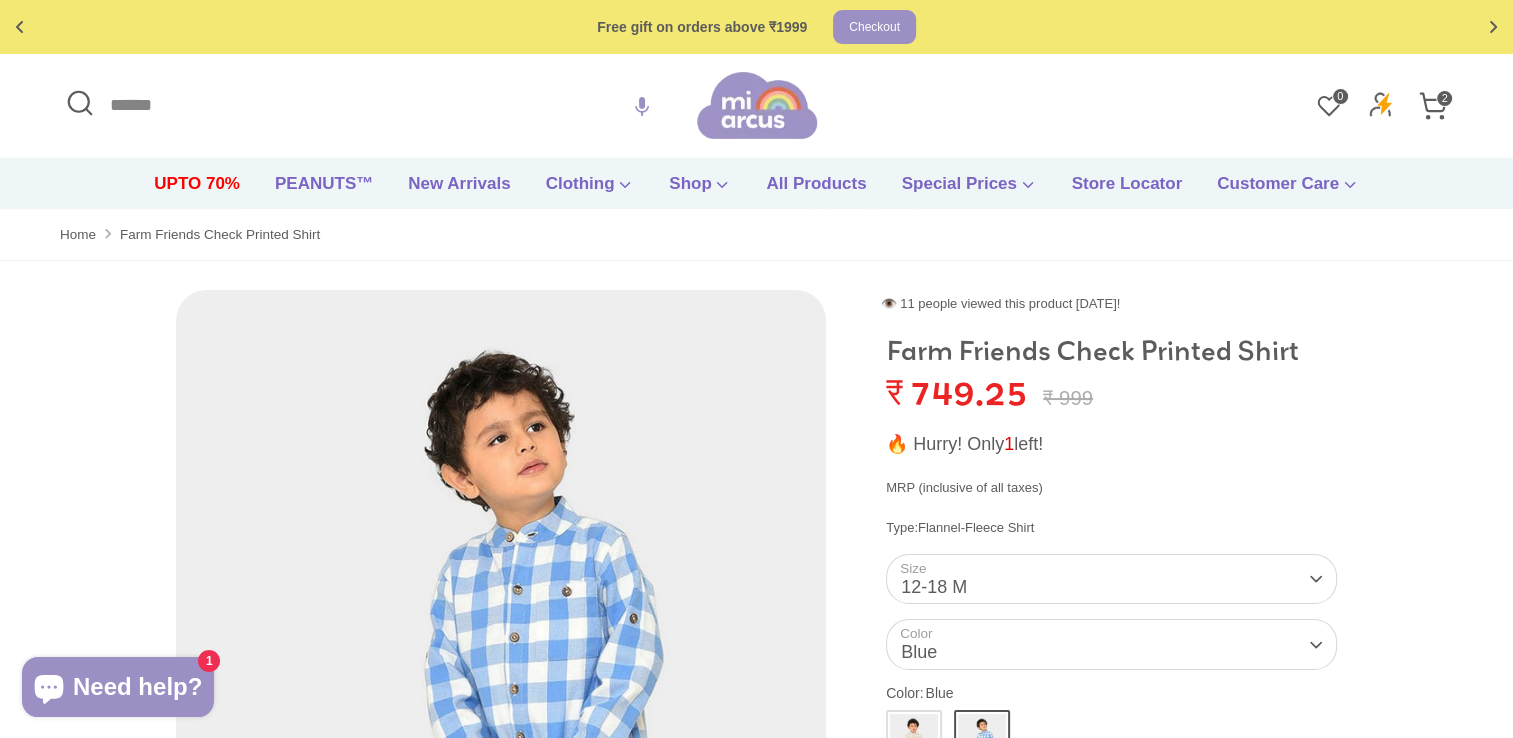 click on "Search" at bounding box center [378, 105] 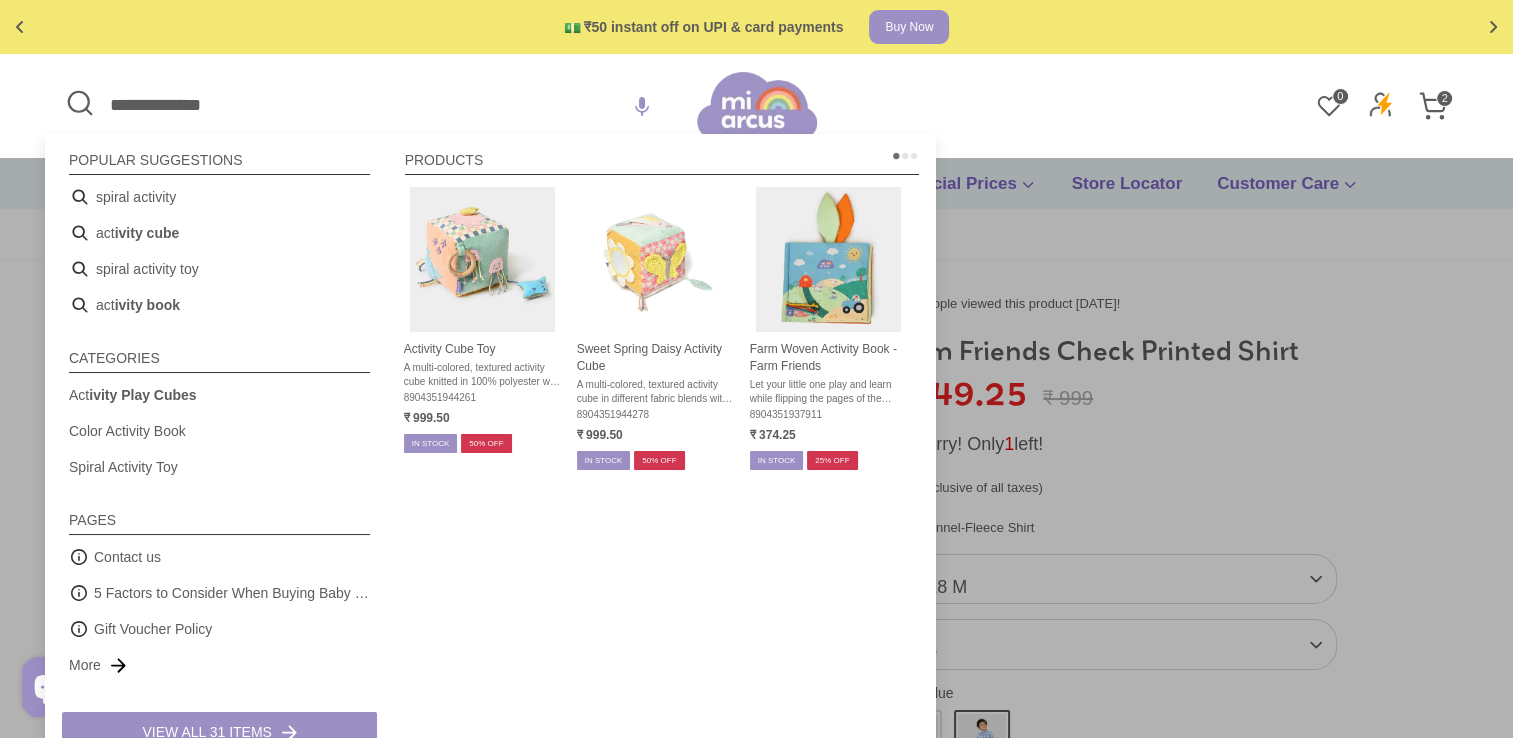 type on "**********" 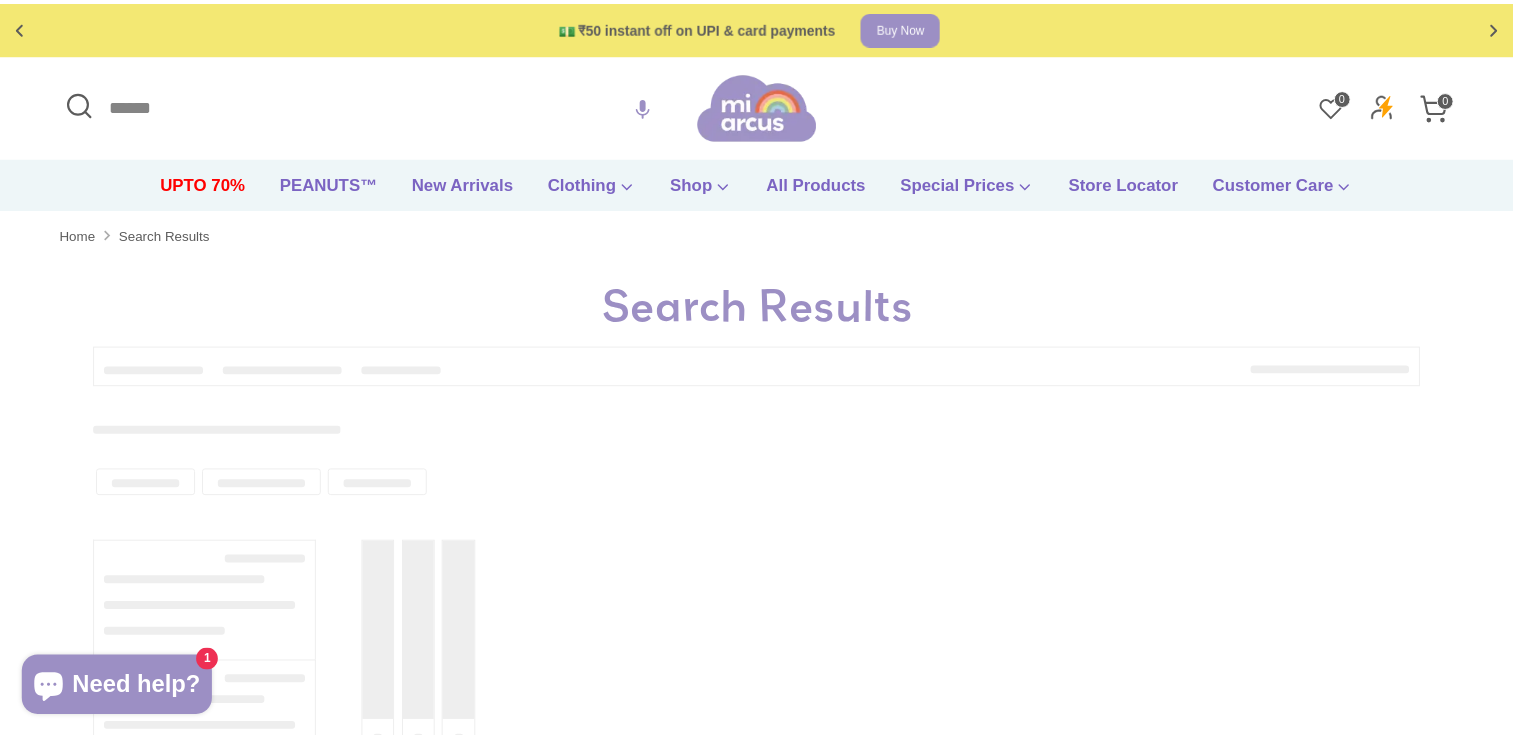 scroll, scrollTop: 200, scrollLeft: 0, axis: vertical 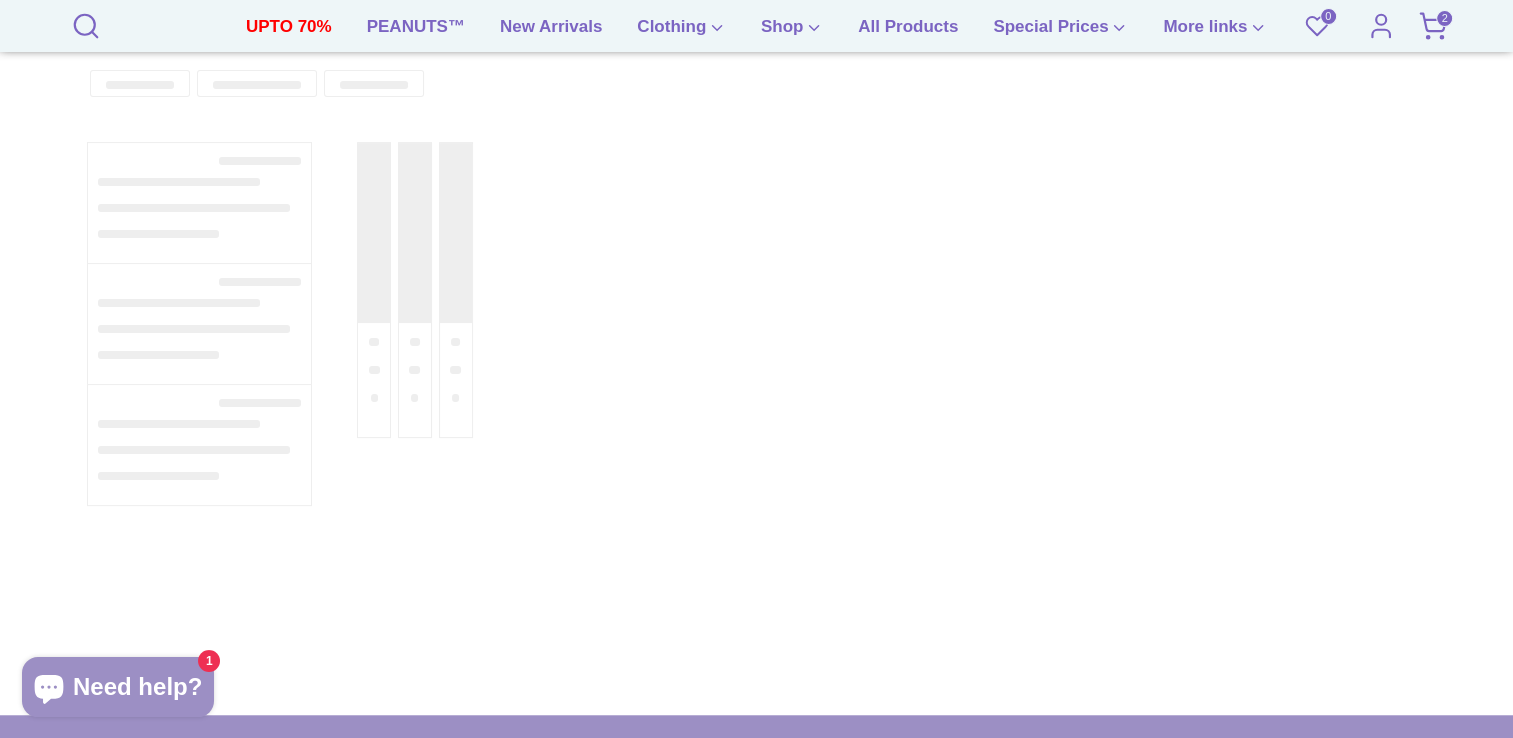 type on "**********" 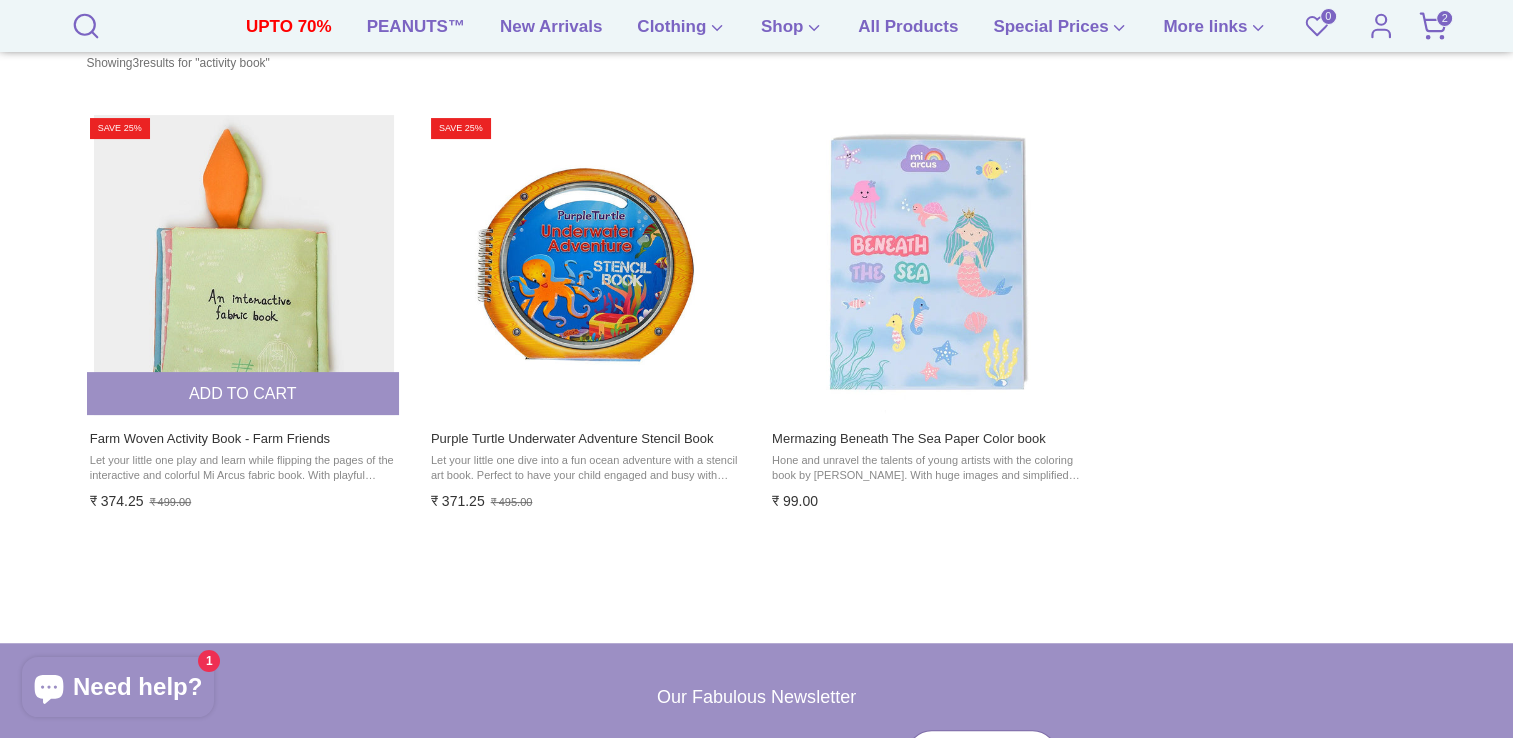 click on "Add to cart" at bounding box center (243, 393) 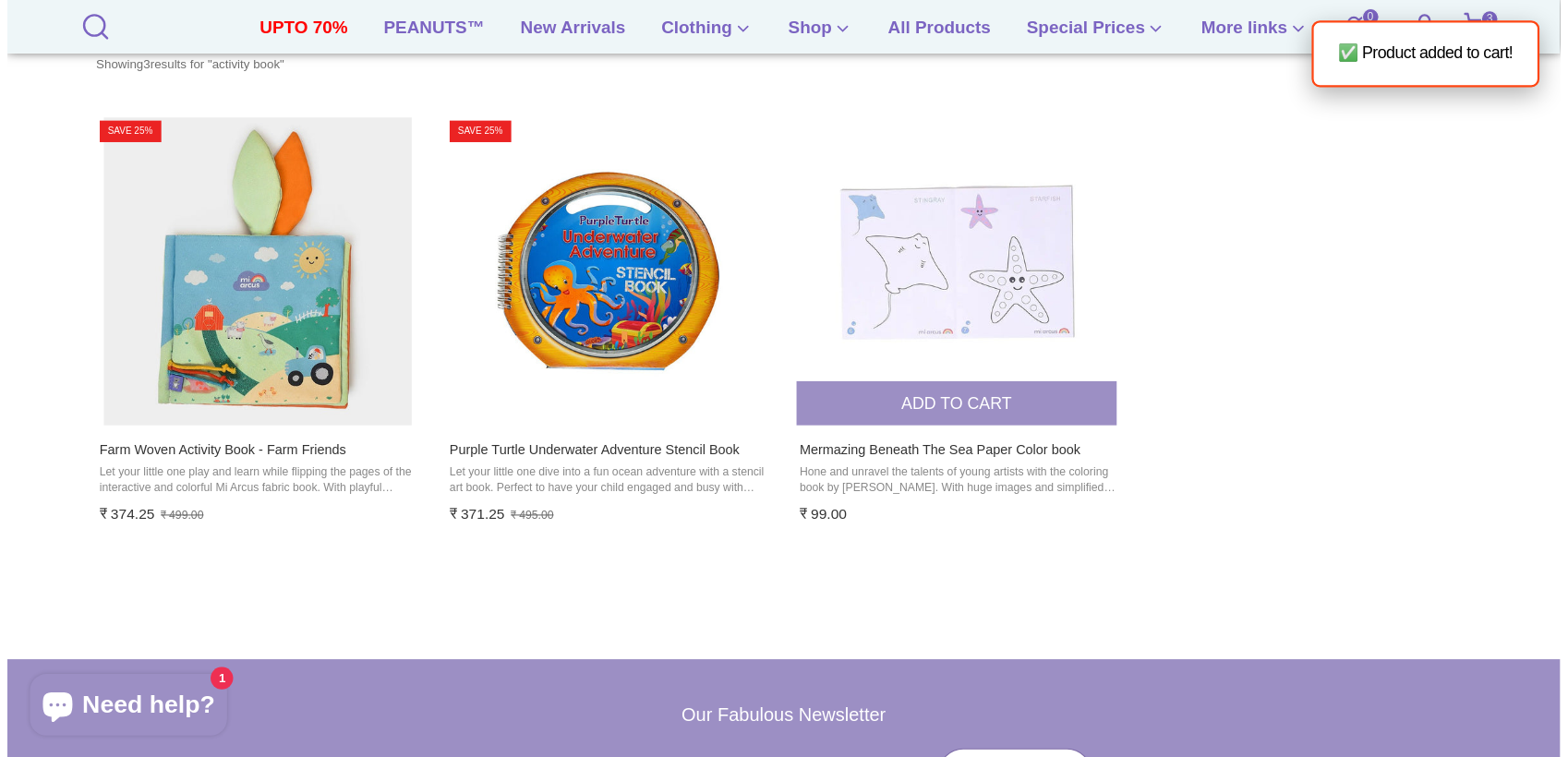 scroll, scrollTop: 0, scrollLeft: 0, axis: both 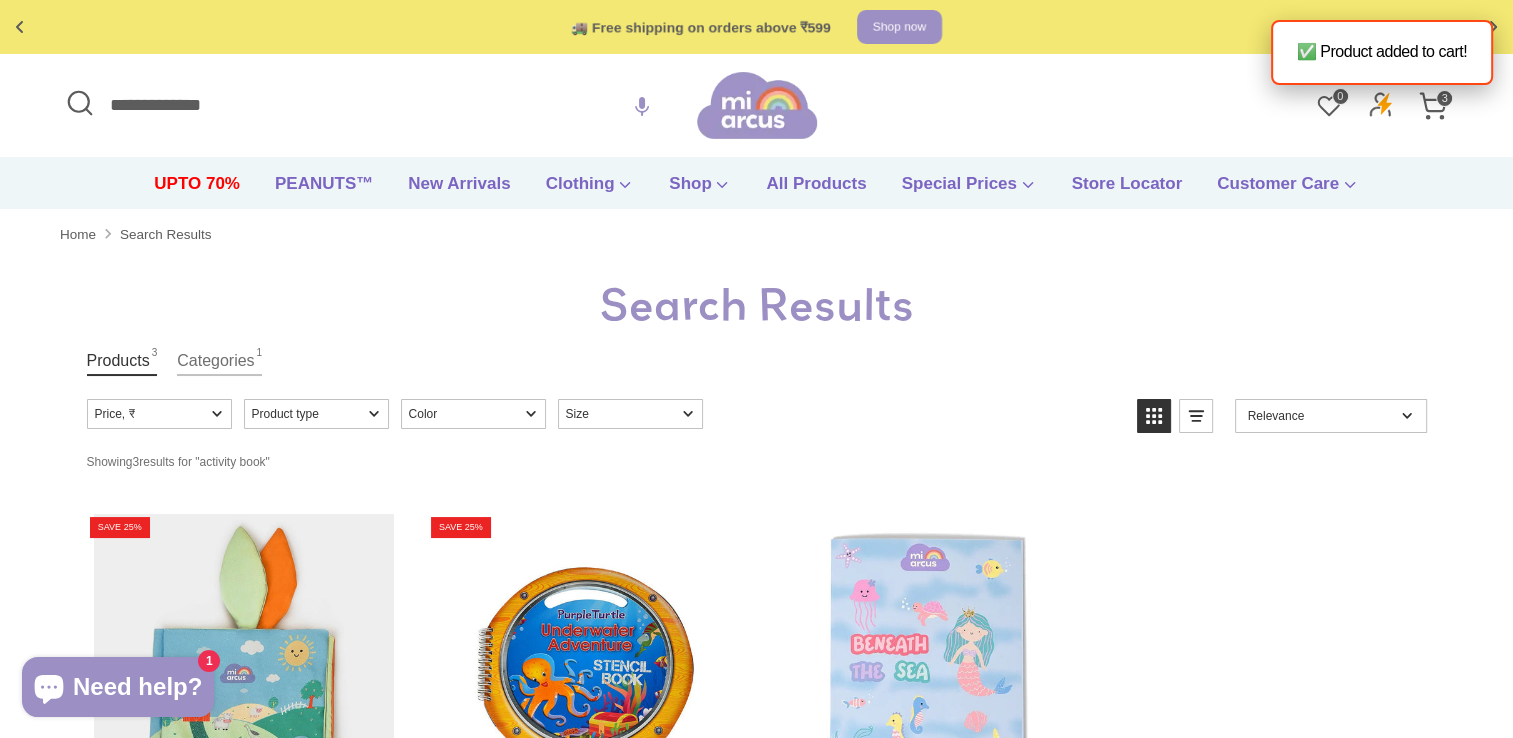 click 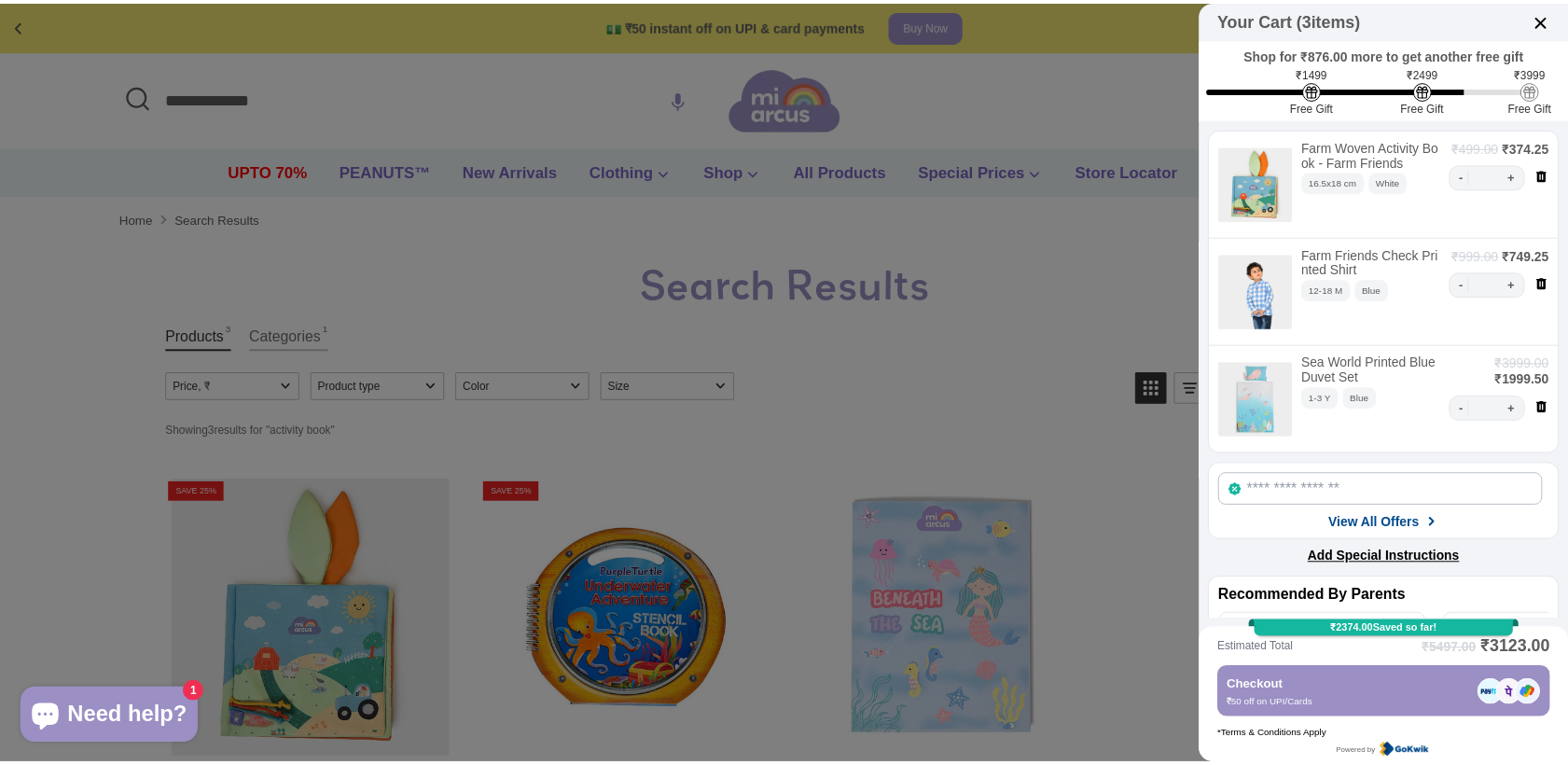 scroll, scrollTop: 166, scrollLeft: 0, axis: vertical 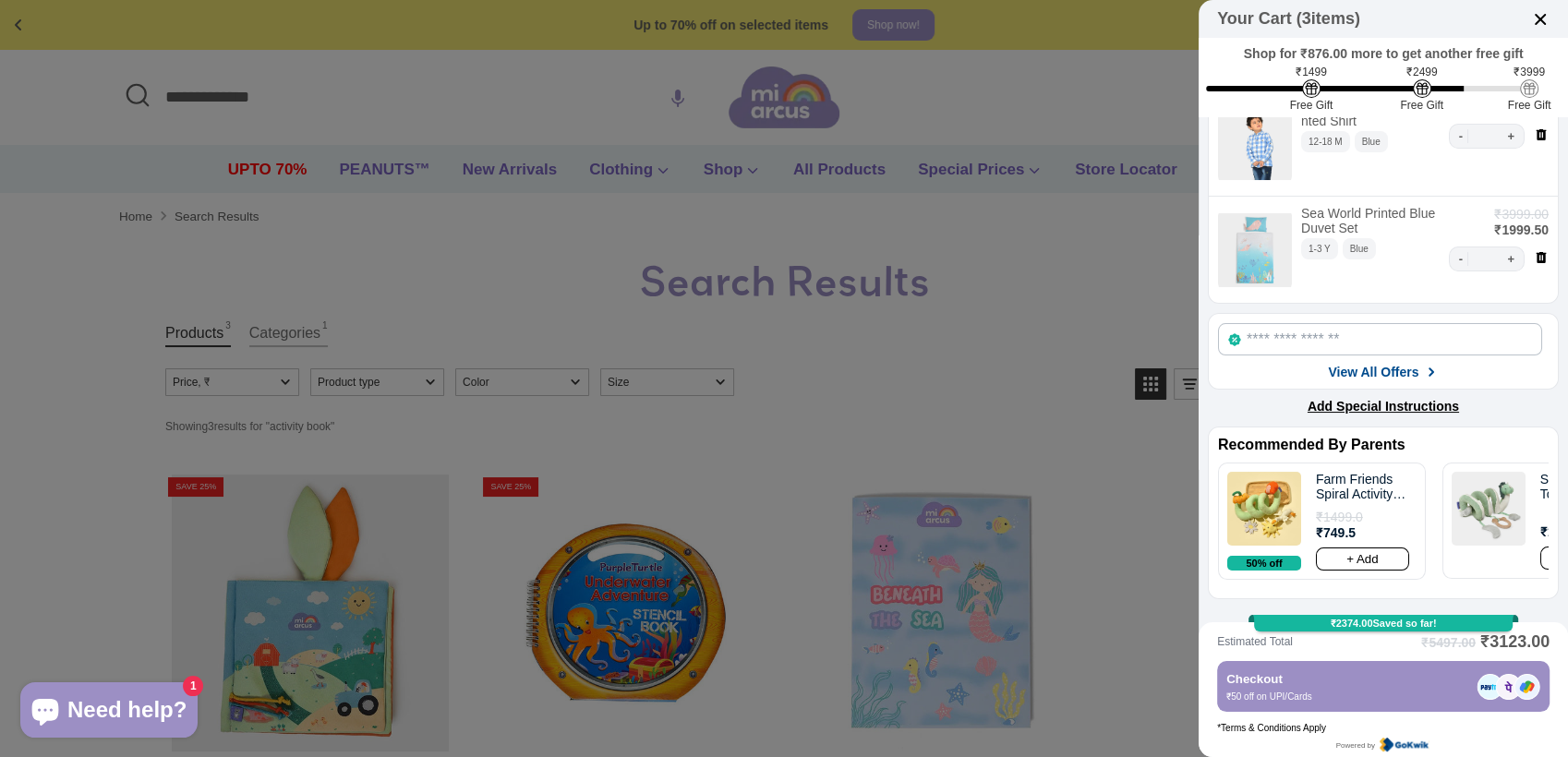 click at bounding box center (1380, 339) 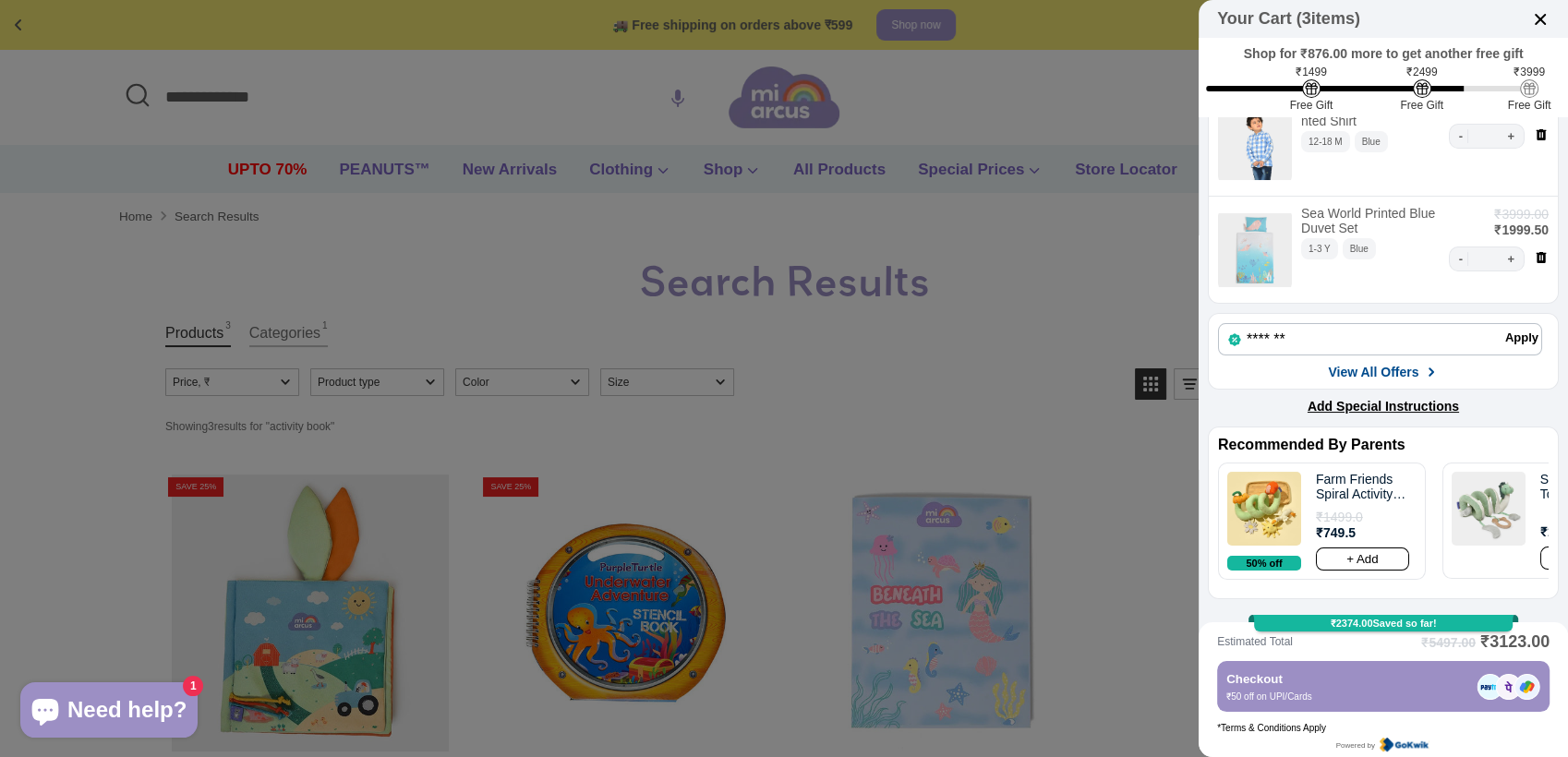 type on "*******" 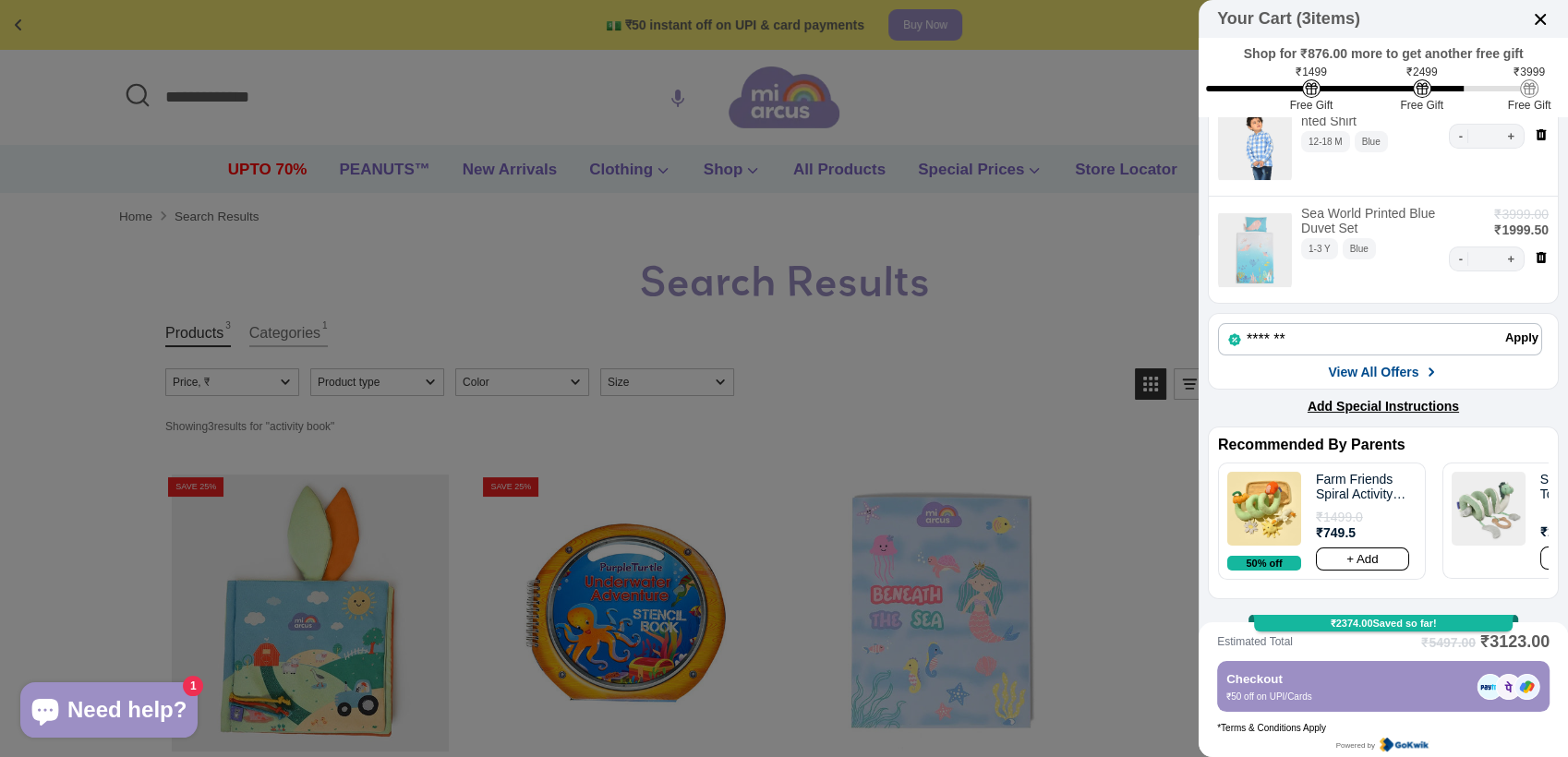 click at bounding box center (1540, 19) 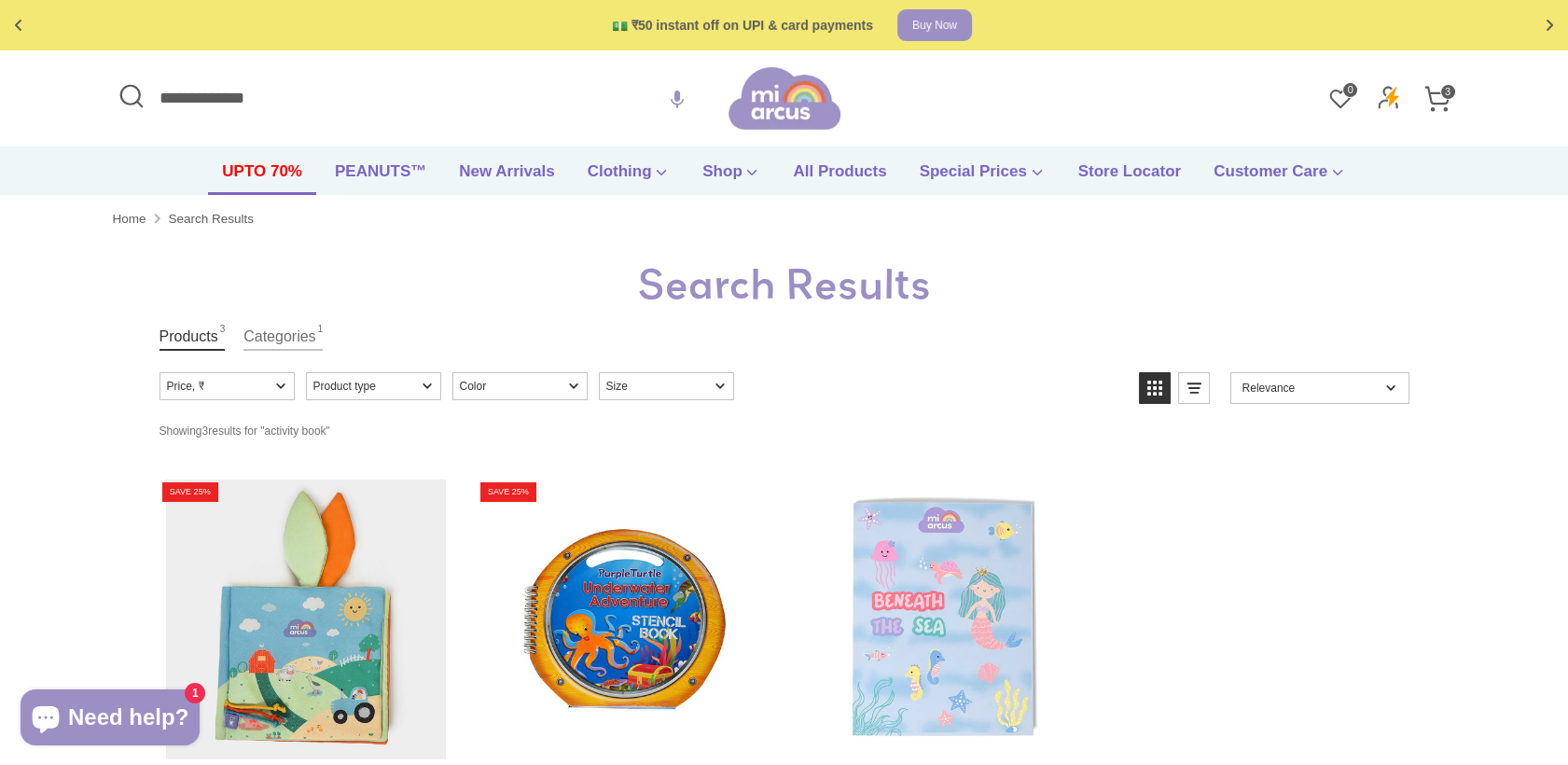 click on "UPTO 70%" at bounding box center [262, 177] 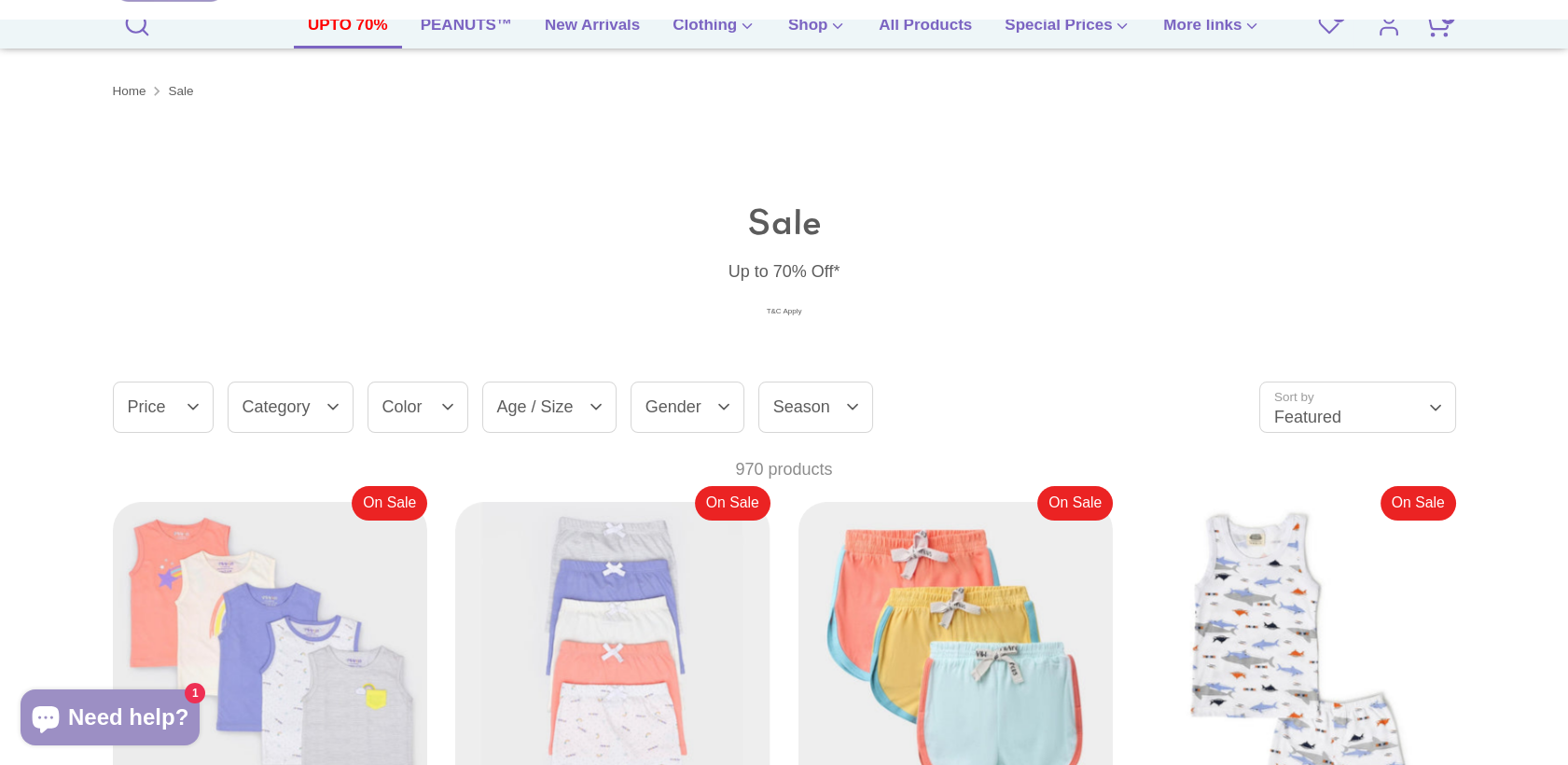 scroll, scrollTop: 450, scrollLeft: 0, axis: vertical 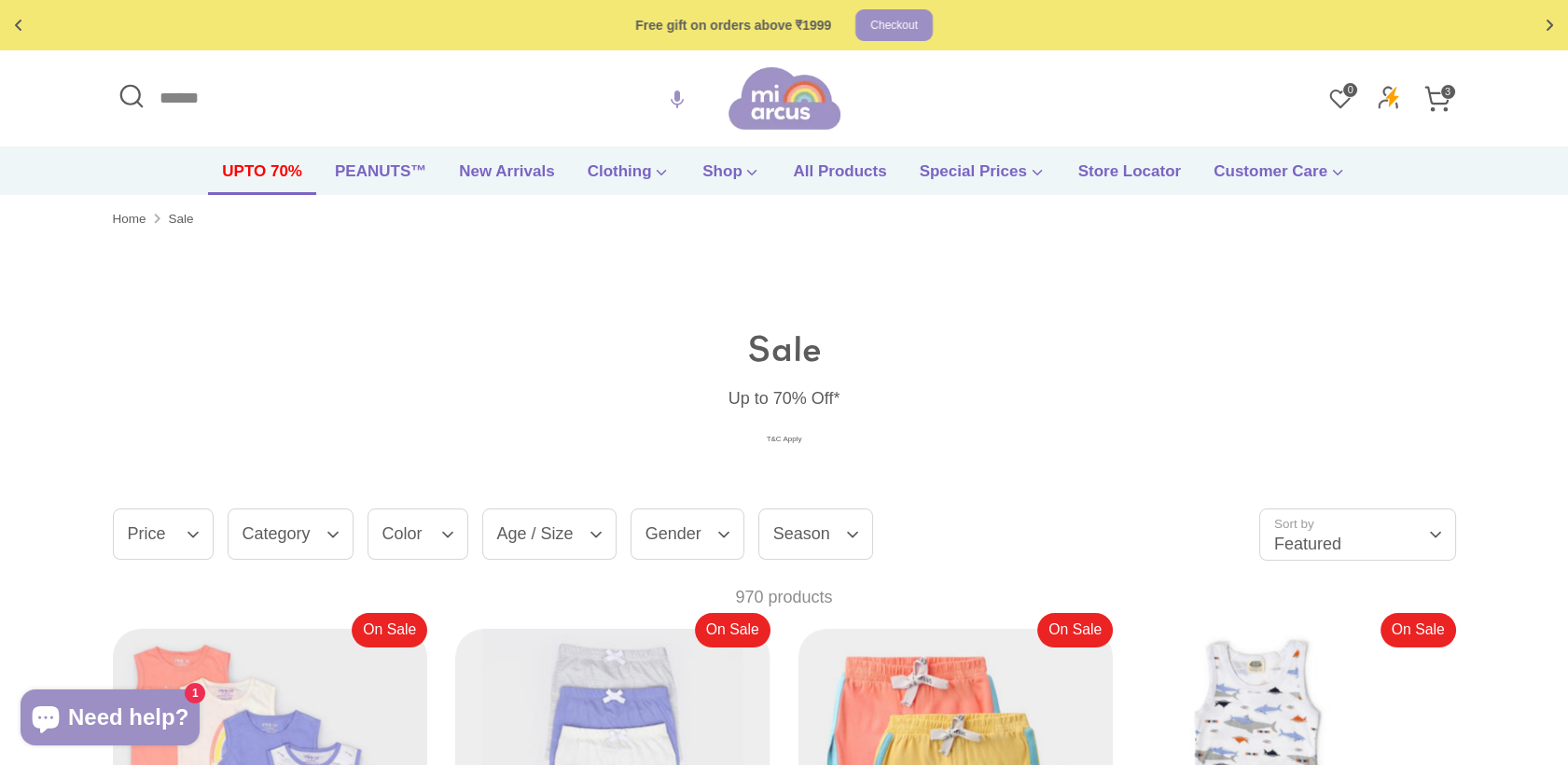 click 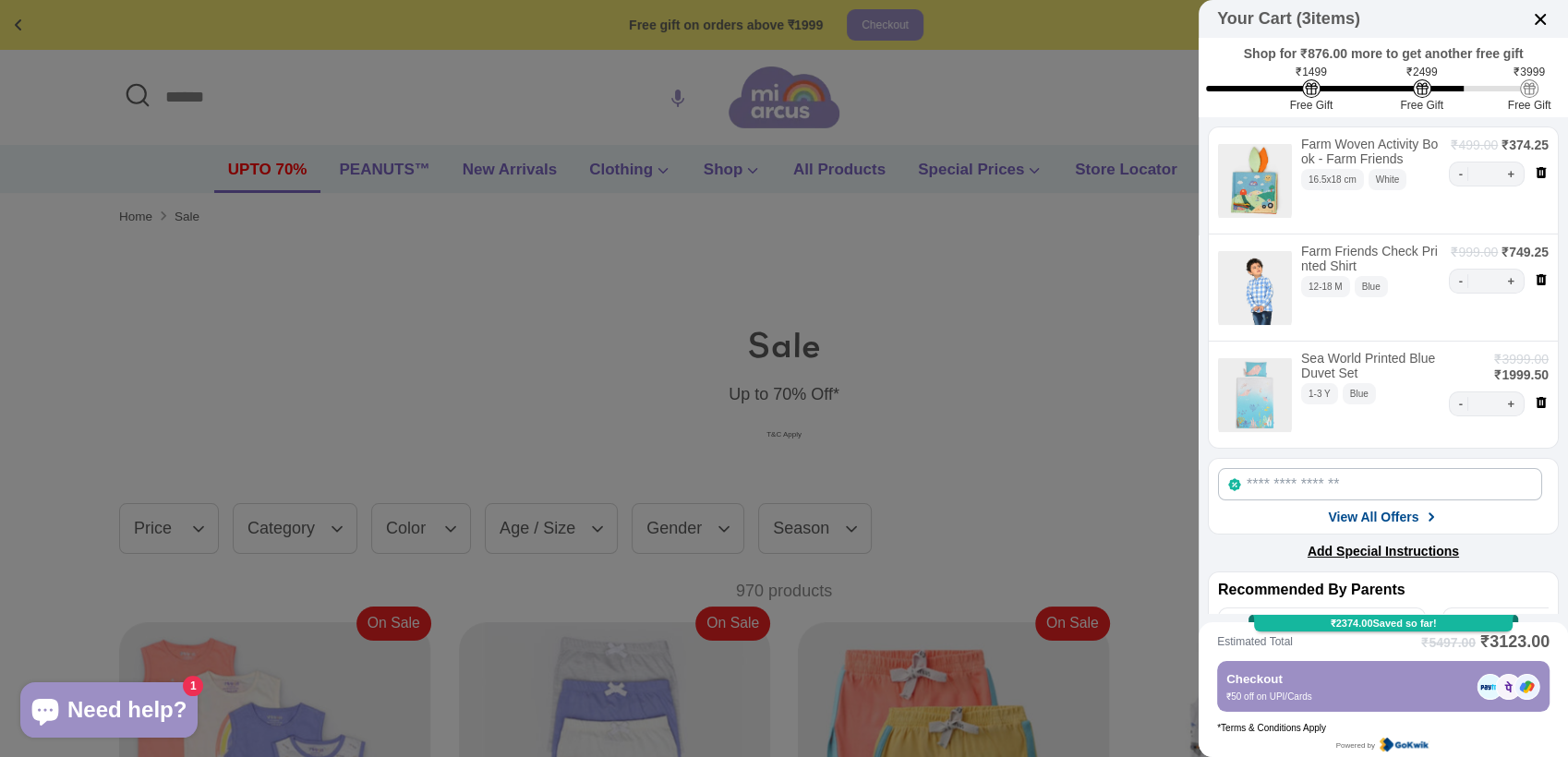 scroll, scrollTop: 164, scrollLeft: 0, axis: vertical 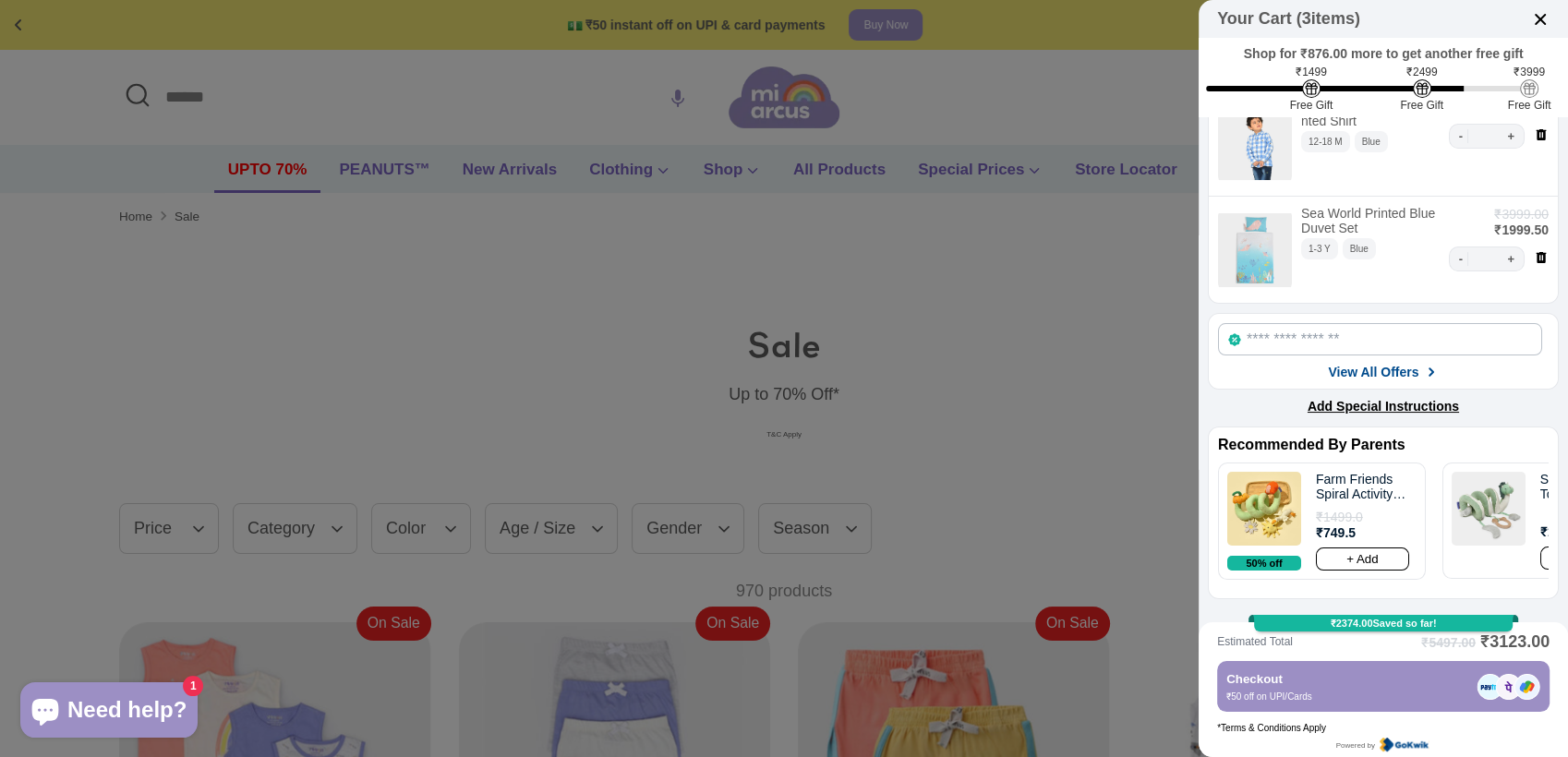 click on "Add Special Instructions" at bounding box center (1383, 406) 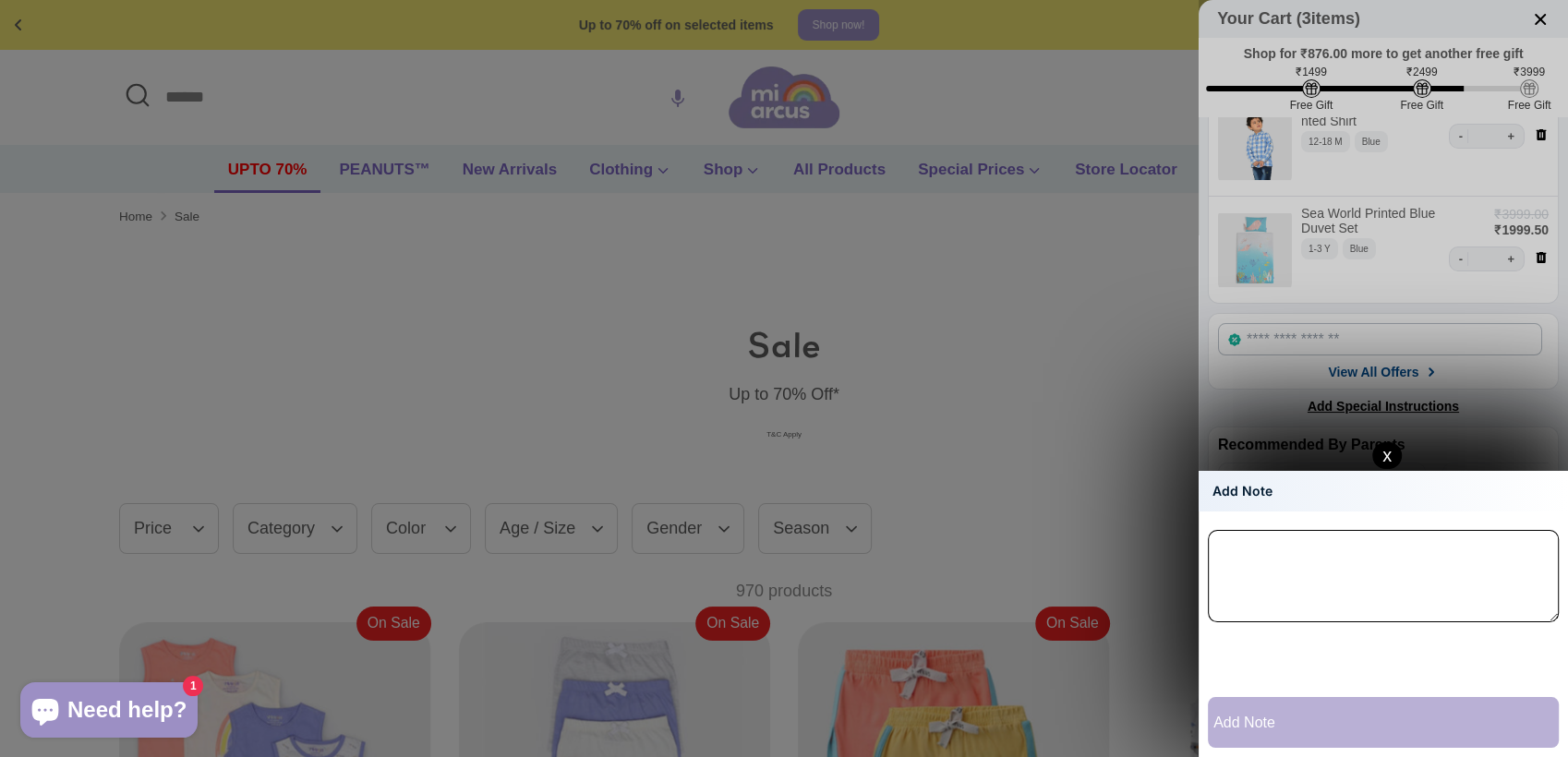 click on "x" at bounding box center [1387, 455] 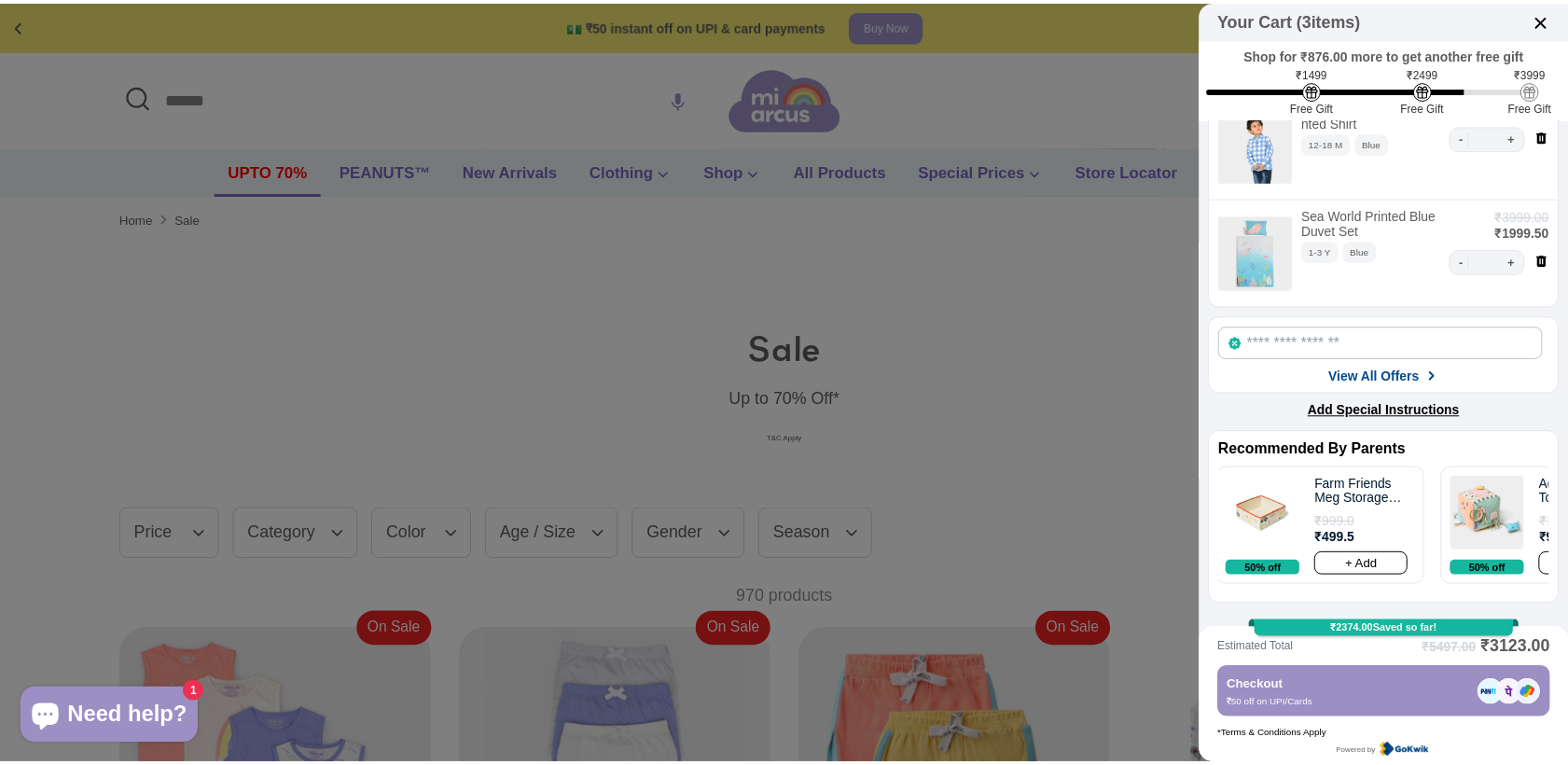 scroll, scrollTop: 0, scrollLeft: 1922, axis: horizontal 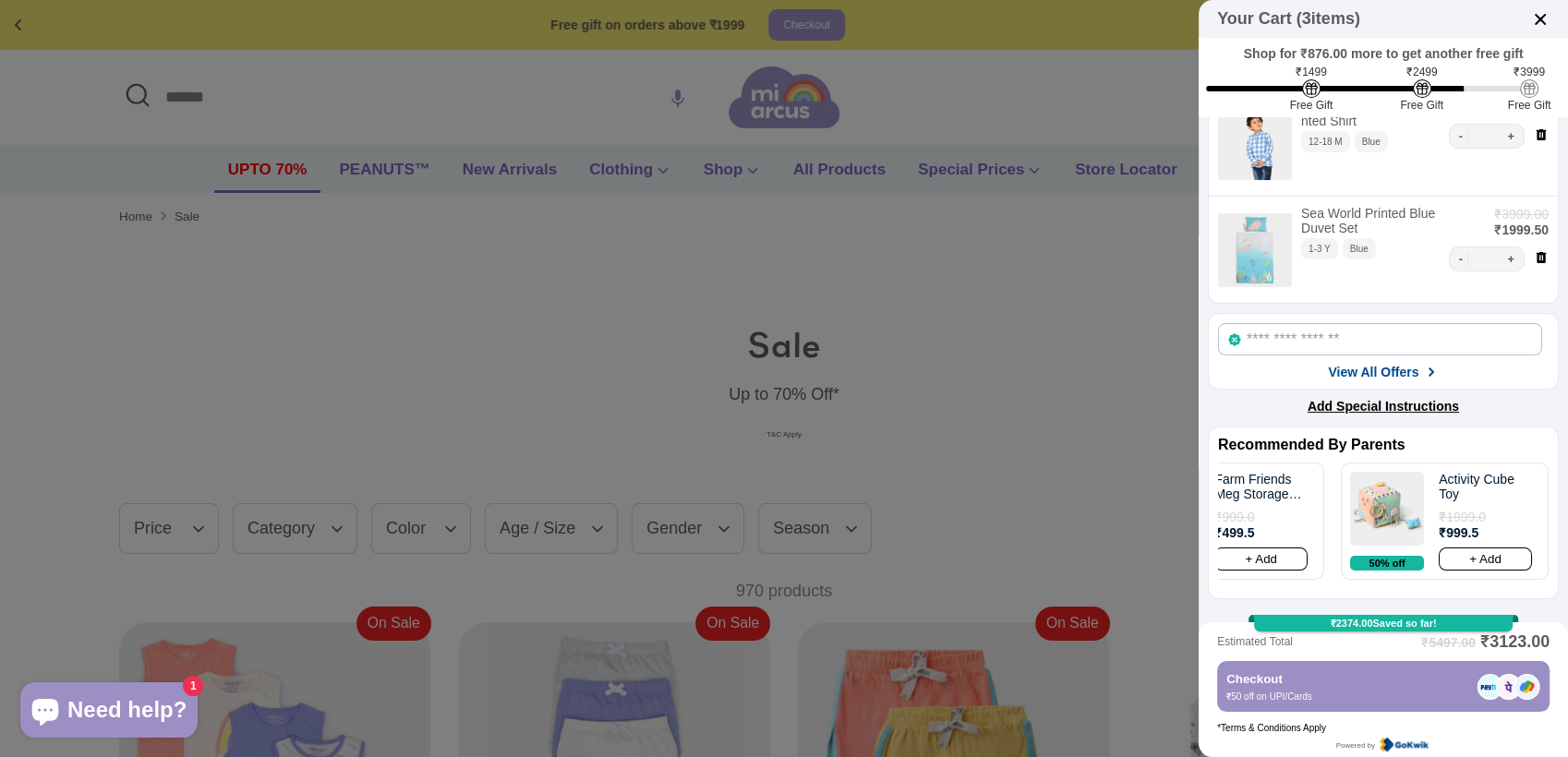 click at bounding box center (1540, 19) 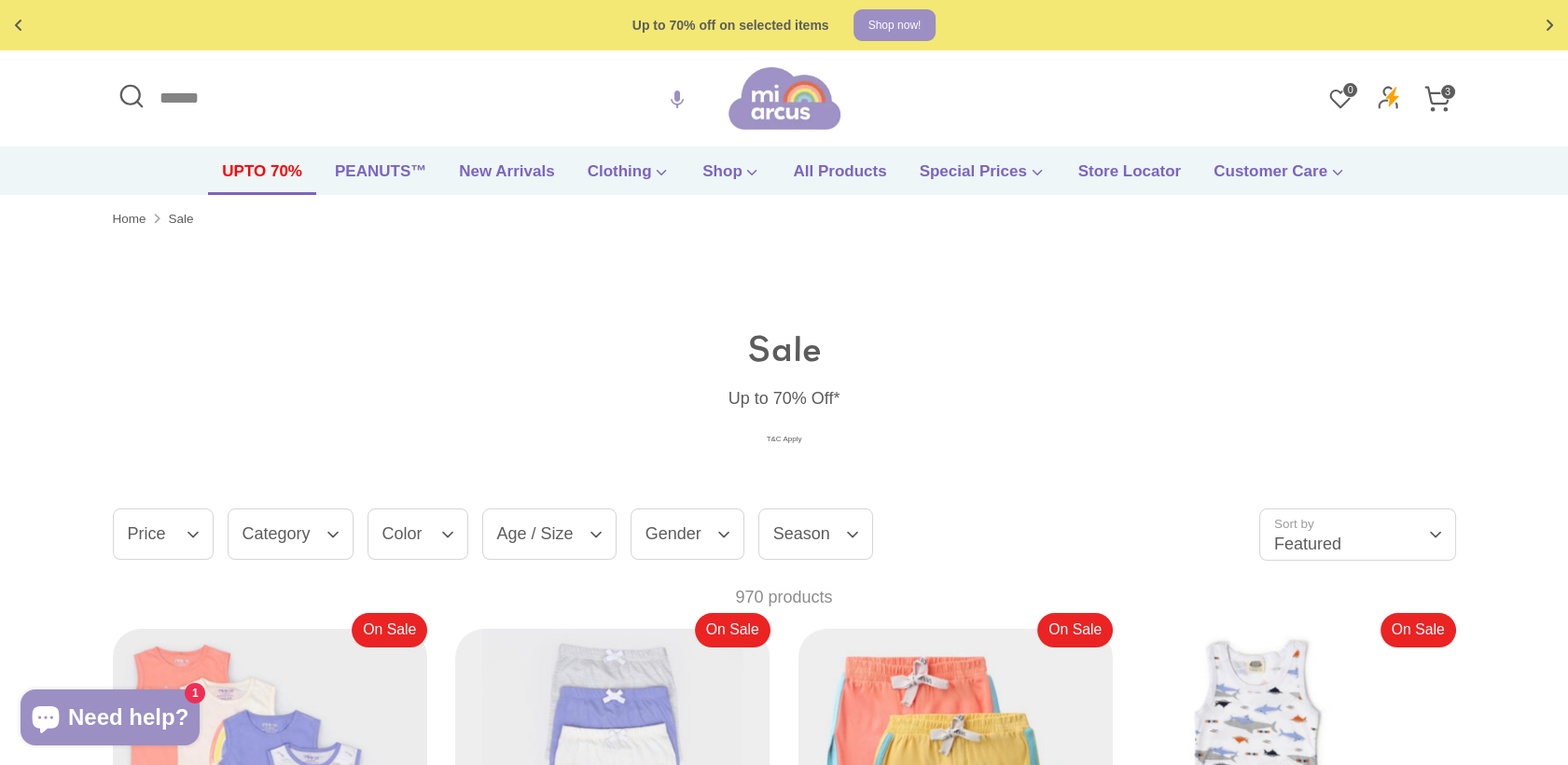 click at bounding box center [784, 98] 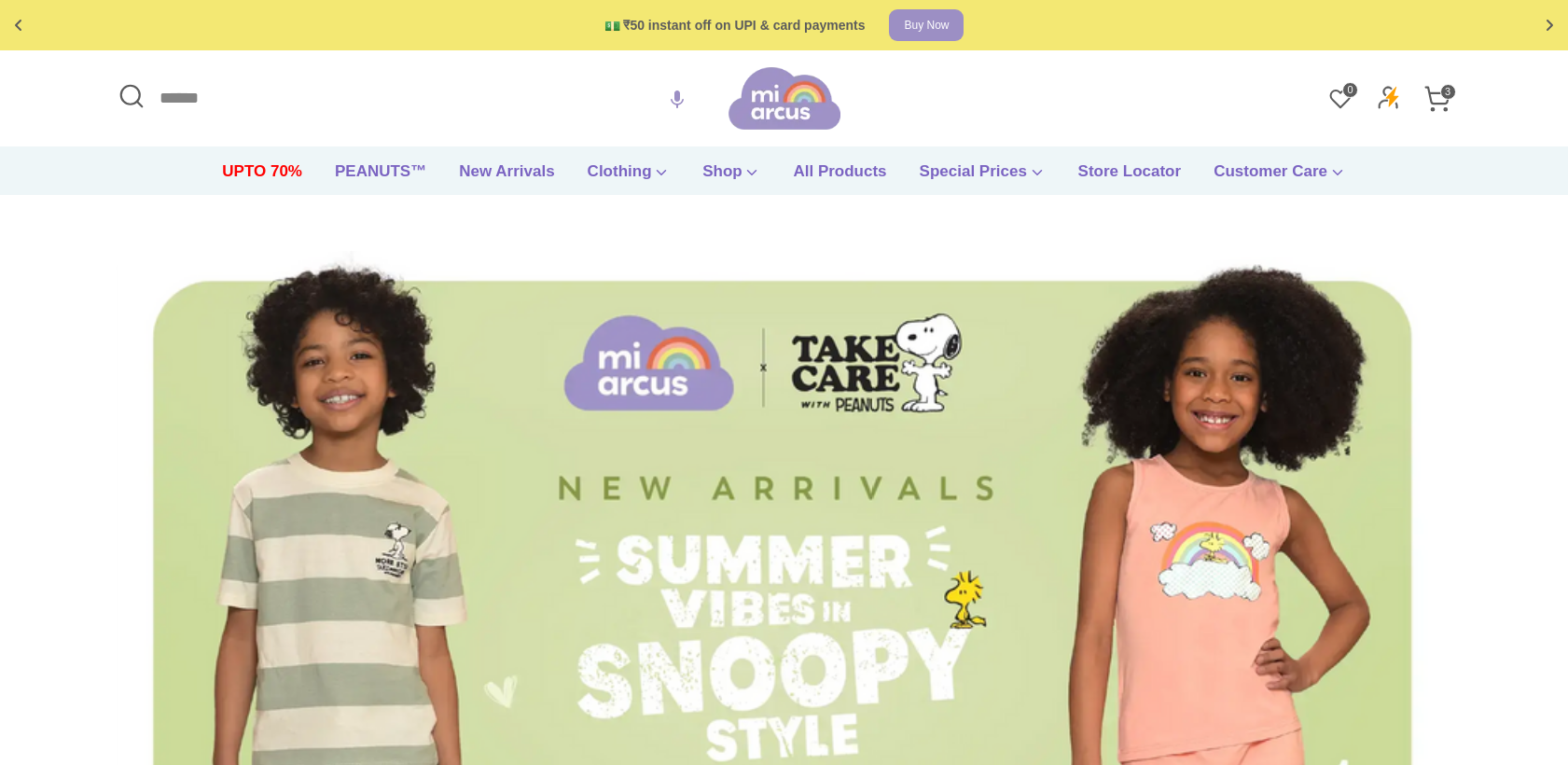 scroll, scrollTop: 0, scrollLeft: 0, axis: both 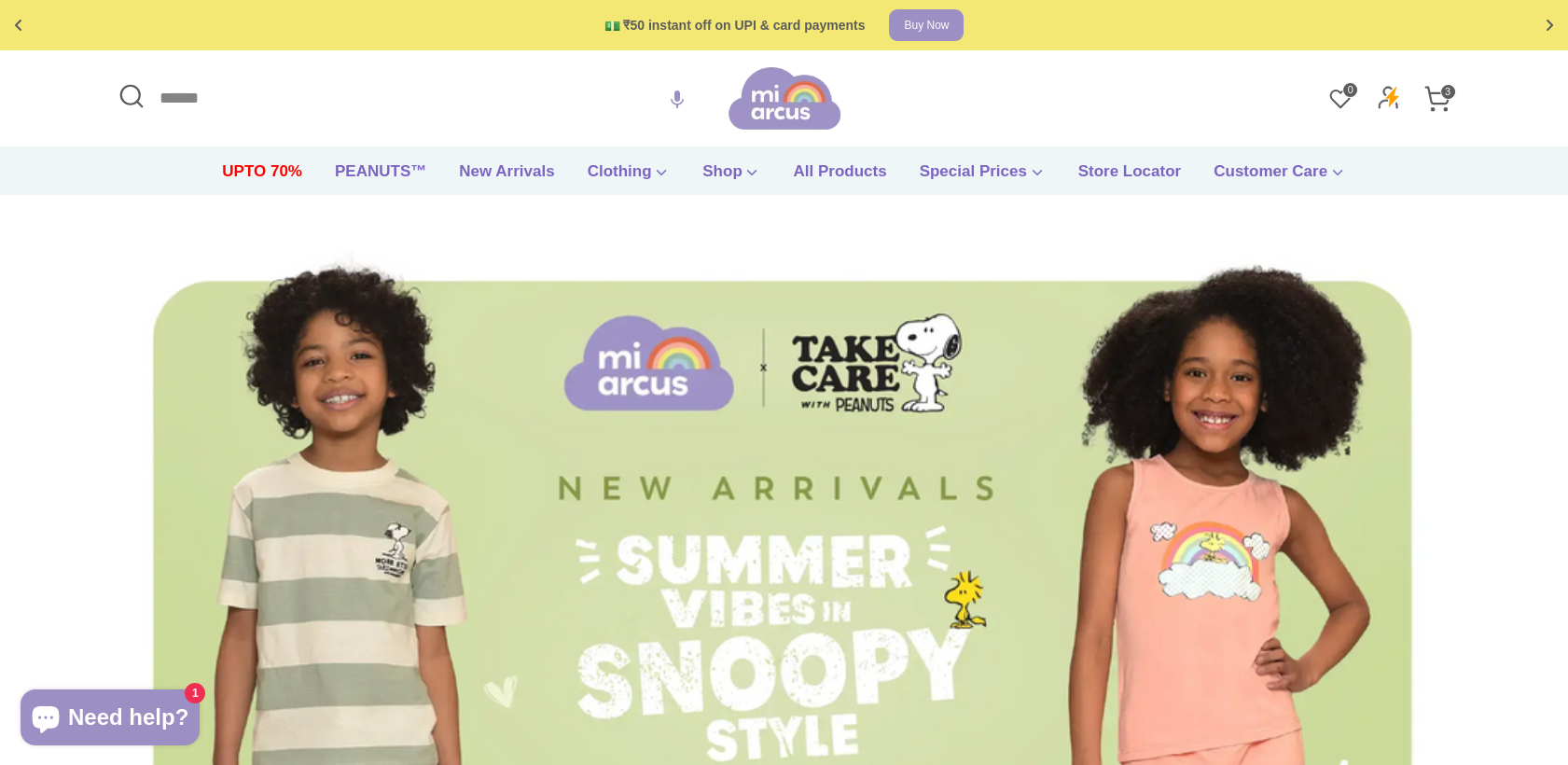 click 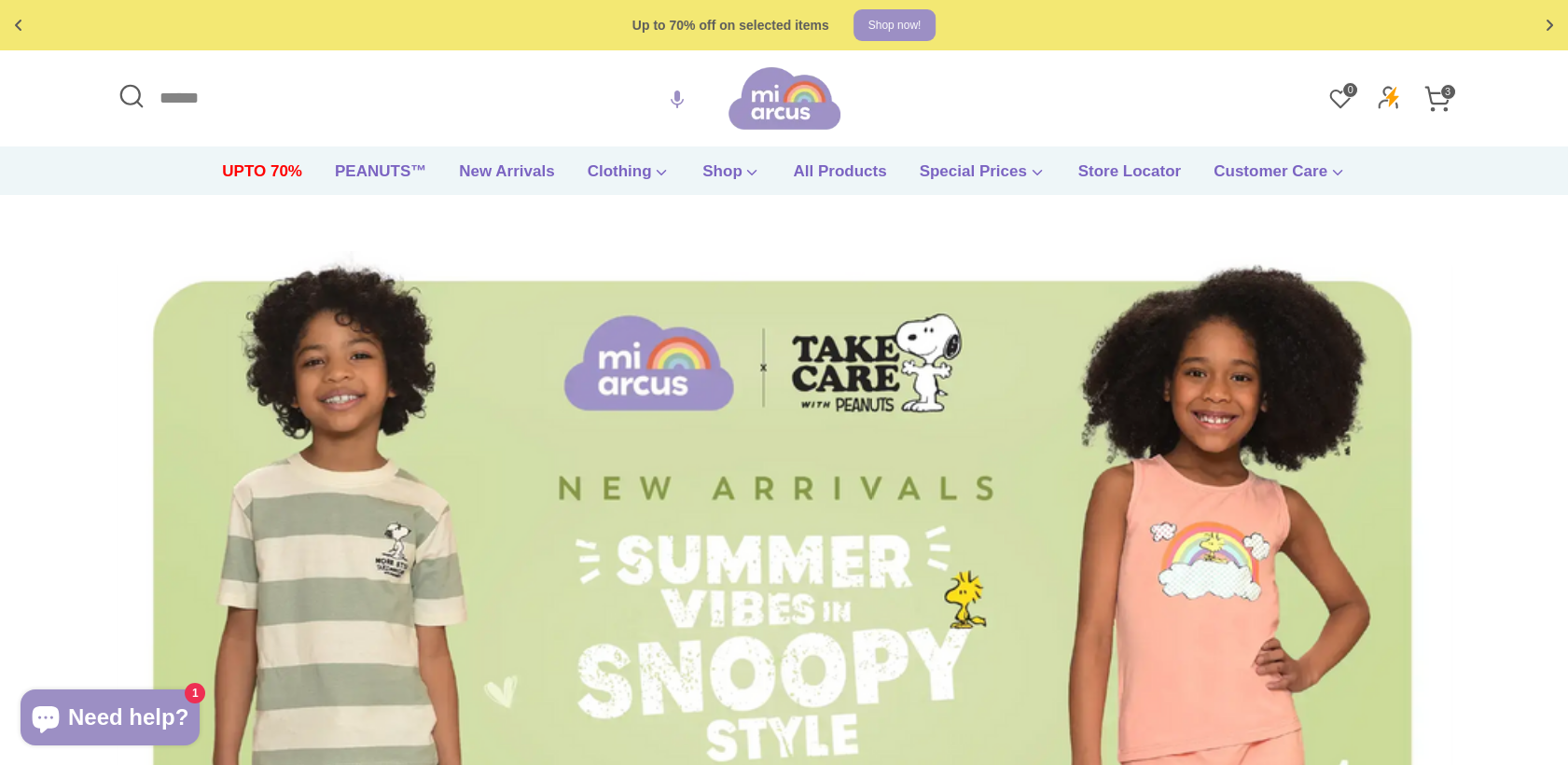 click 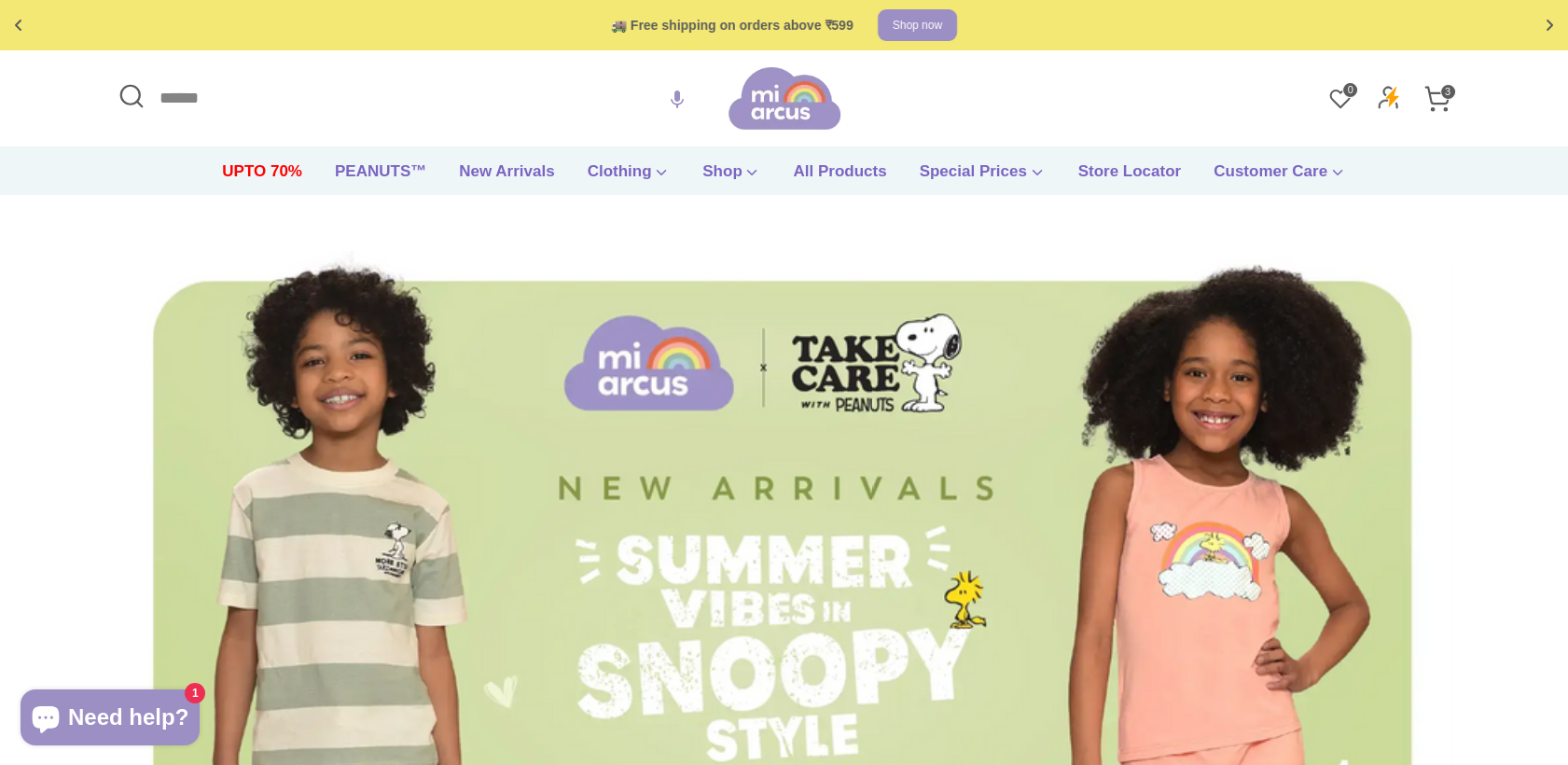 click 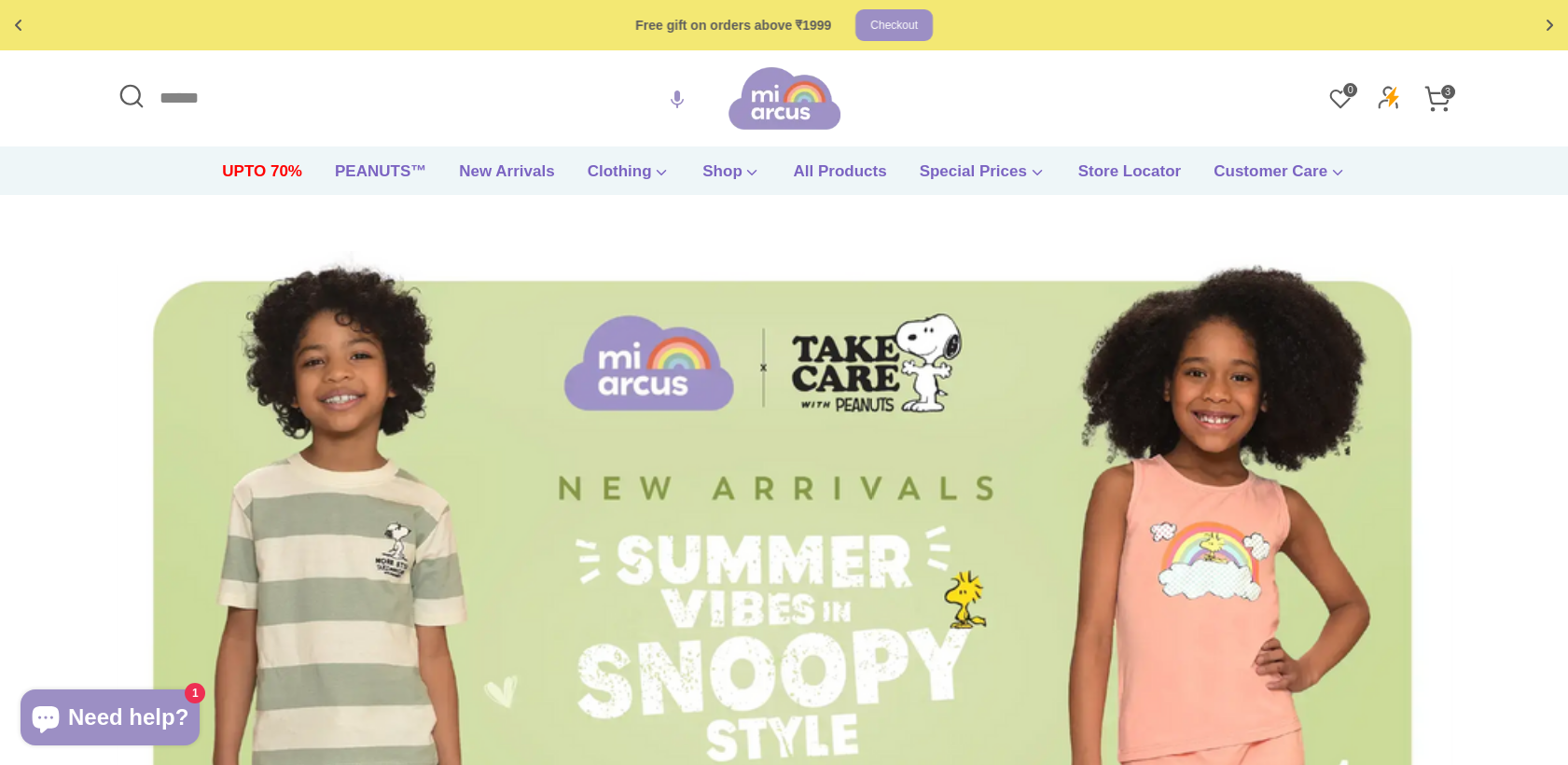 click 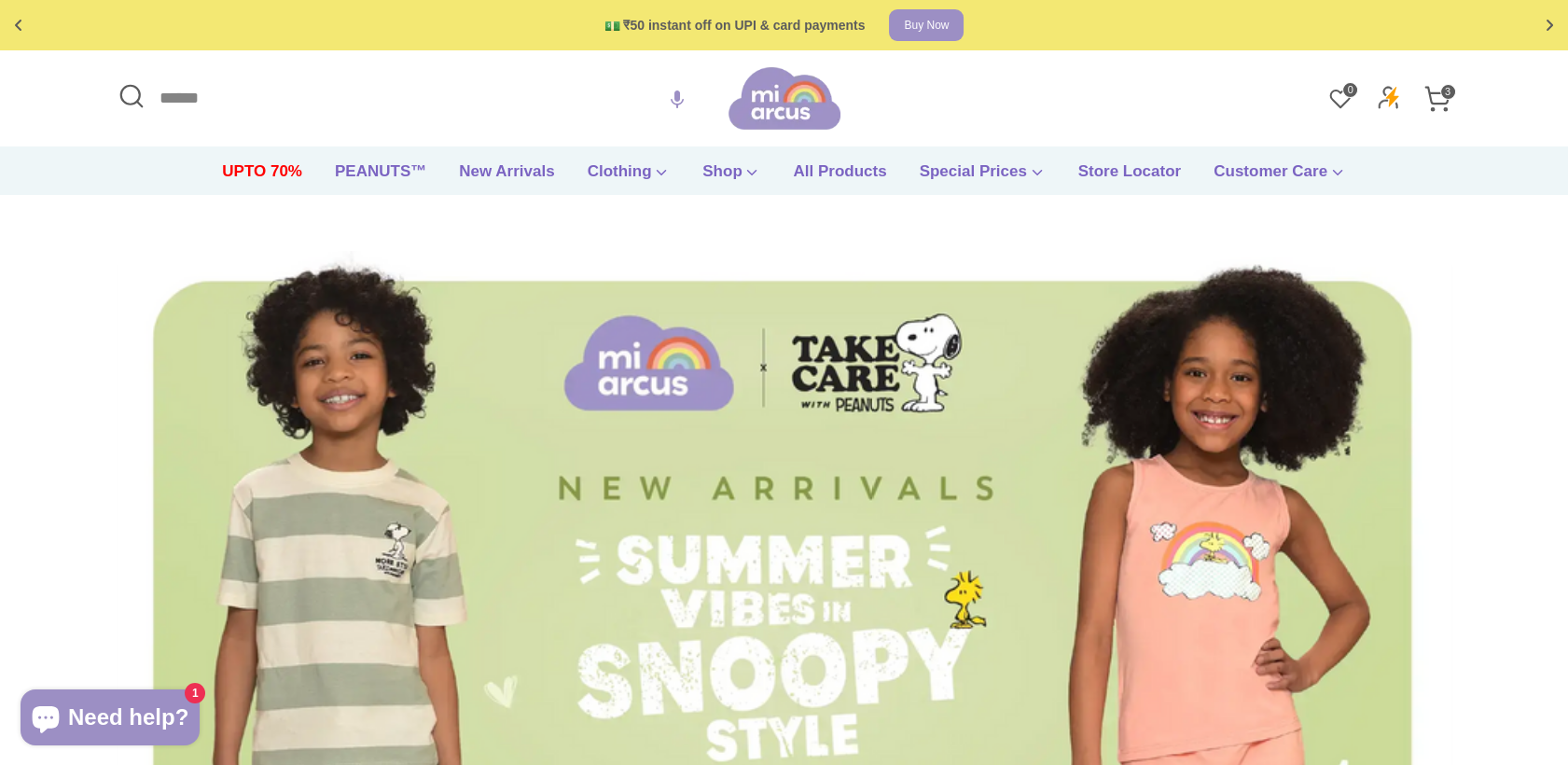 click 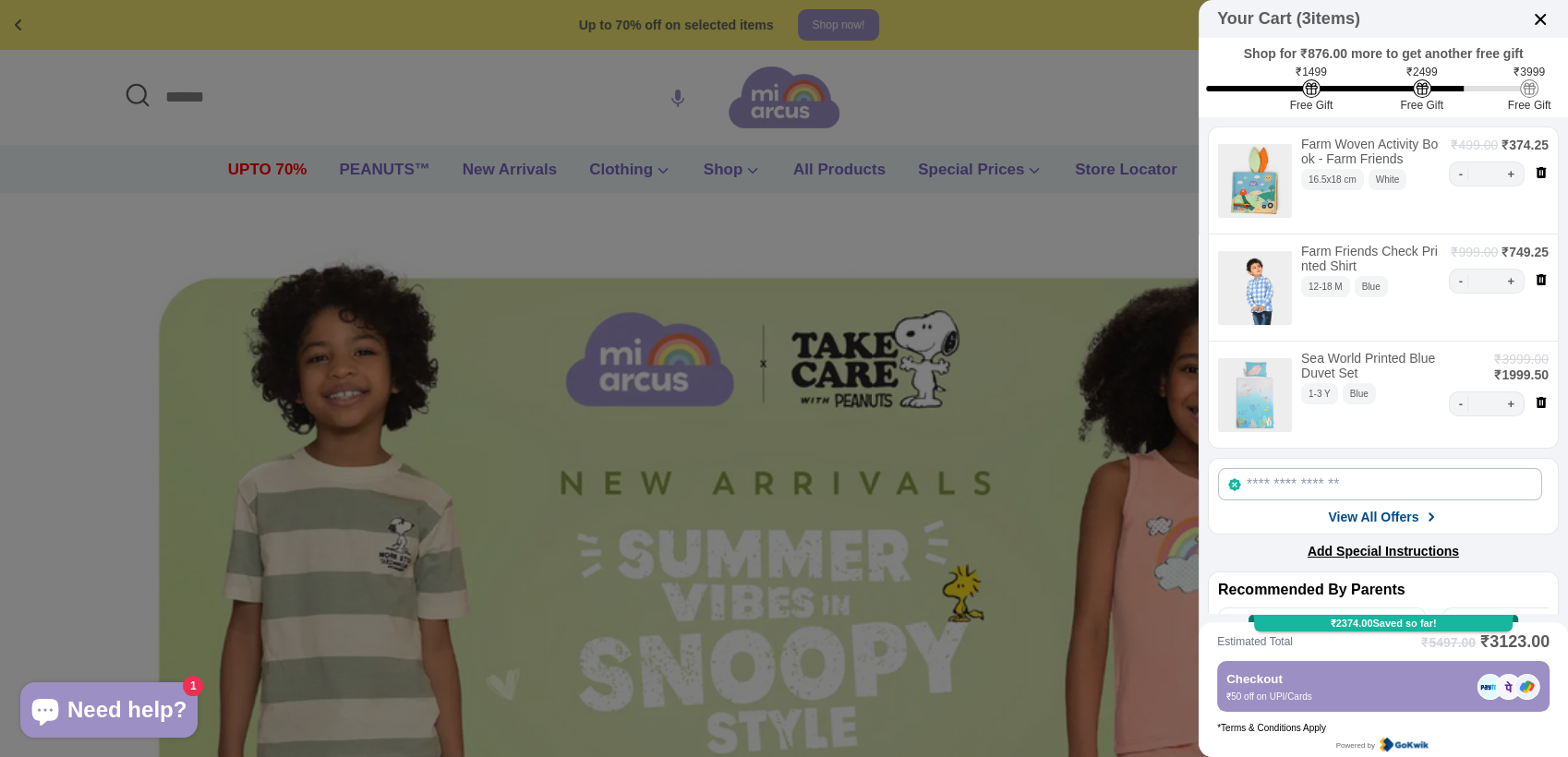 click at bounding box center [1540, 19] 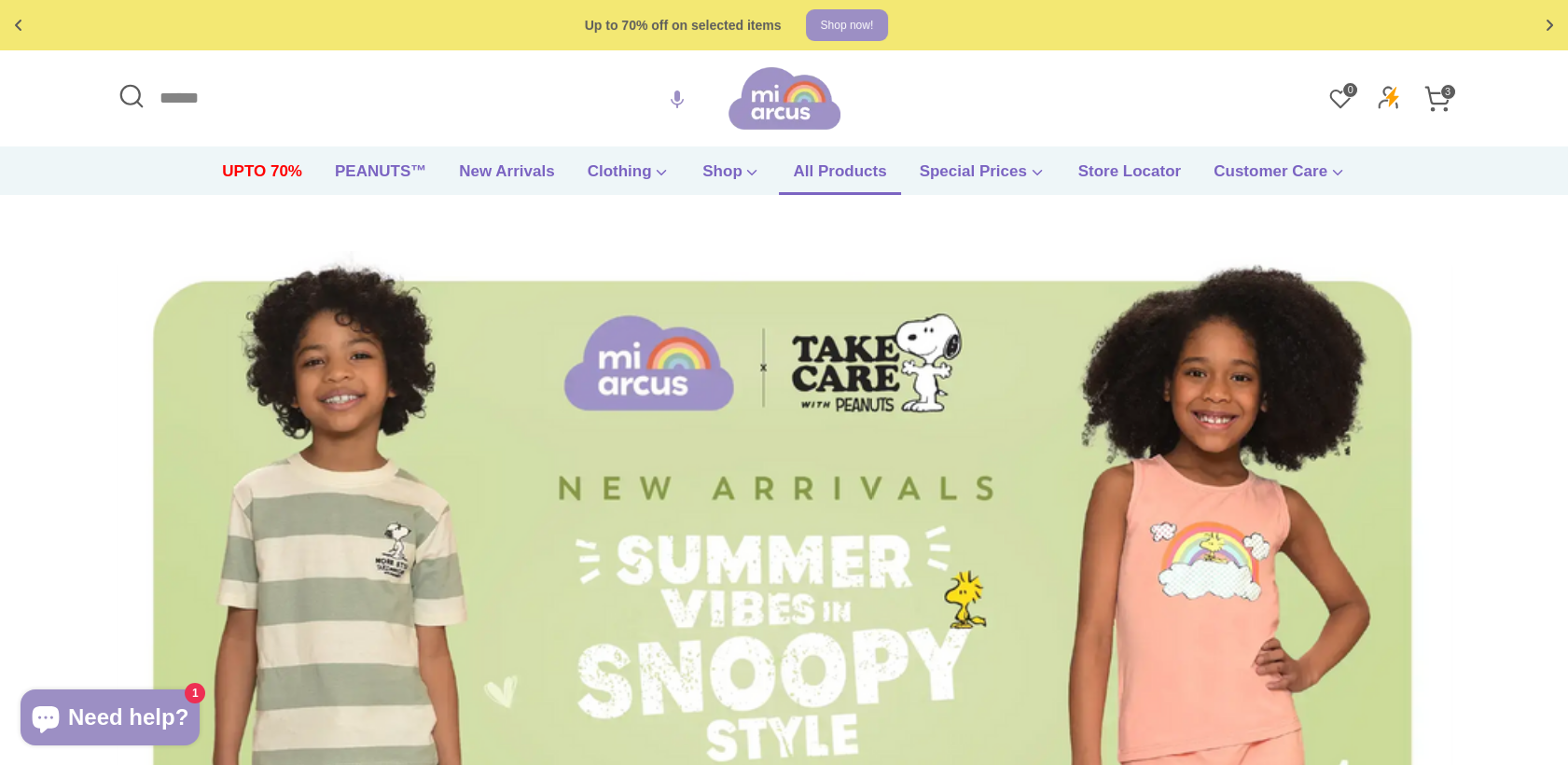 click on "All Products" at bounding box center (840, 177) 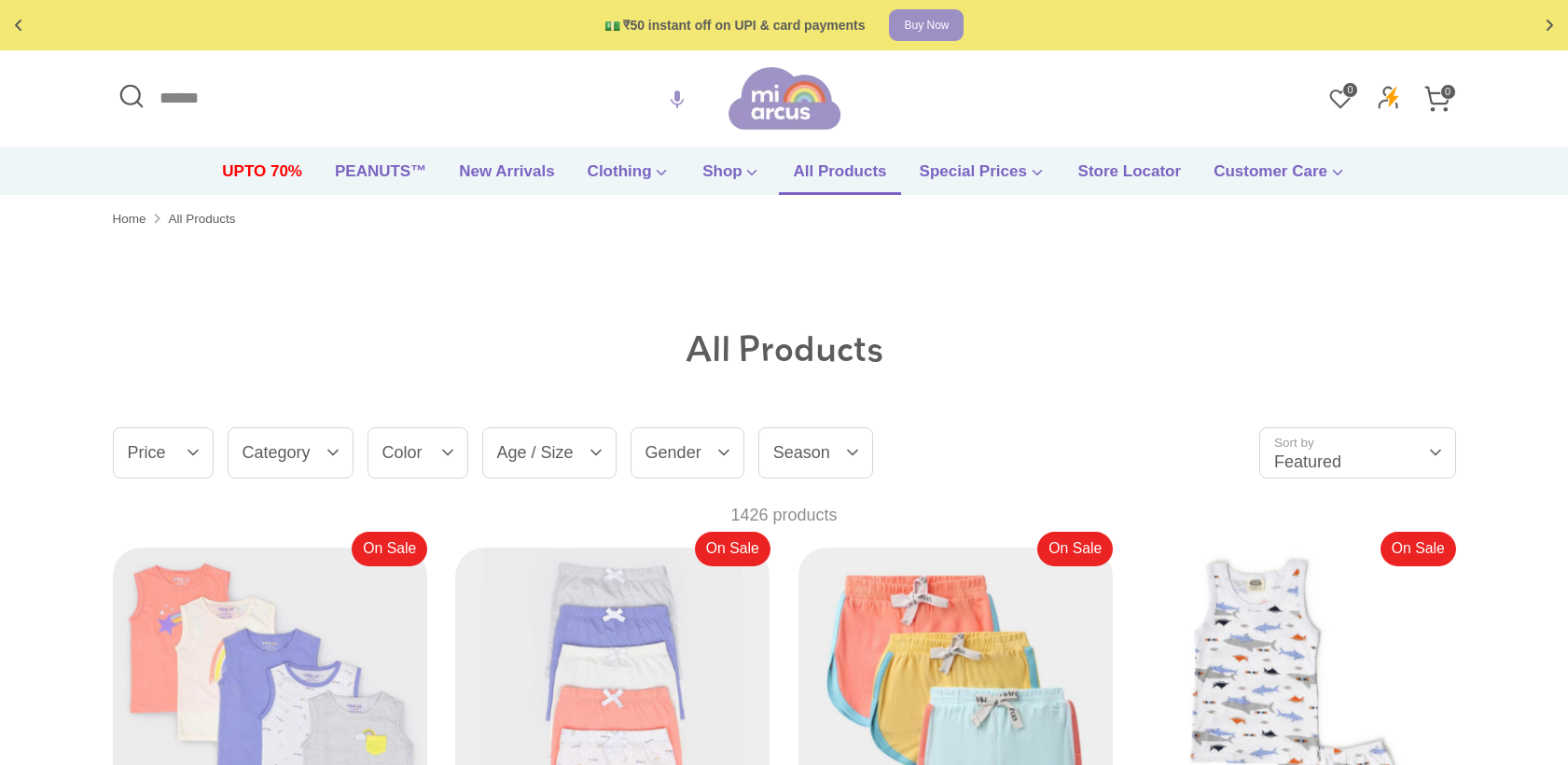 scroll, scrollTop: 0, scrollLeft: 0, axis: both 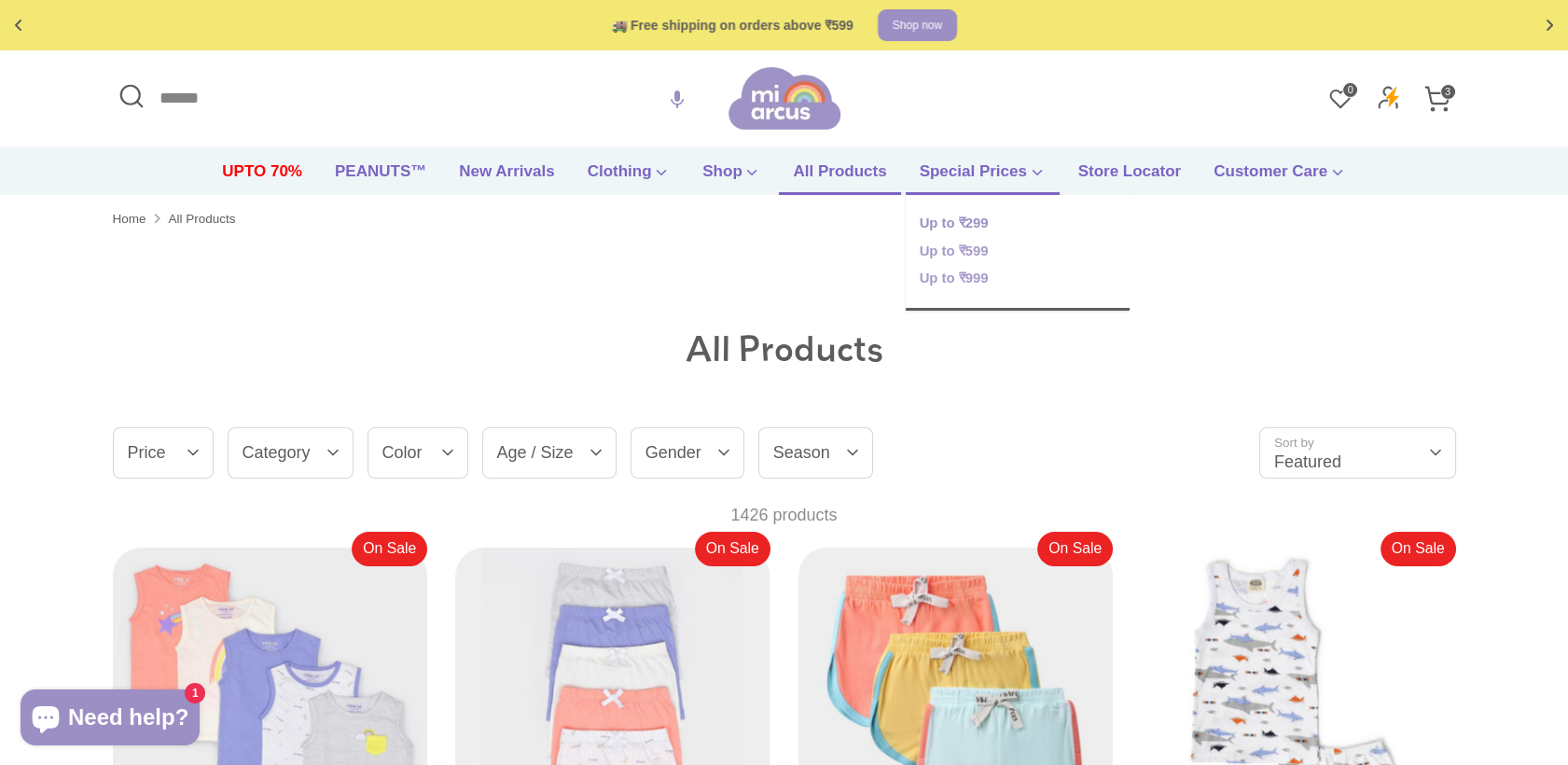 click on "Up to ₹299" at bounding box center (1018, 224) 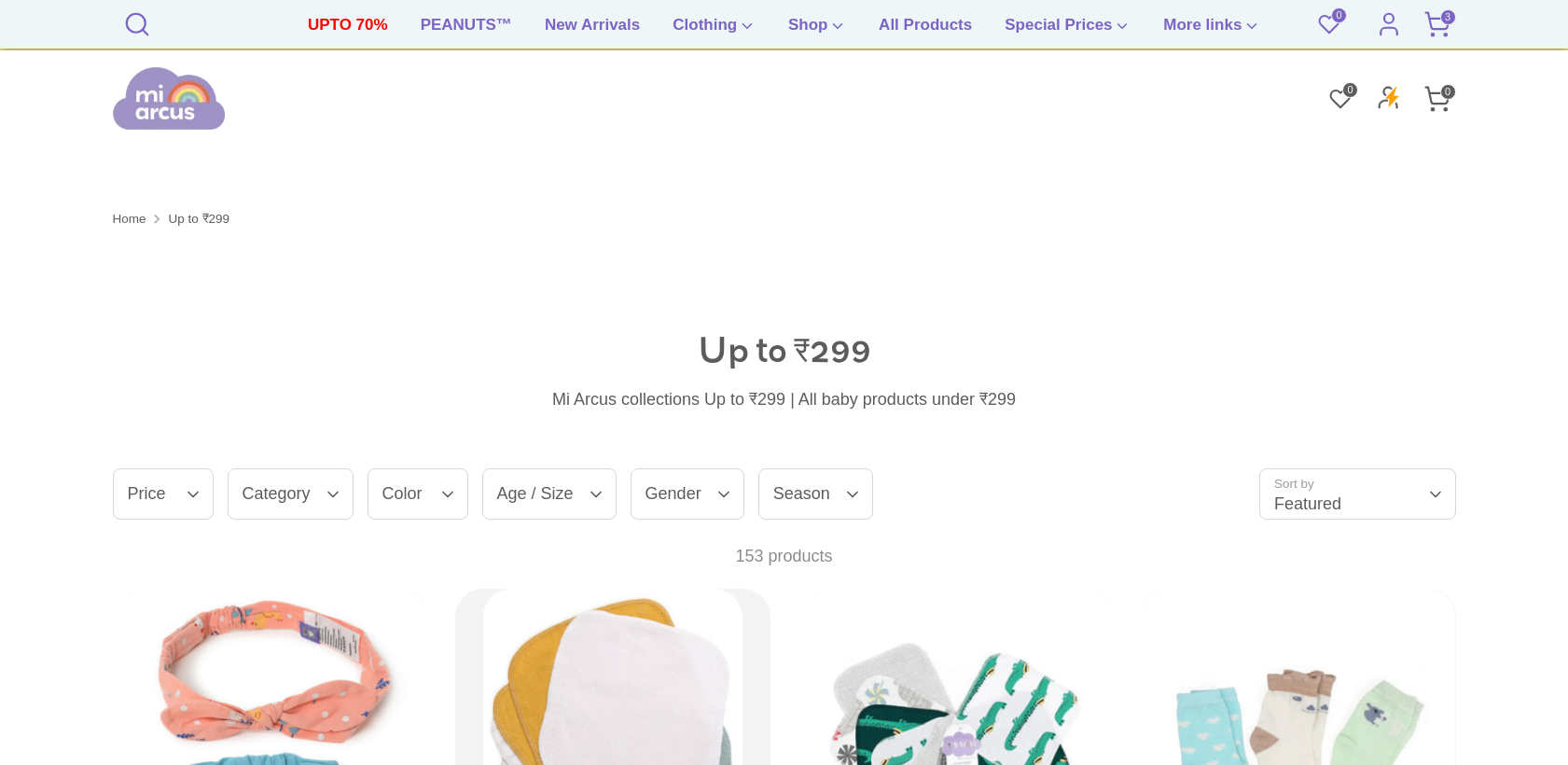 scroll, scrollTop: 414, scrollLeft: 0, axis: vertical 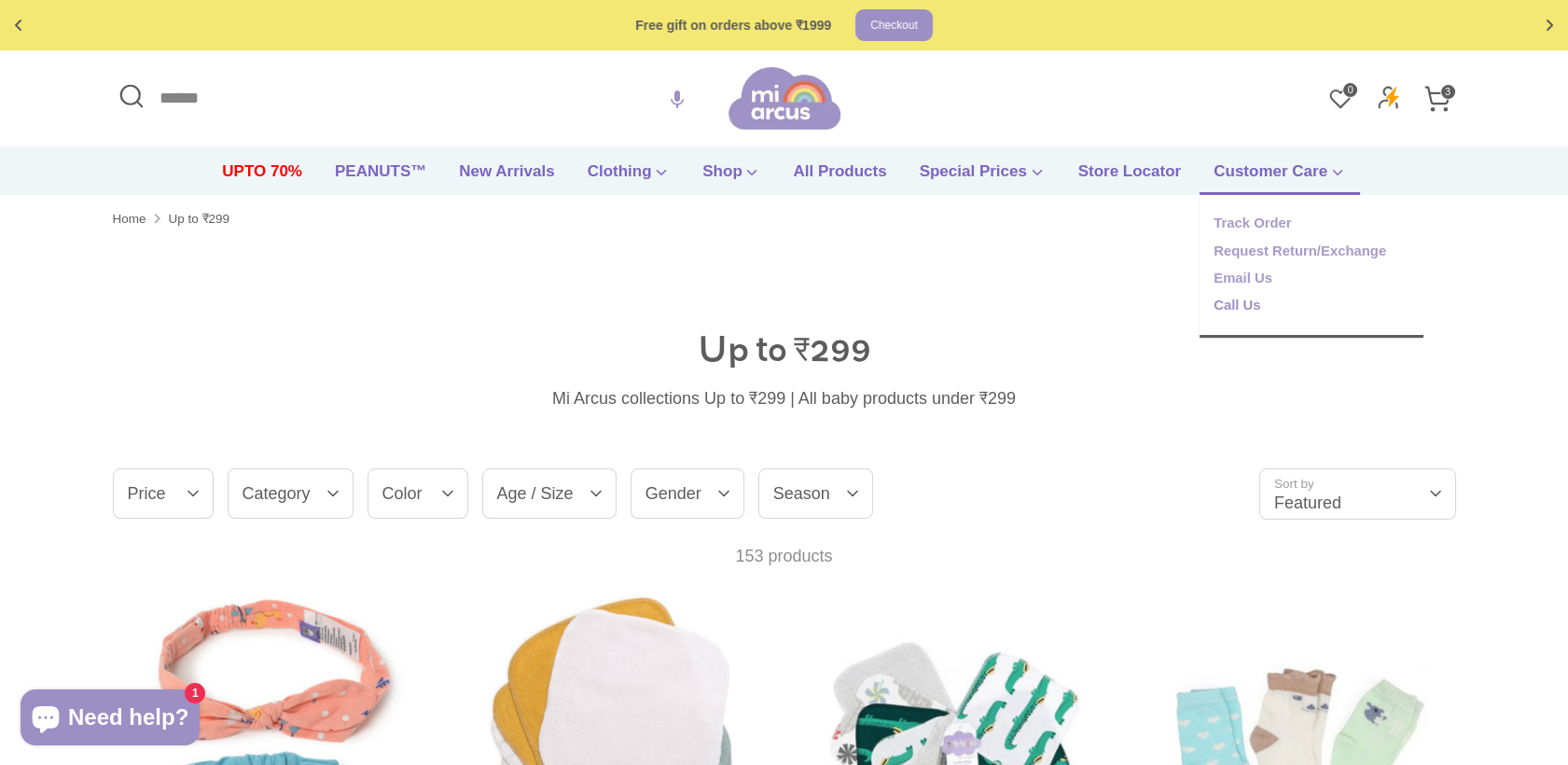 click on "Call Us" at bounding box center (1311, 306) 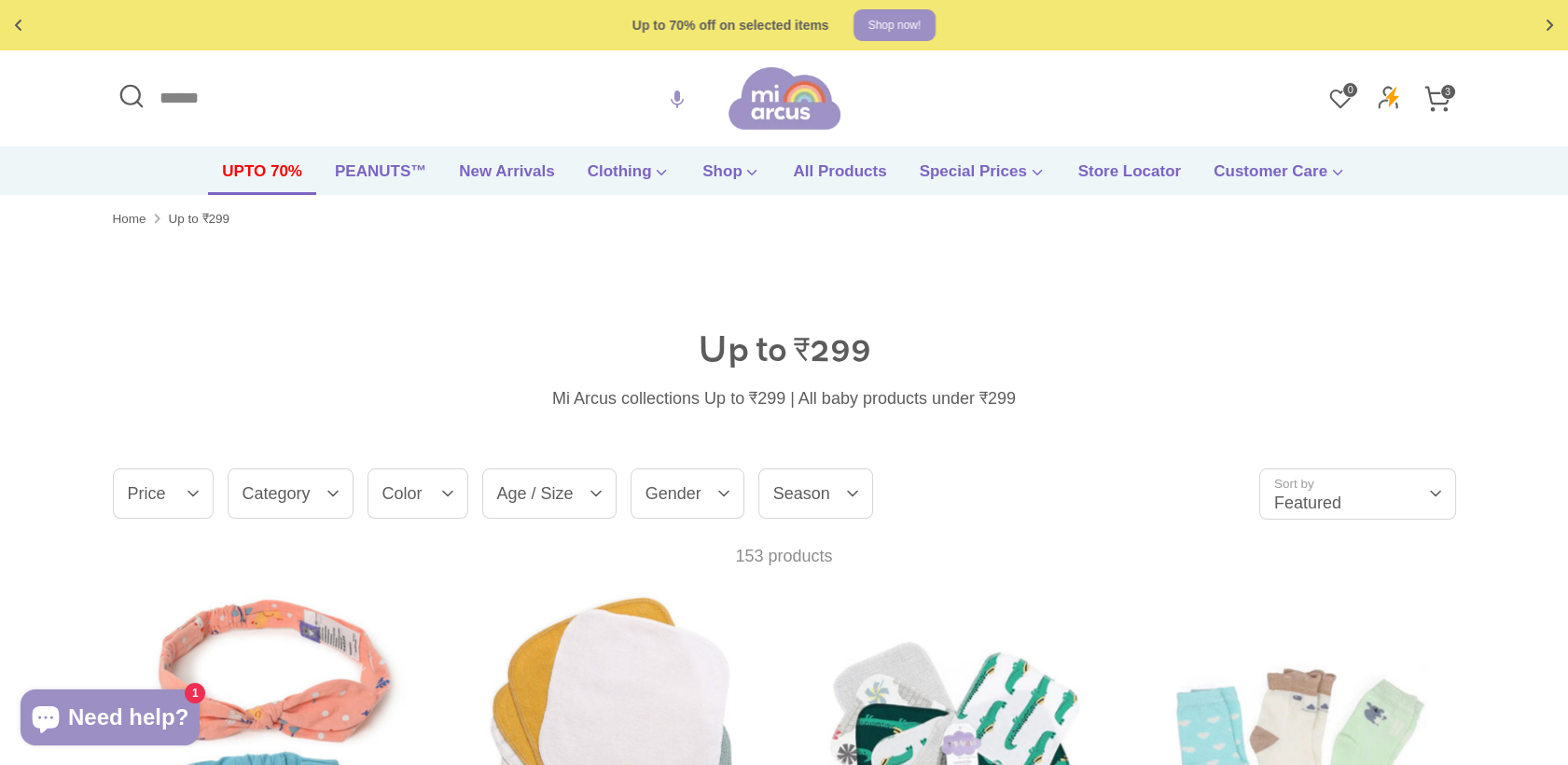 click on "UPTO 70%" at bounding box center (262, 177) 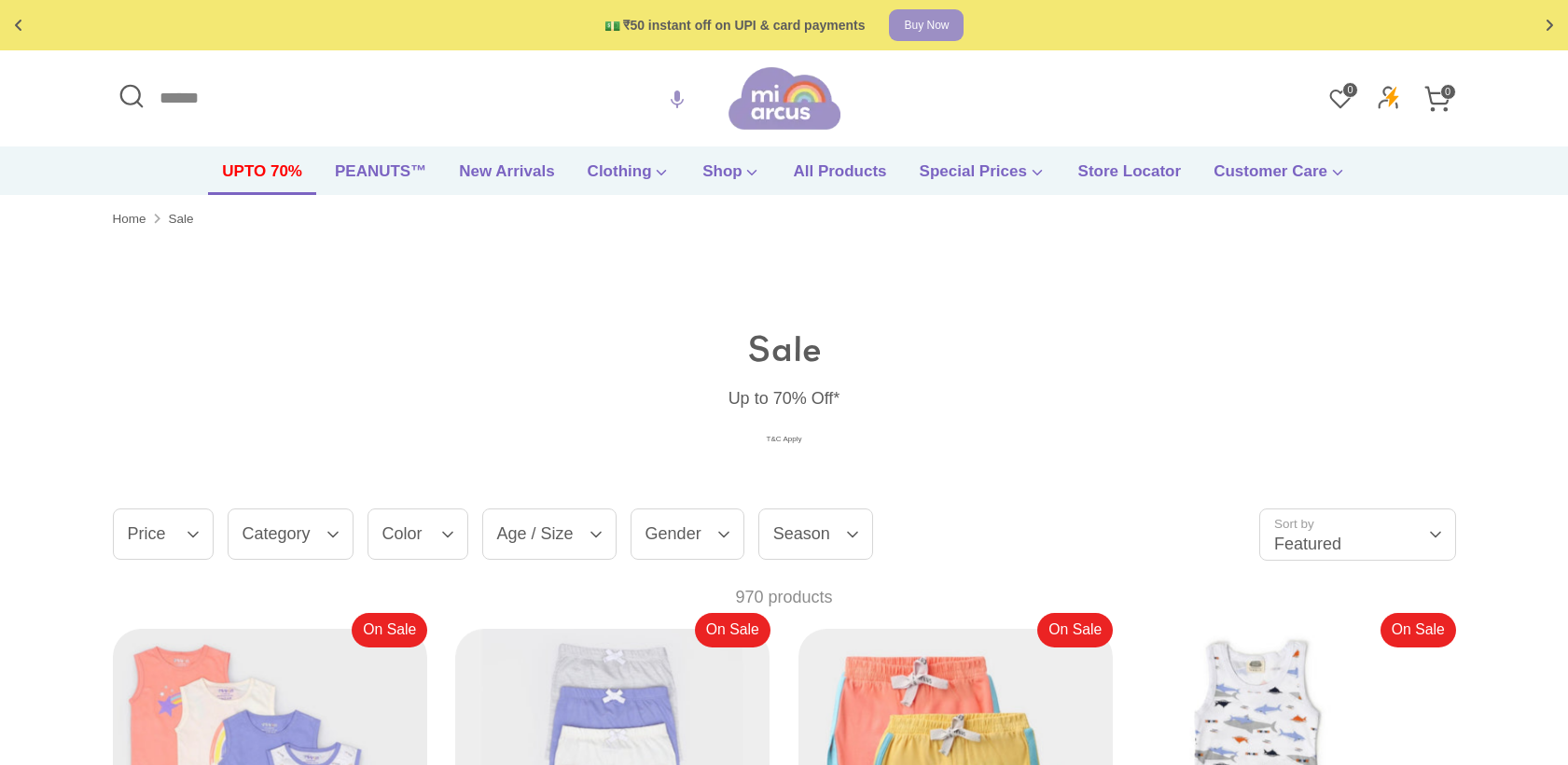scroll, scrollTop: 0, scrollLeft: 0, axis: both 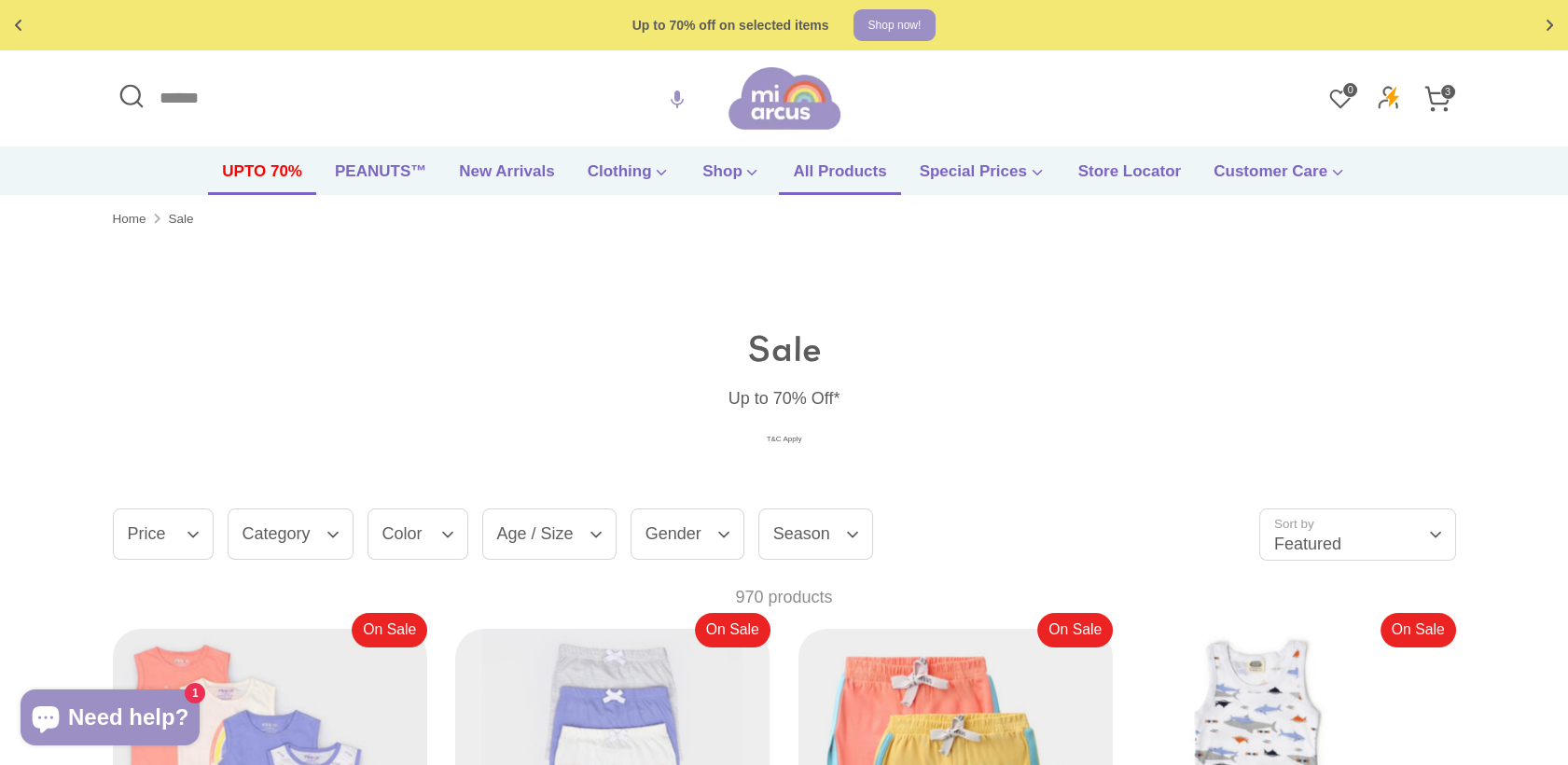 click on "All Products" at bounding box center [840, 177] 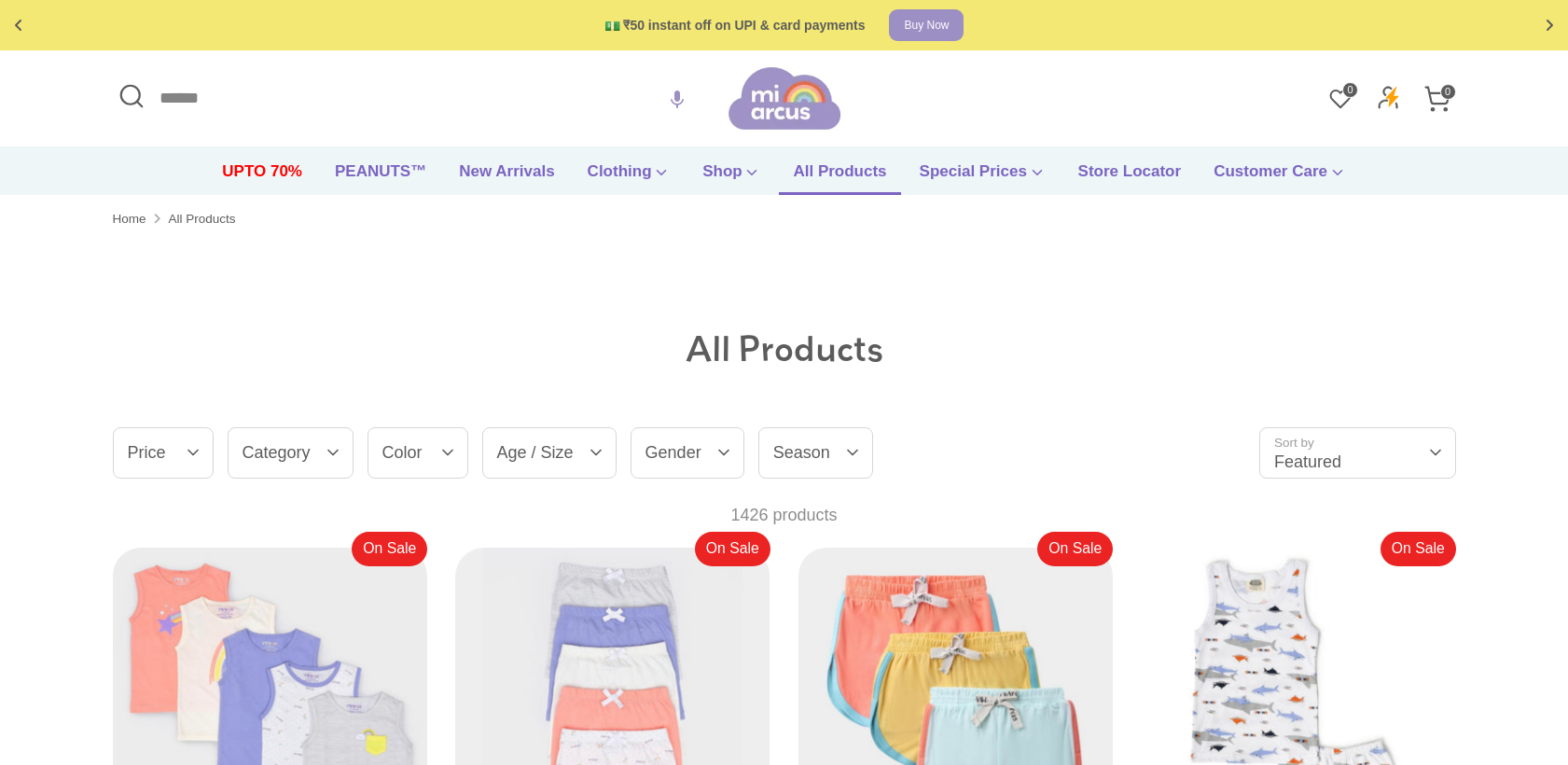 scroll, scrollTop: 0, scrollLeft: 0, axis: both 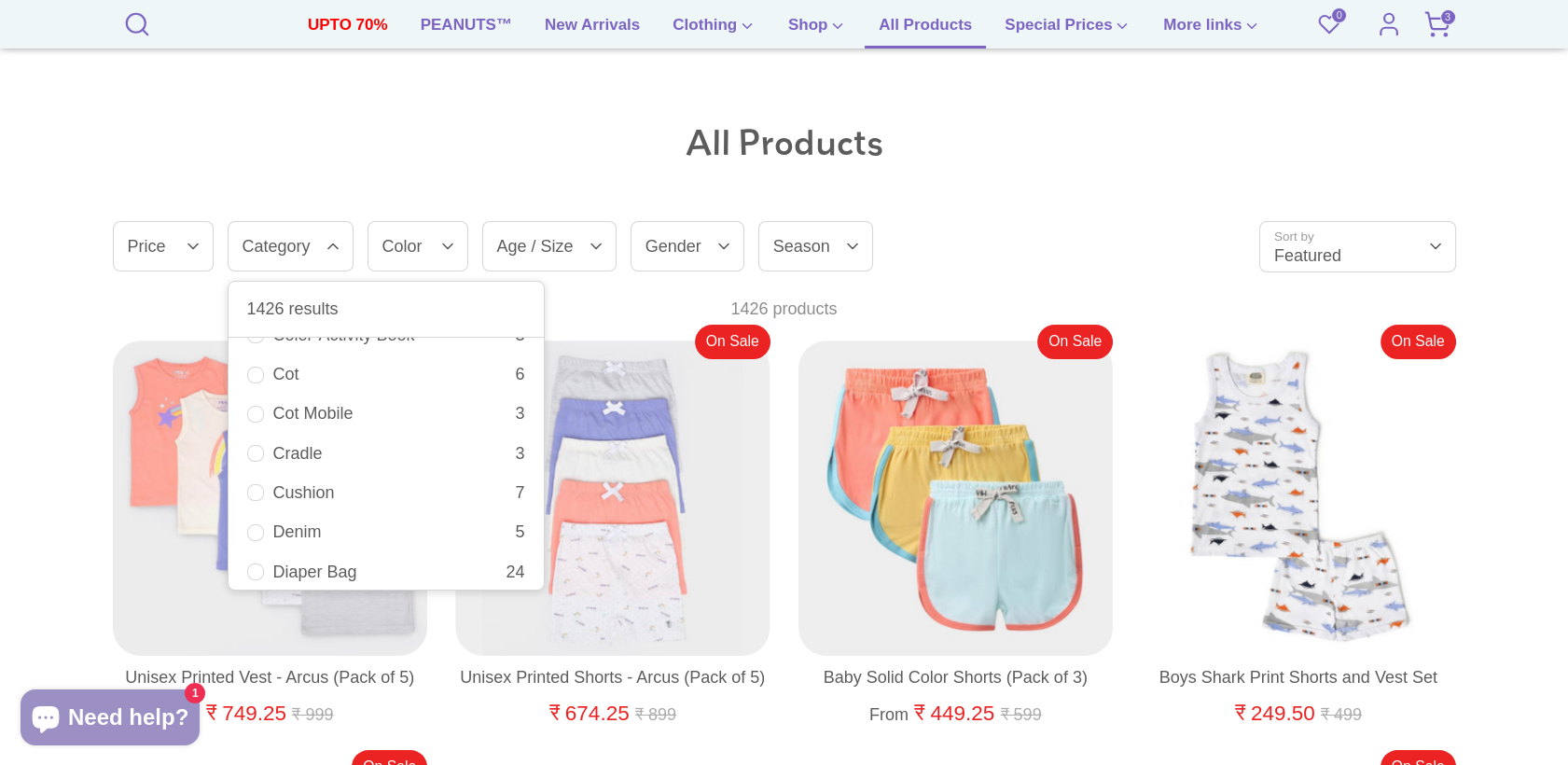 click on "Cot Mobile
3" at bounding box center [386, 413] 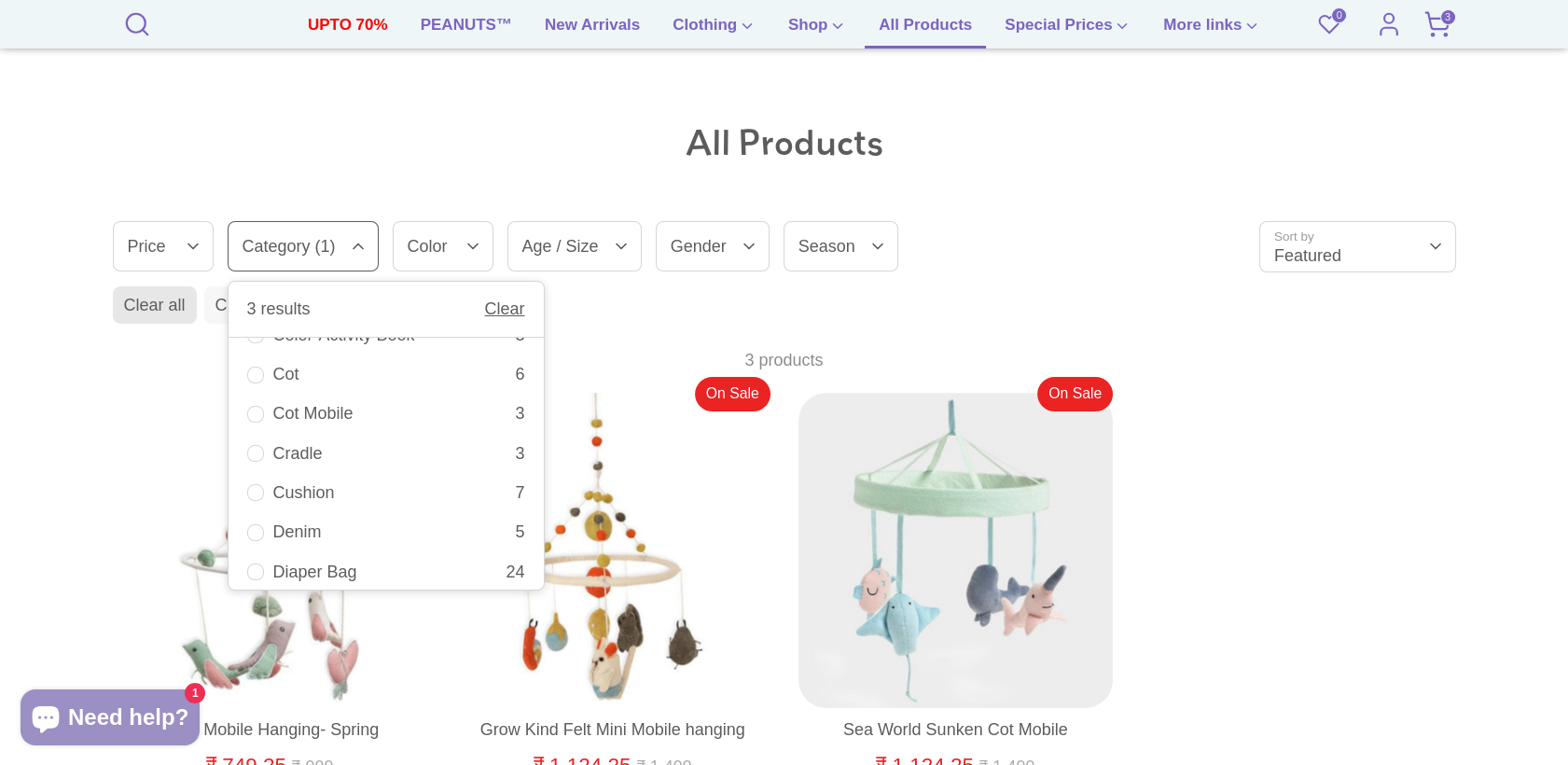 click on "Cradle
3" at bounding box center [386, 453] 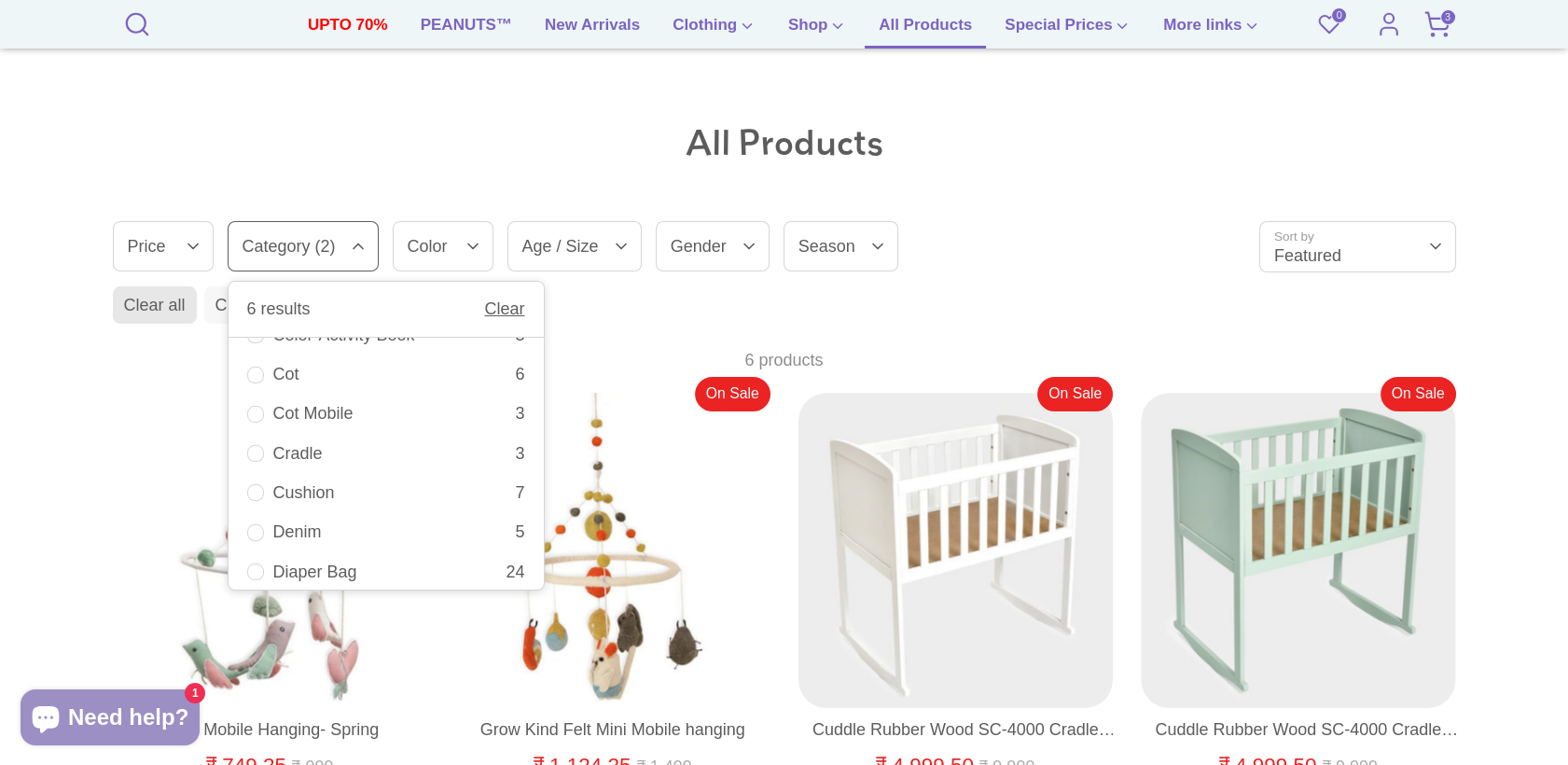 click on "Cushion
7" at bounding box center (386, 493) 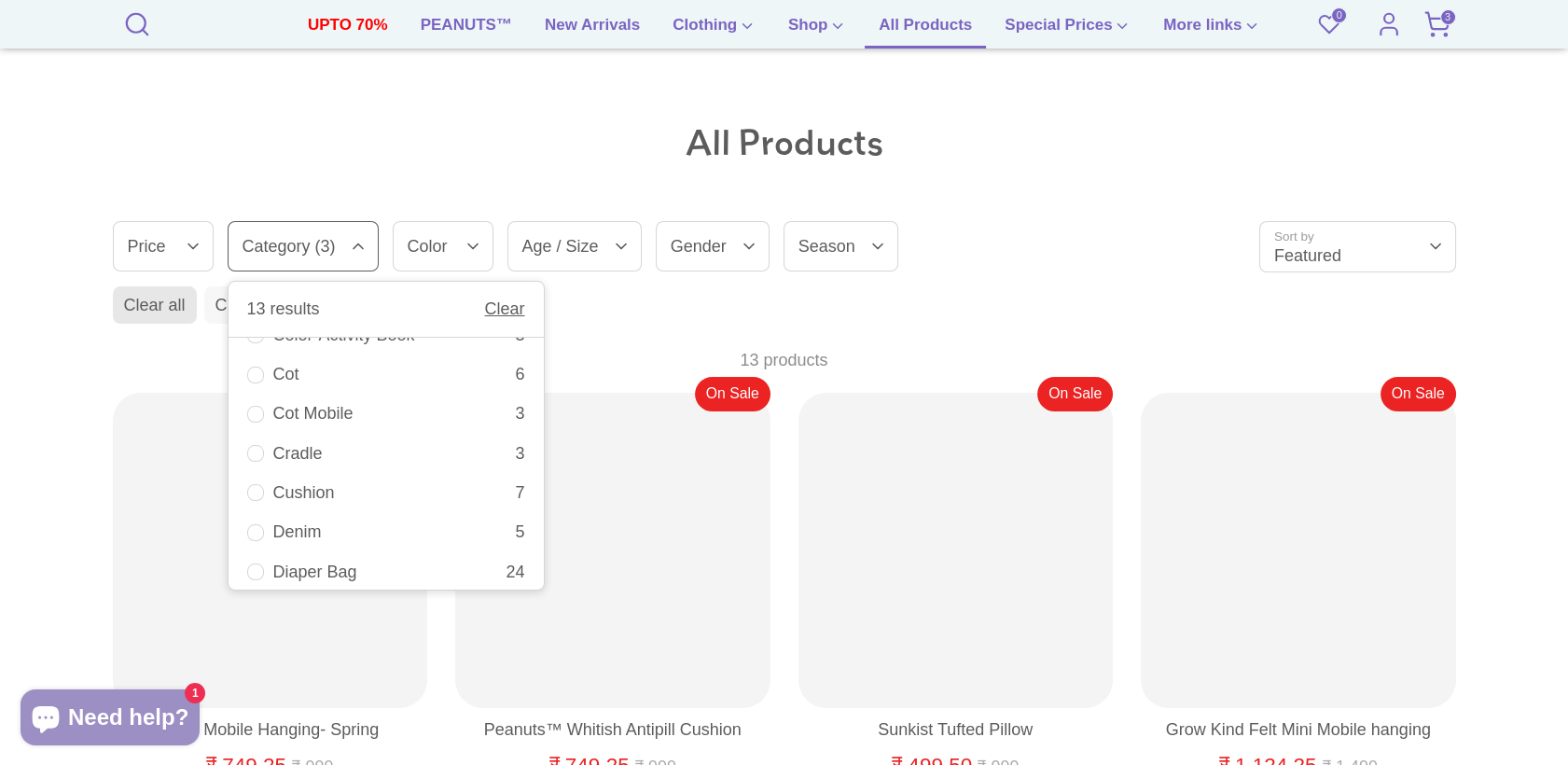 click on "Denim
5" at bounding box center [386, 532] 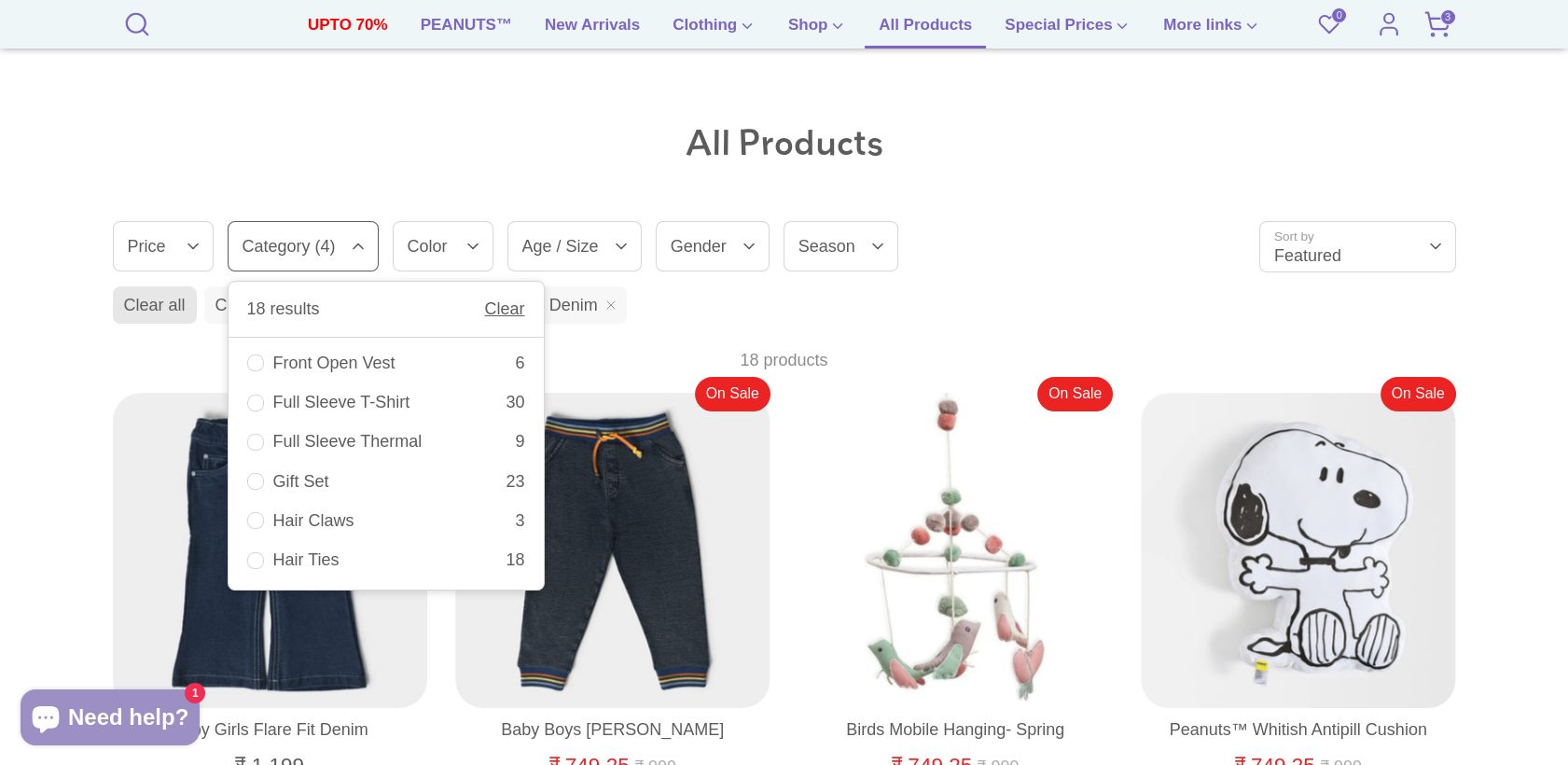 scroll, scrollTop: 1443, scrollLeft: 0, axis: vertical 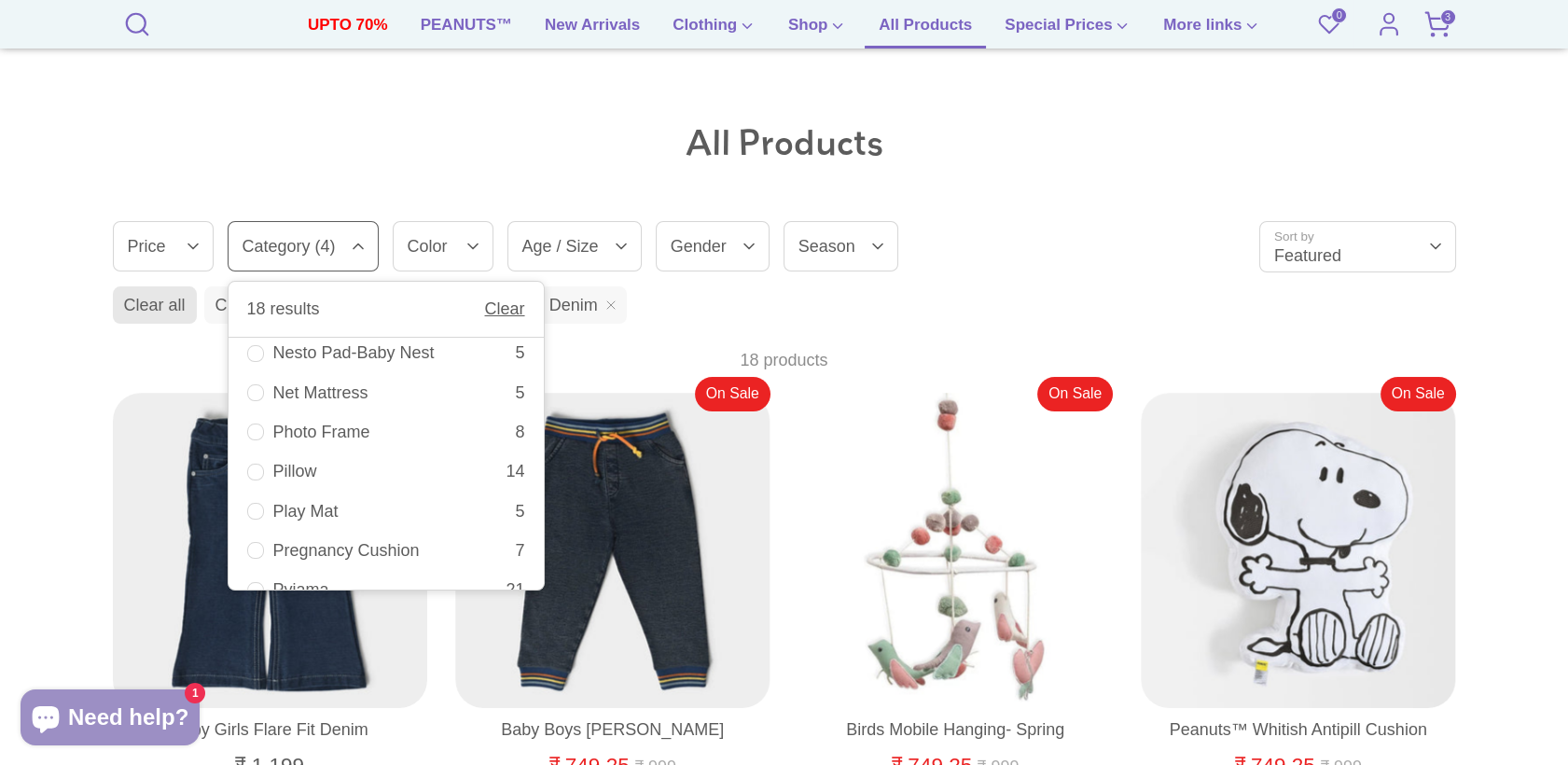 click on "Net Mattress
5" at bounding box center [386, 393] 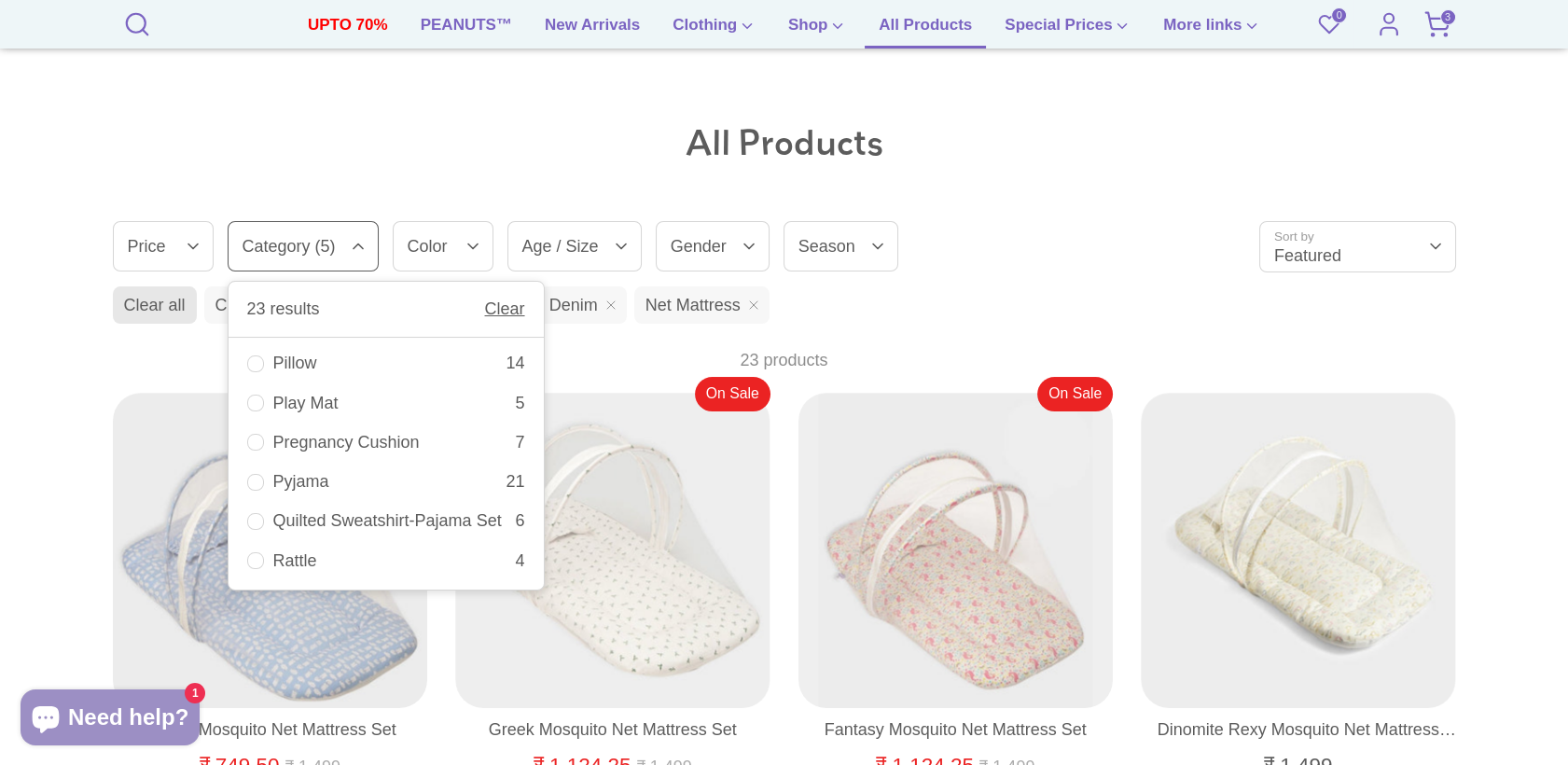 scroll, scrollTop: 2429, scrollLeft: 0, axis: vertical 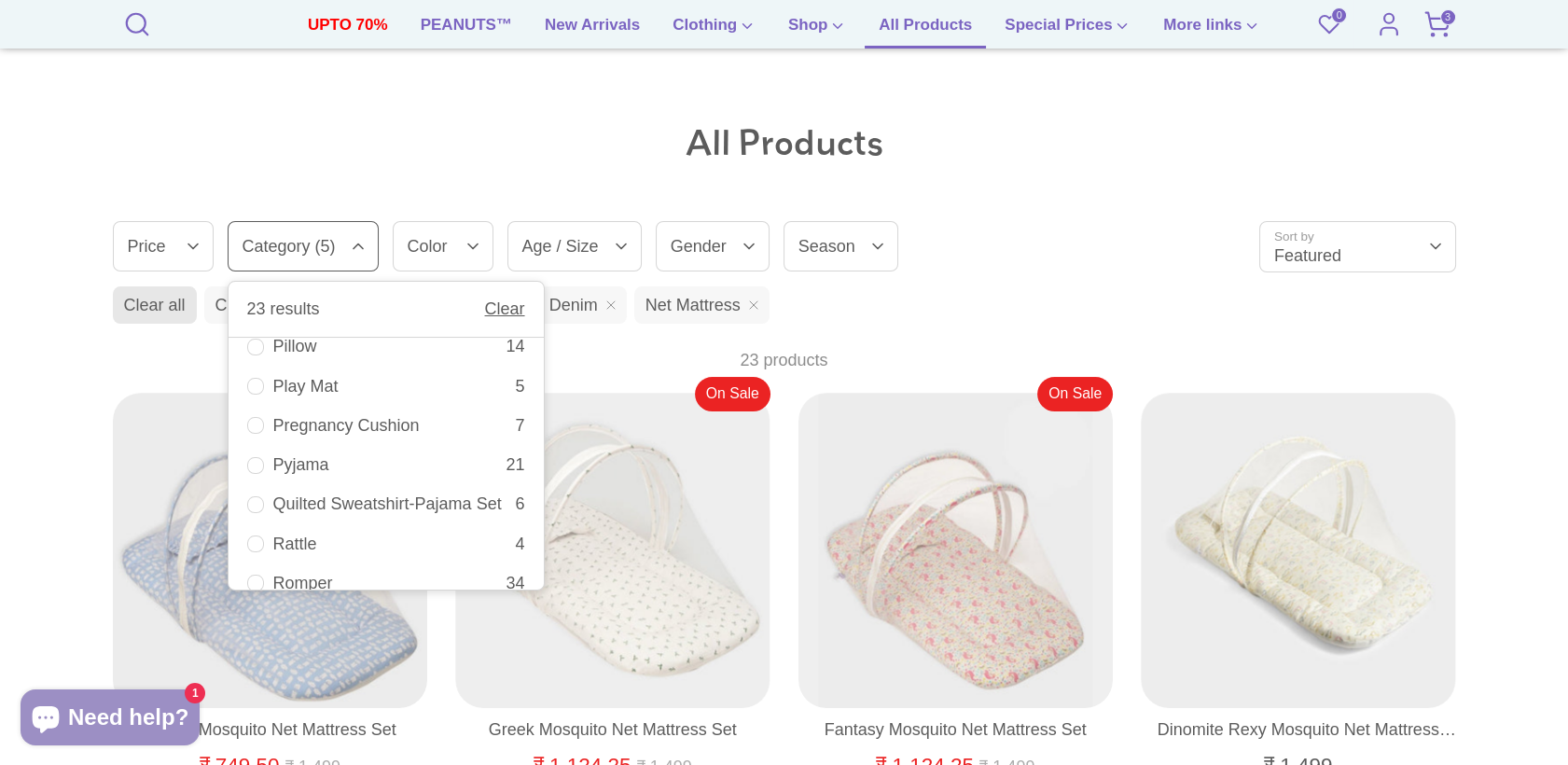 click on "Pillow
14" at bounding box center (386, 346) 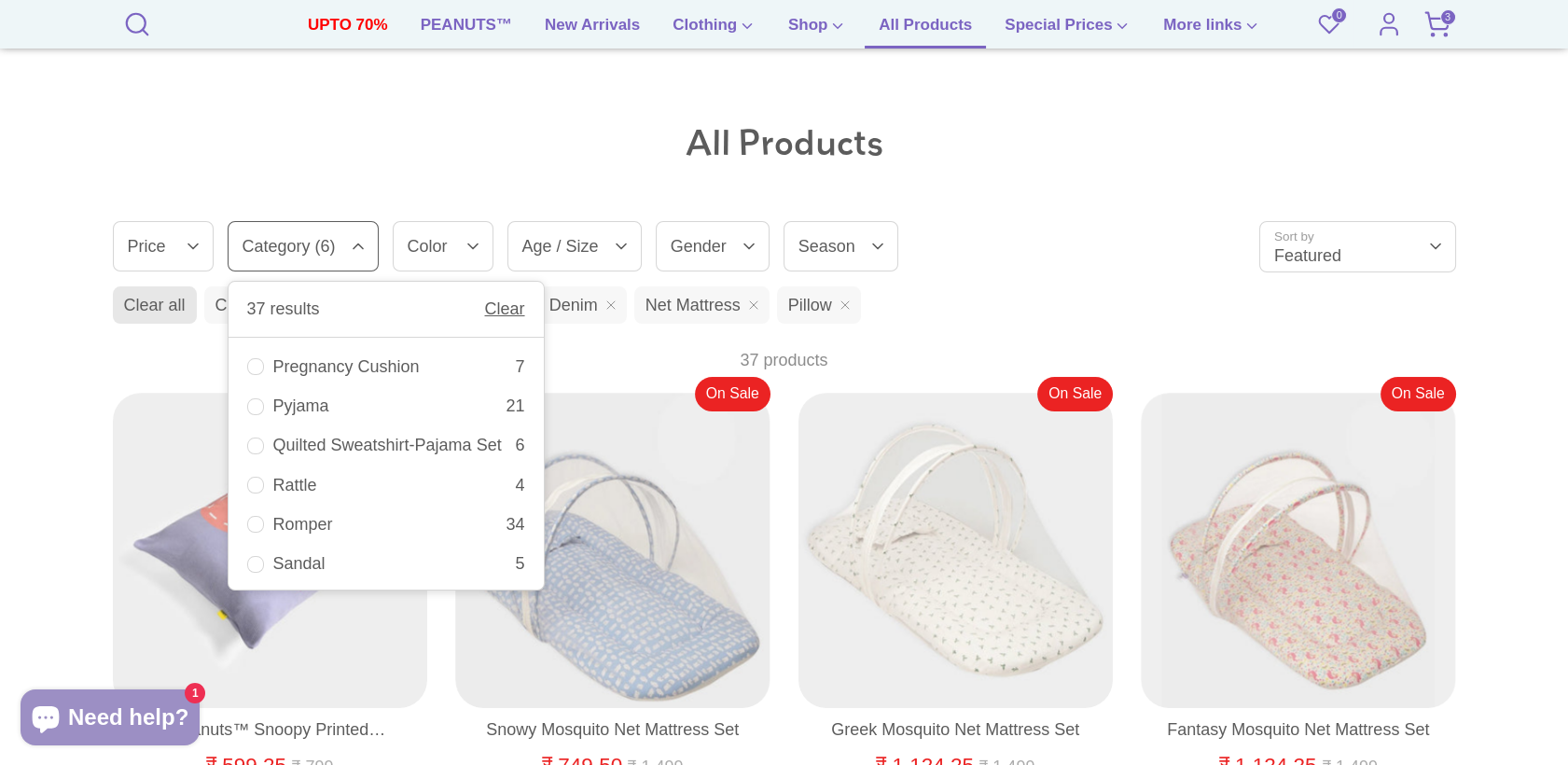 scroll, scrollTop: 2522, scrollLeft: 0, axis: vertical 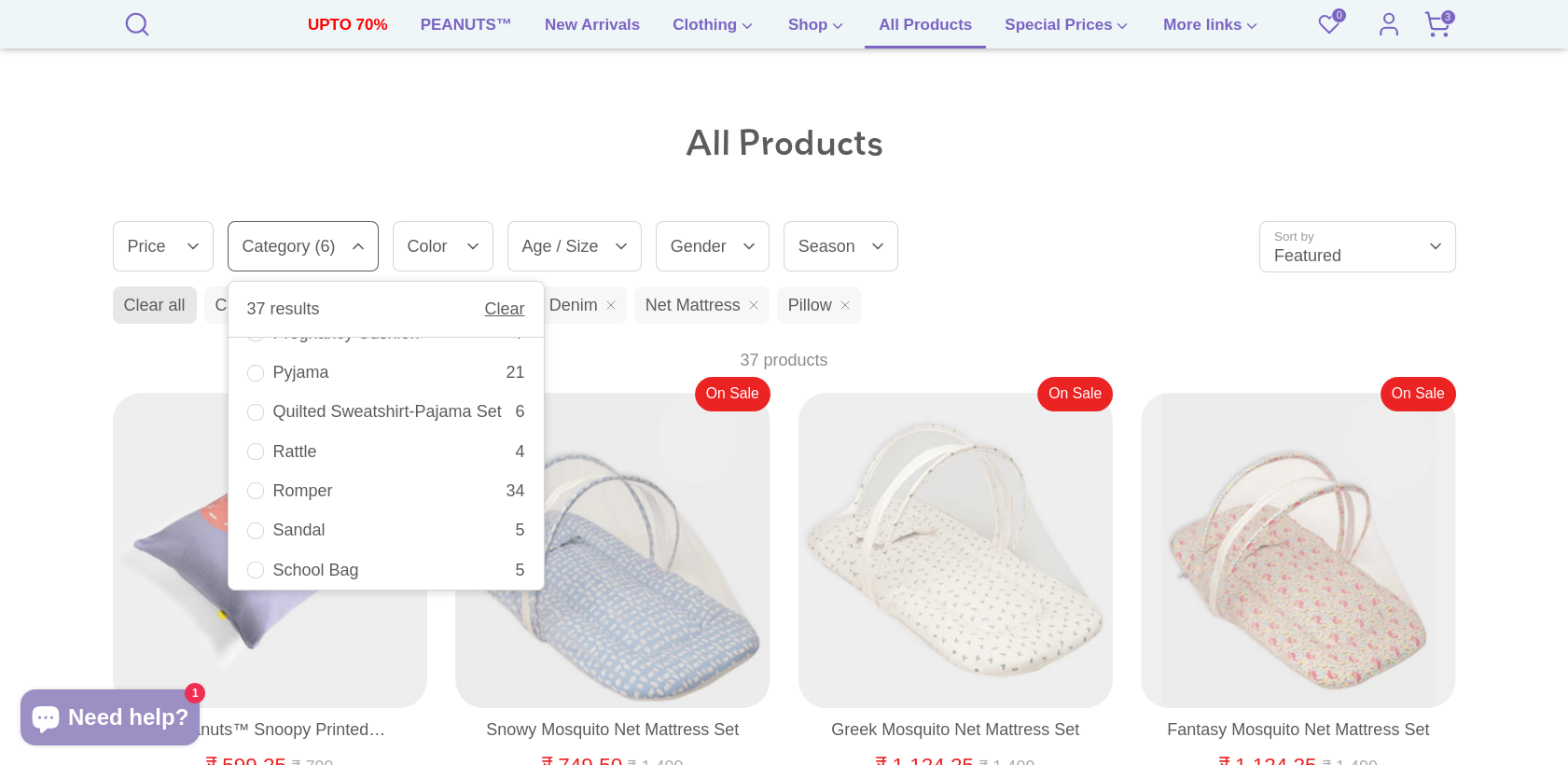 click on "Quilted Sweatshirt-Pajama Set" at bounding box center (395, 411) 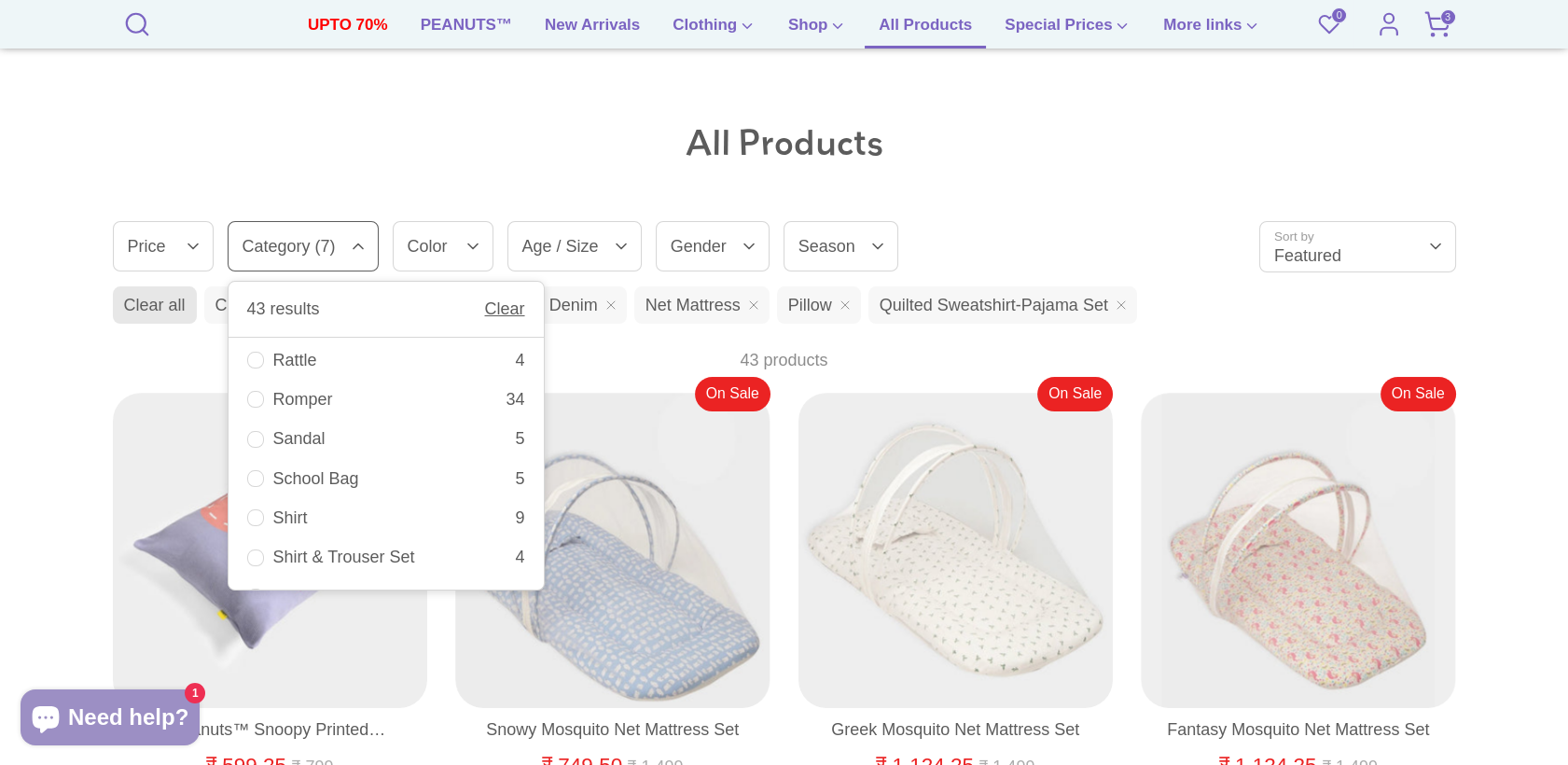 scroll, scrollTop: 2630, scrollLeft: 0, axis: vertical 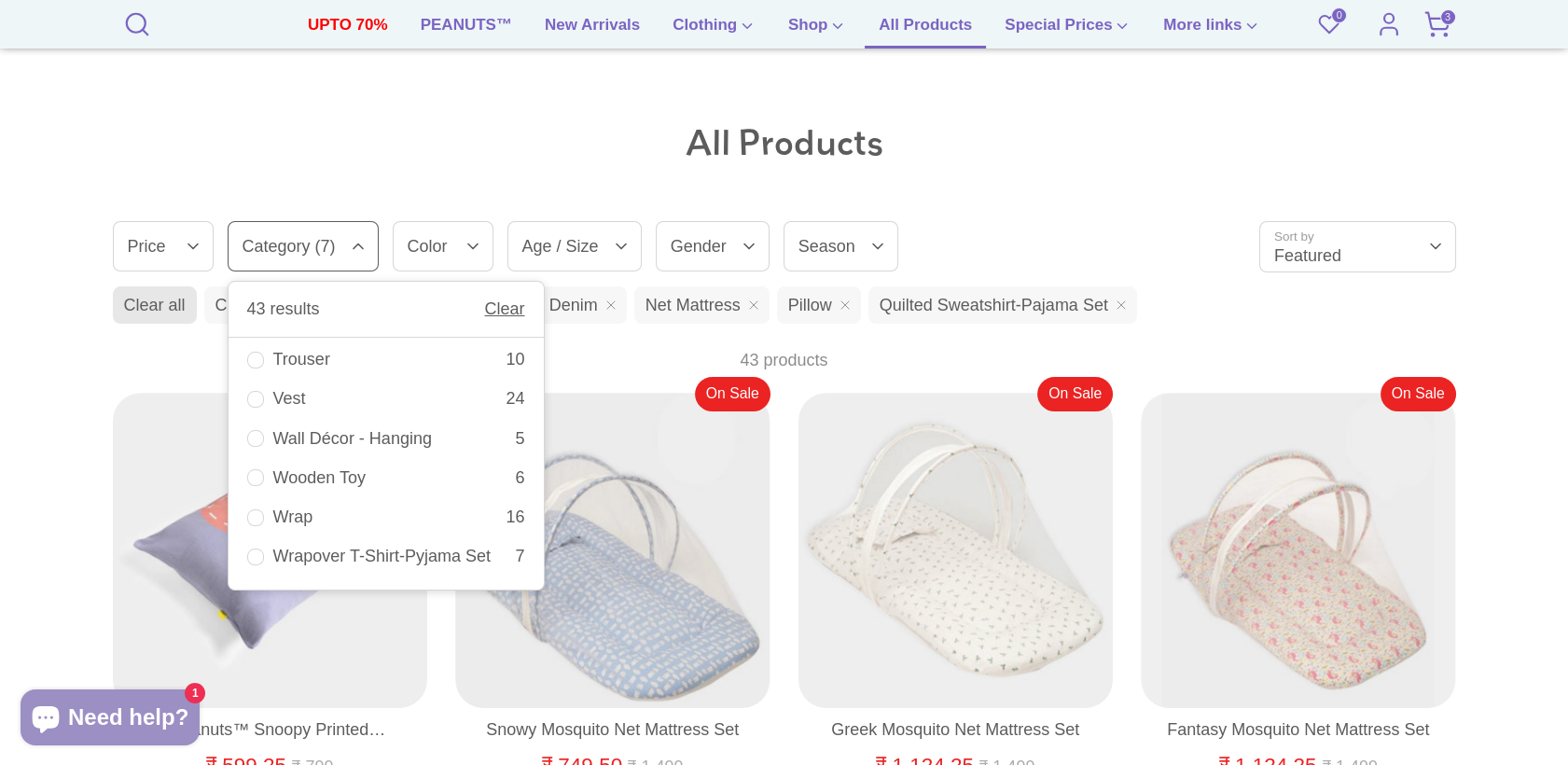 click on "All Products" at bounding box center (784, 143) 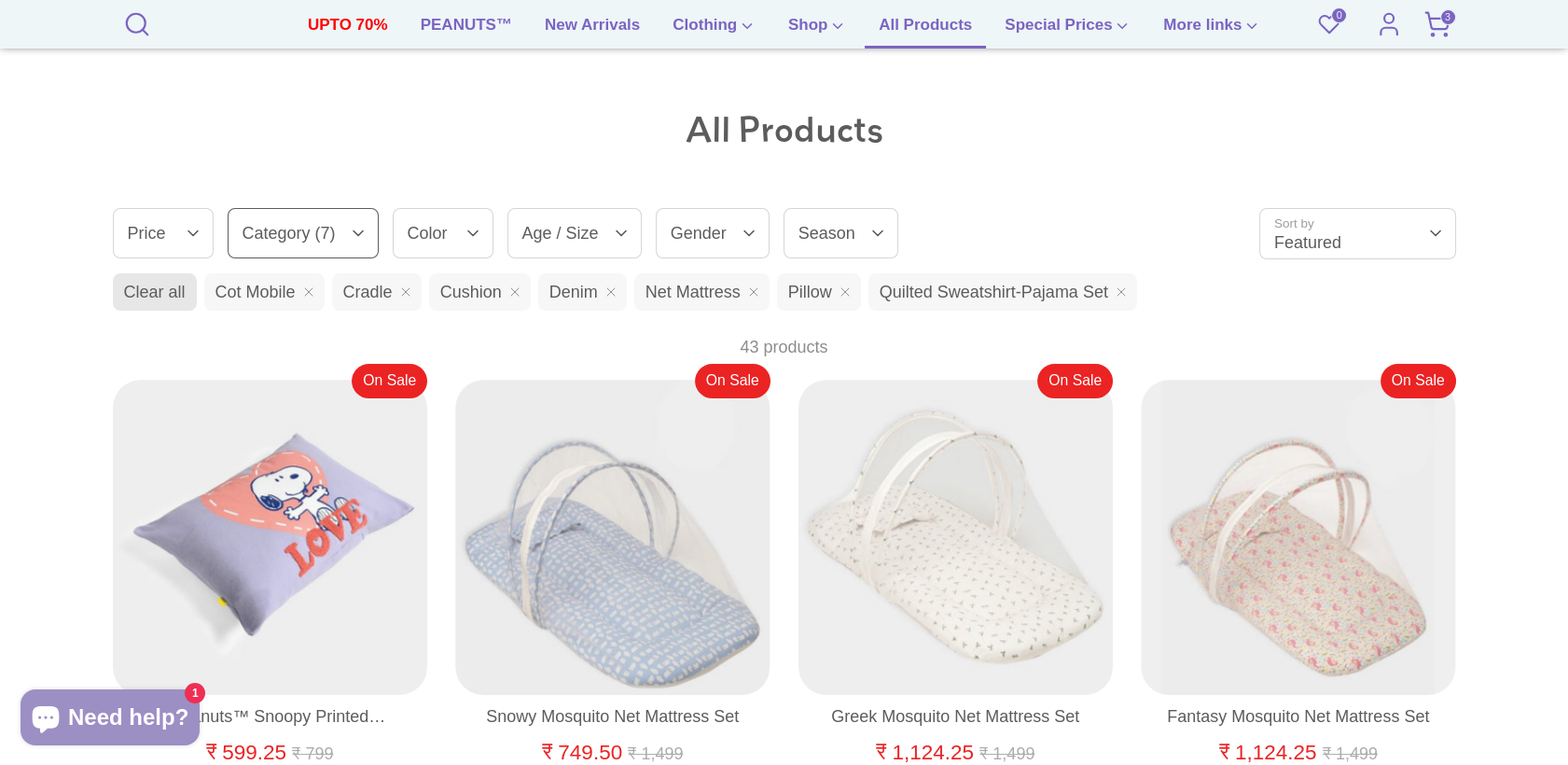 scroll, scrollTop: 207, scrollLeft: 0, axis: vertical 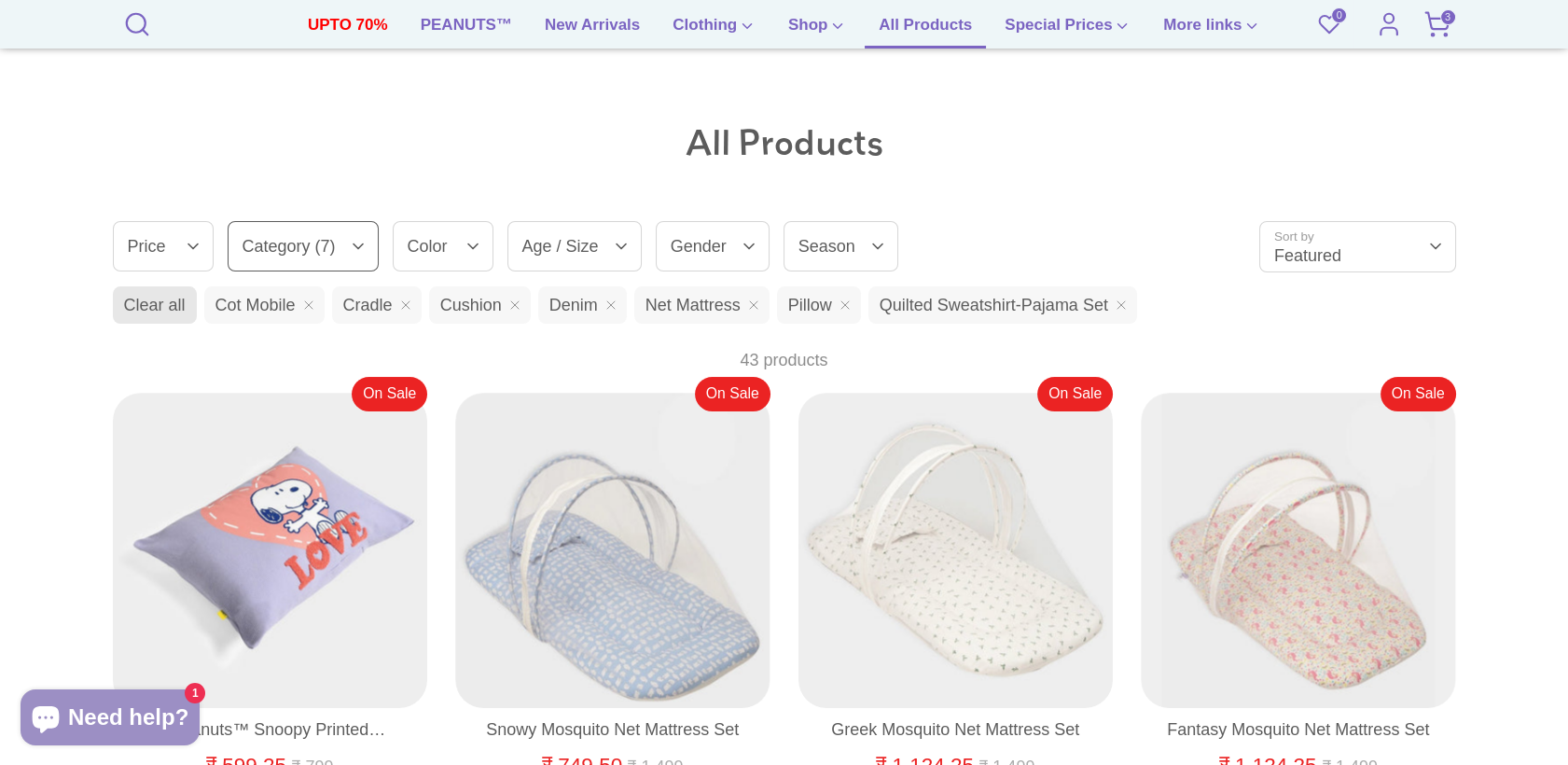 click on "Category
(7)" at bounding box center [303, 246] 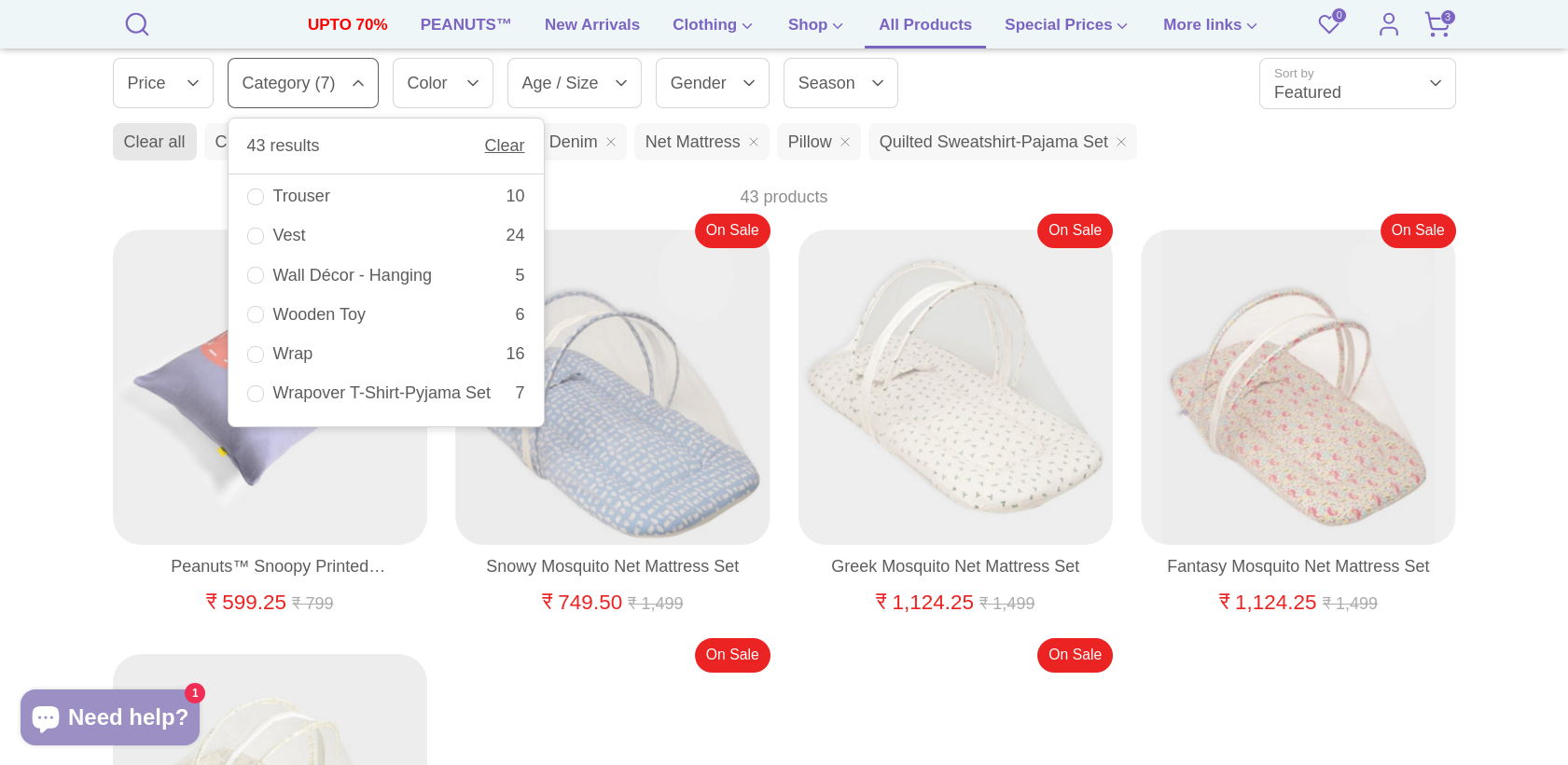 scroll, scrollTop: 207, scrollLeft: 0, axis: vertical 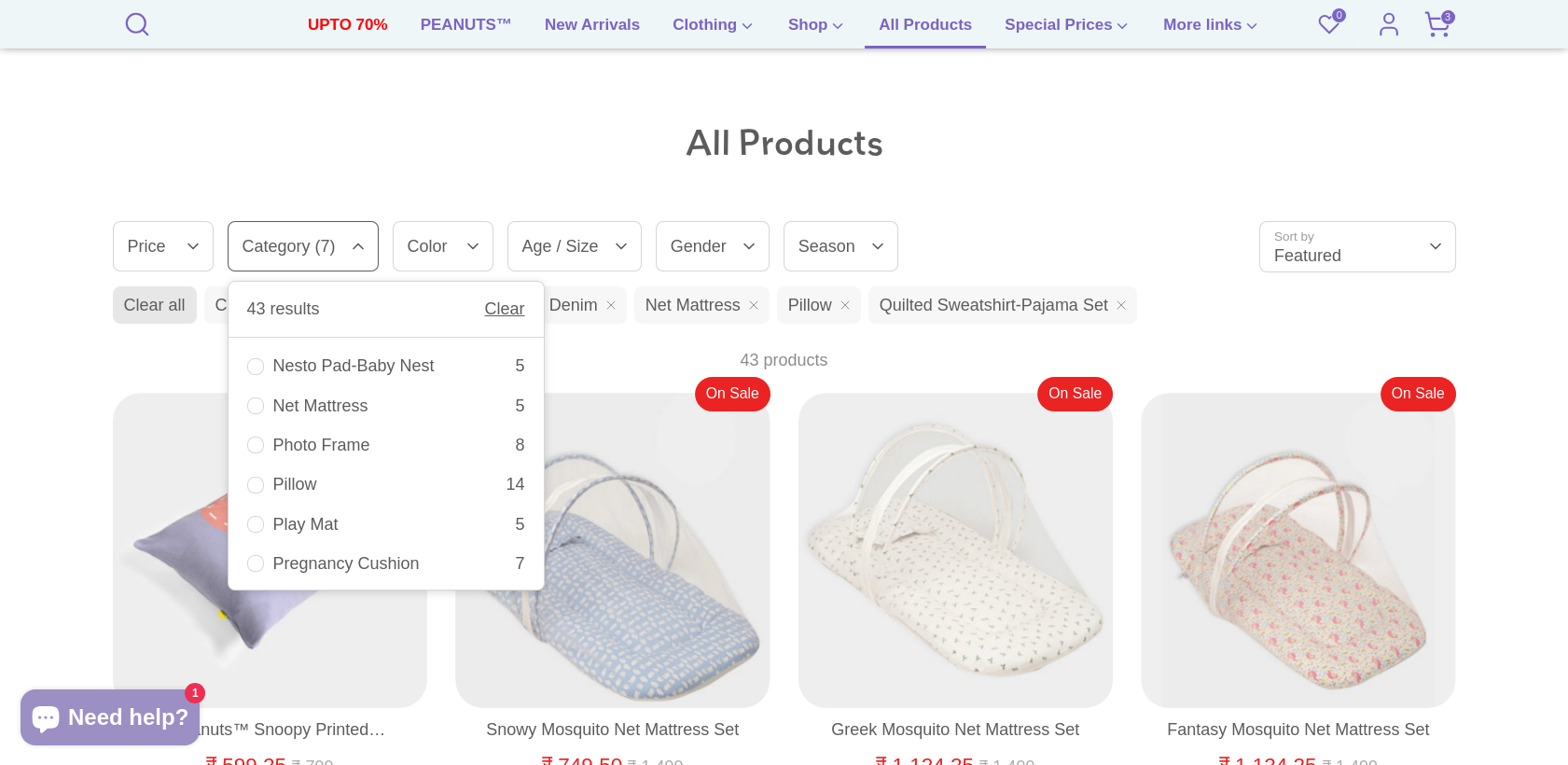 click on "Net Mattress" at bounding box center [395, 406] 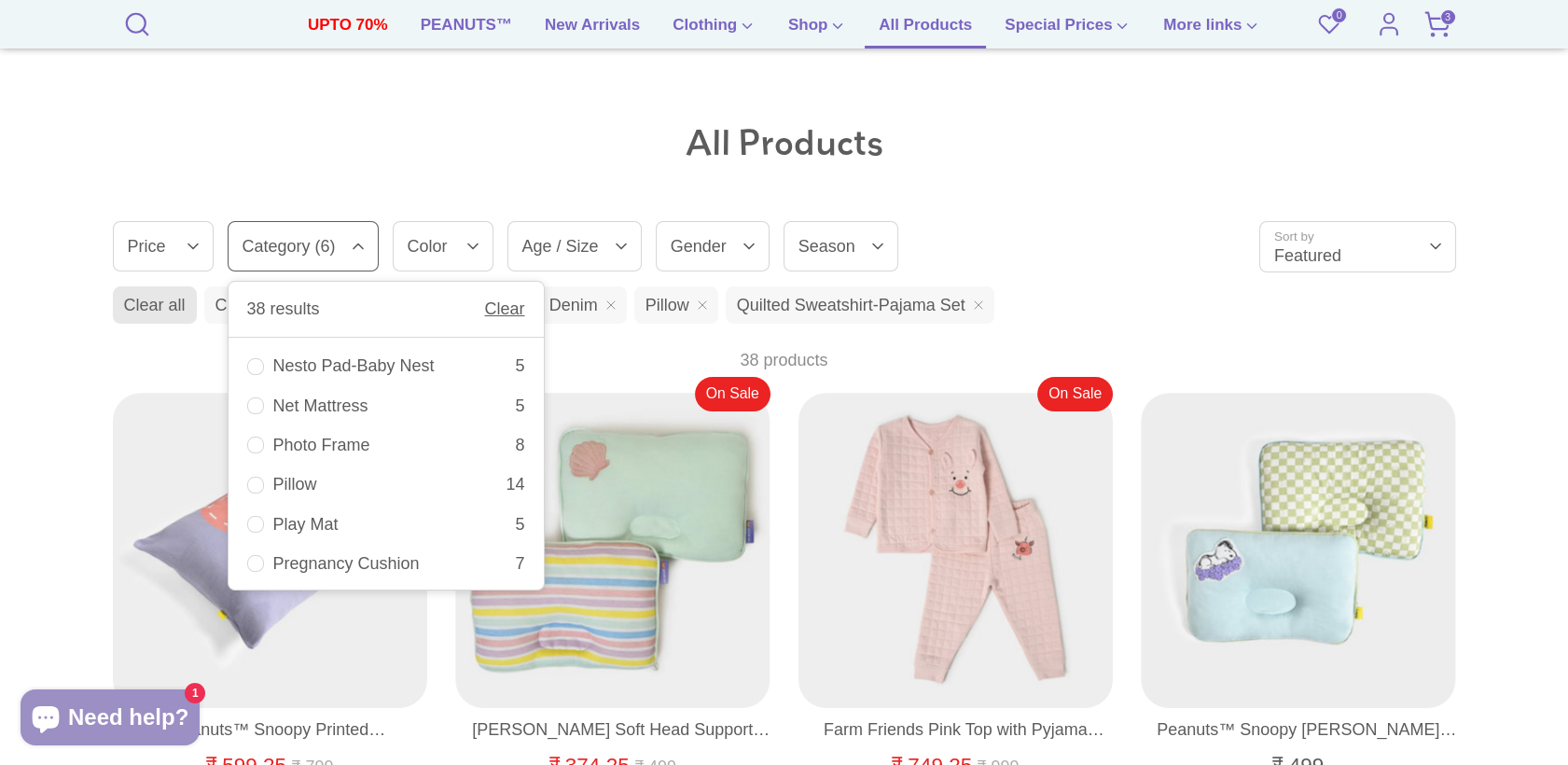 click at bounding box center (784, 64) 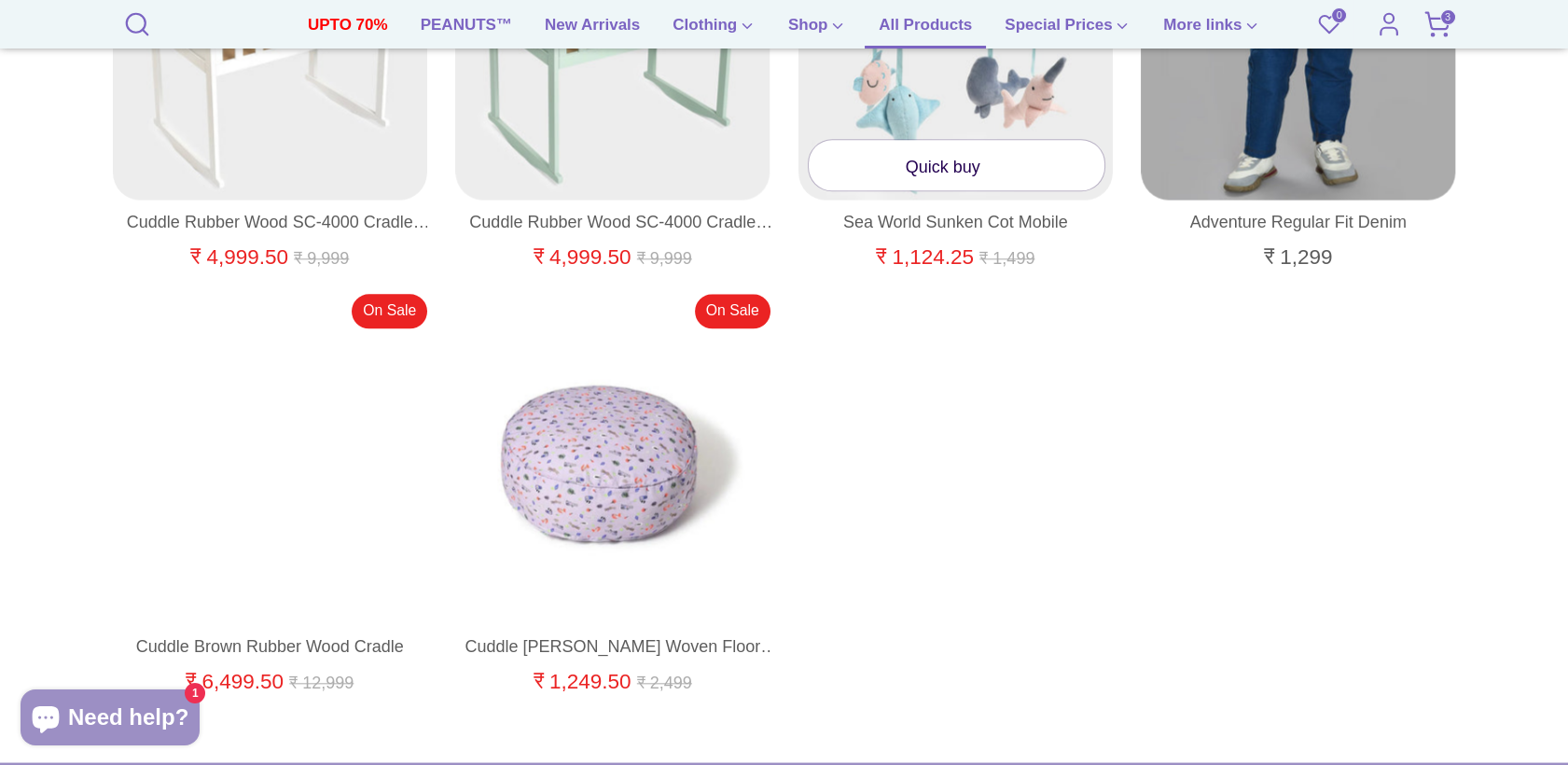 scroll, scrollTop: 4146, scrollLeft: 0, axis: vertical 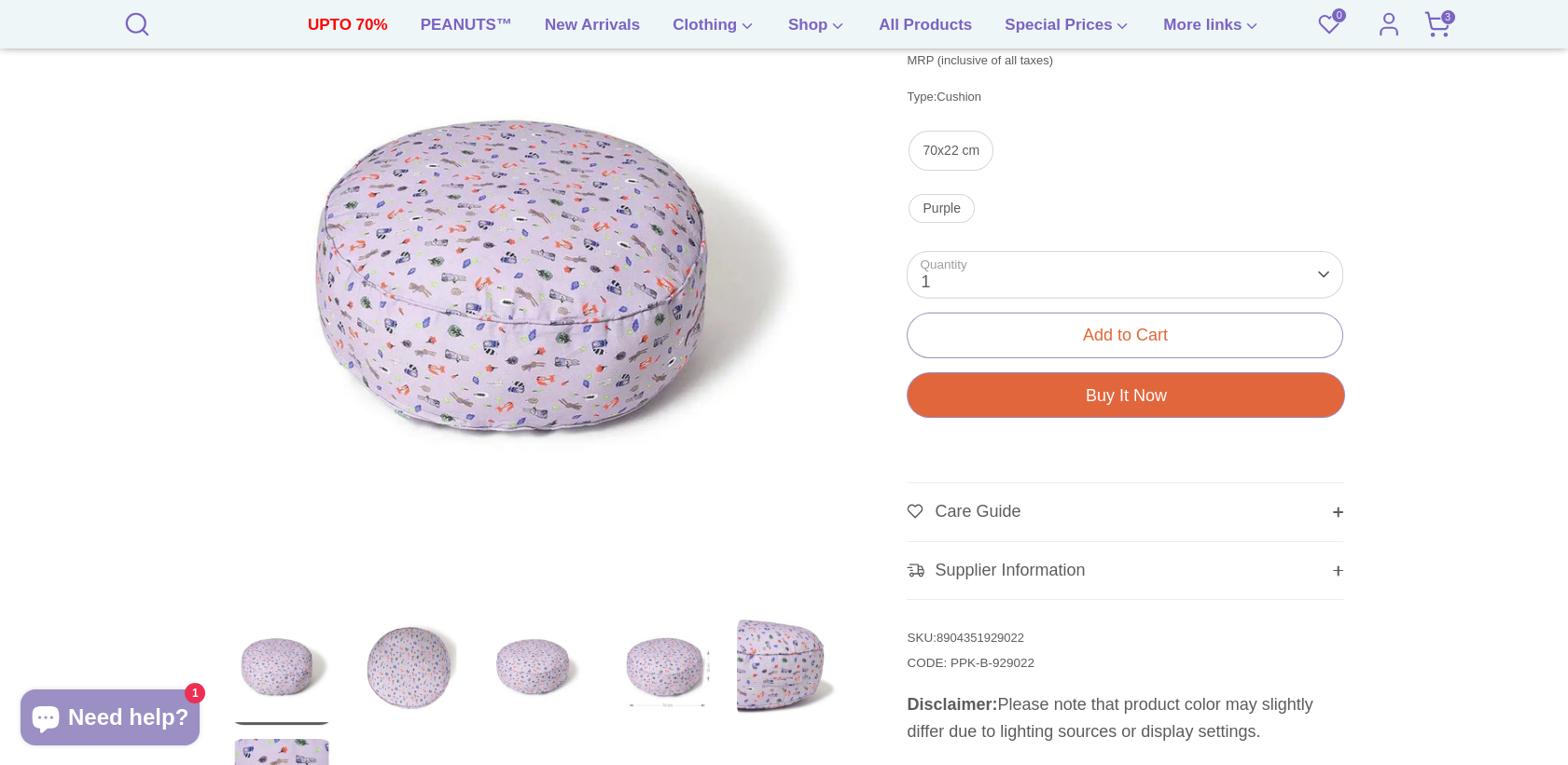 click at bounding box center (409, 668) 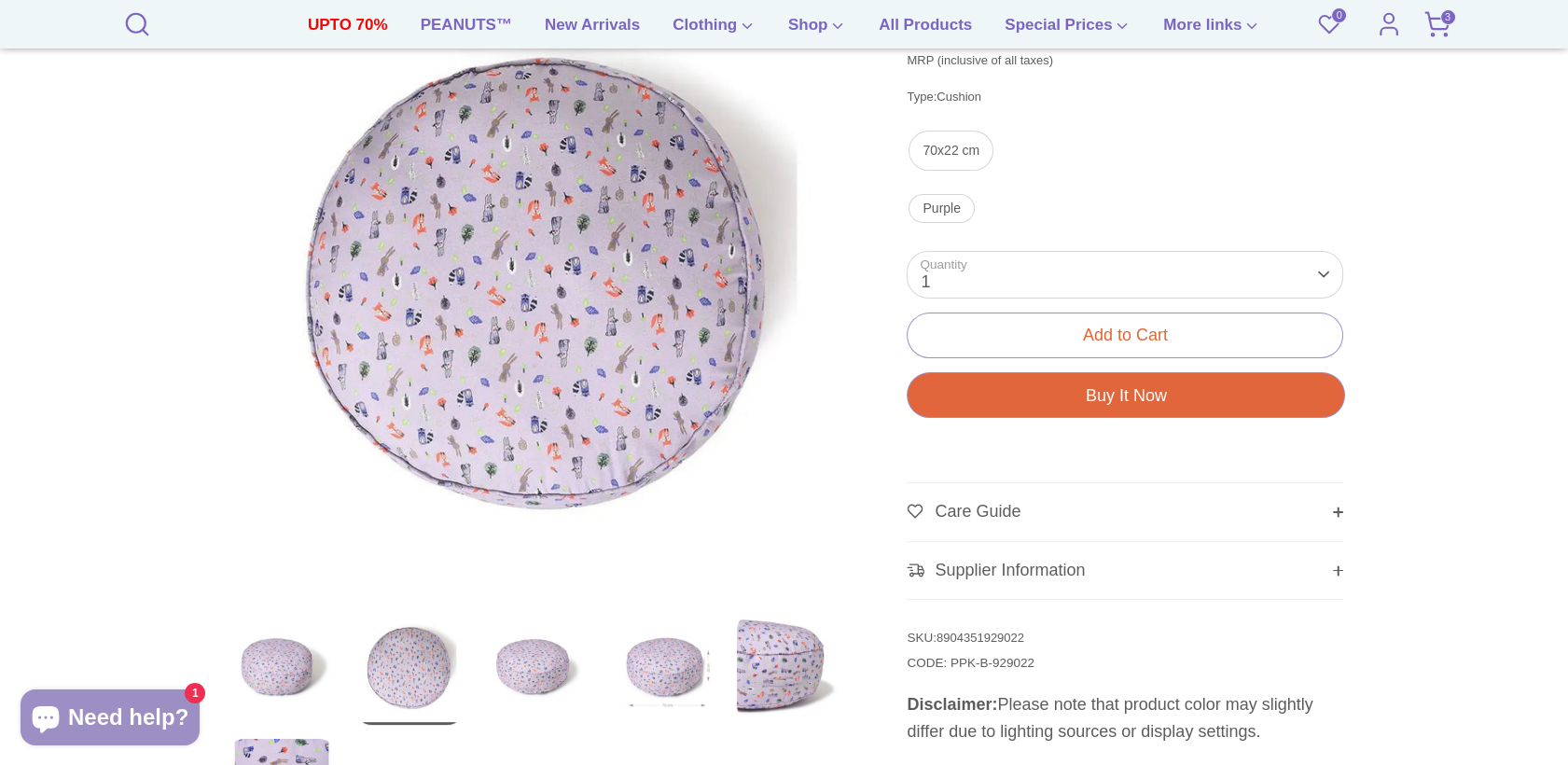 click at bounding box center [537, 668] 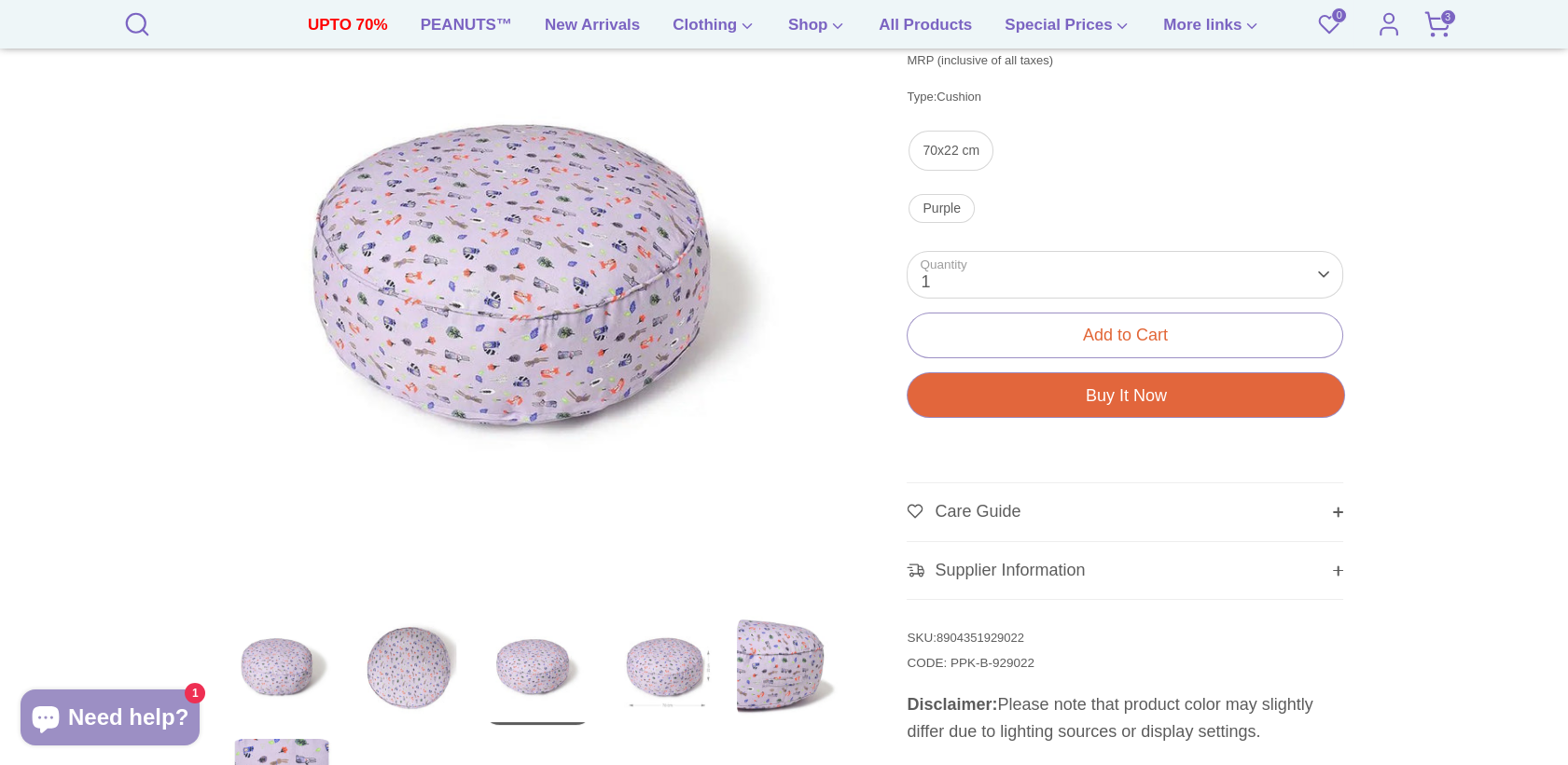 click at bounding box center (666, 668) 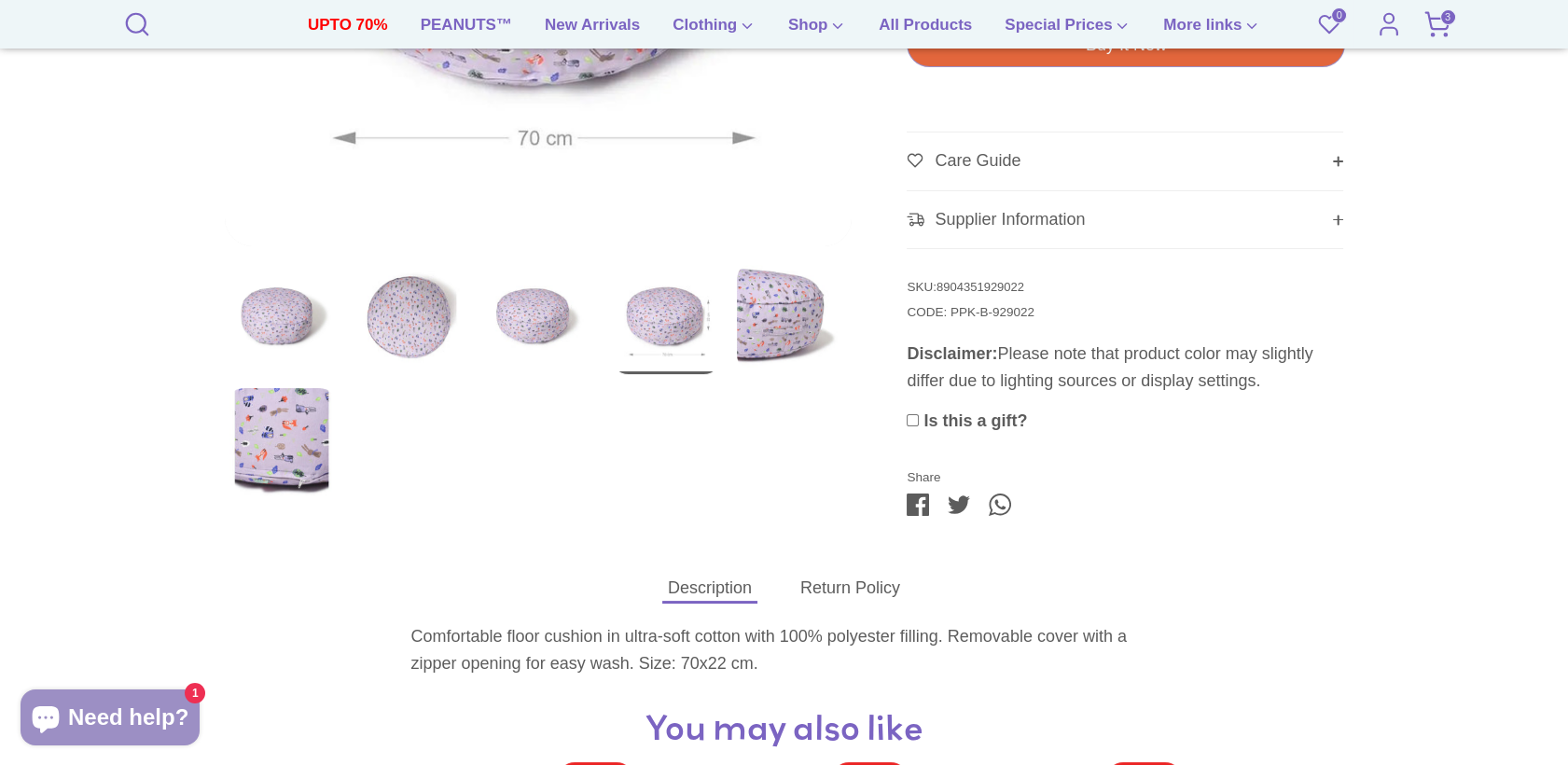 scroll, scrollTop: 828, scrollLeft: 0, axis: vertical 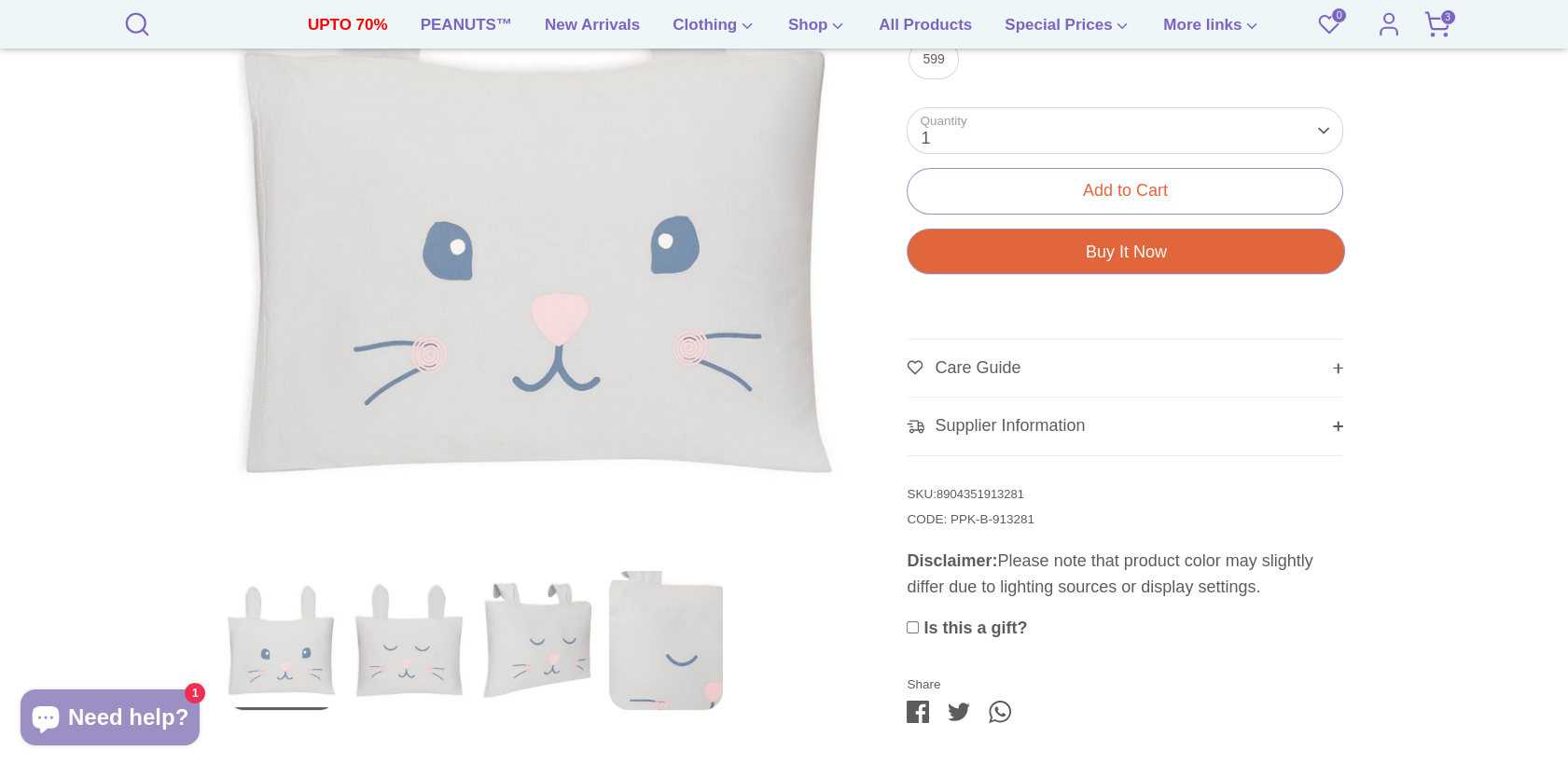 click at bounding box center [409, 640] 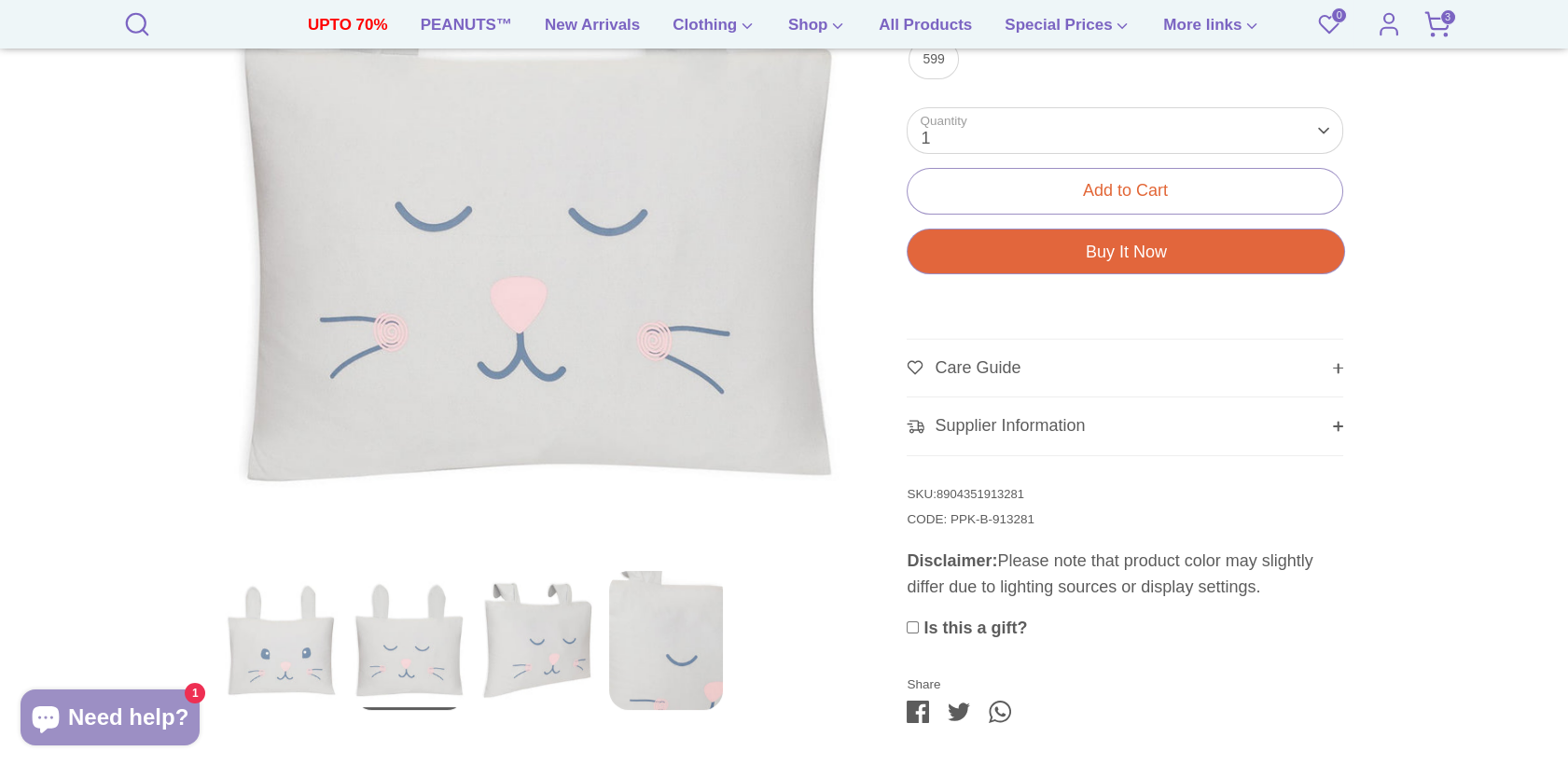 click at bounding box center (537, 640) 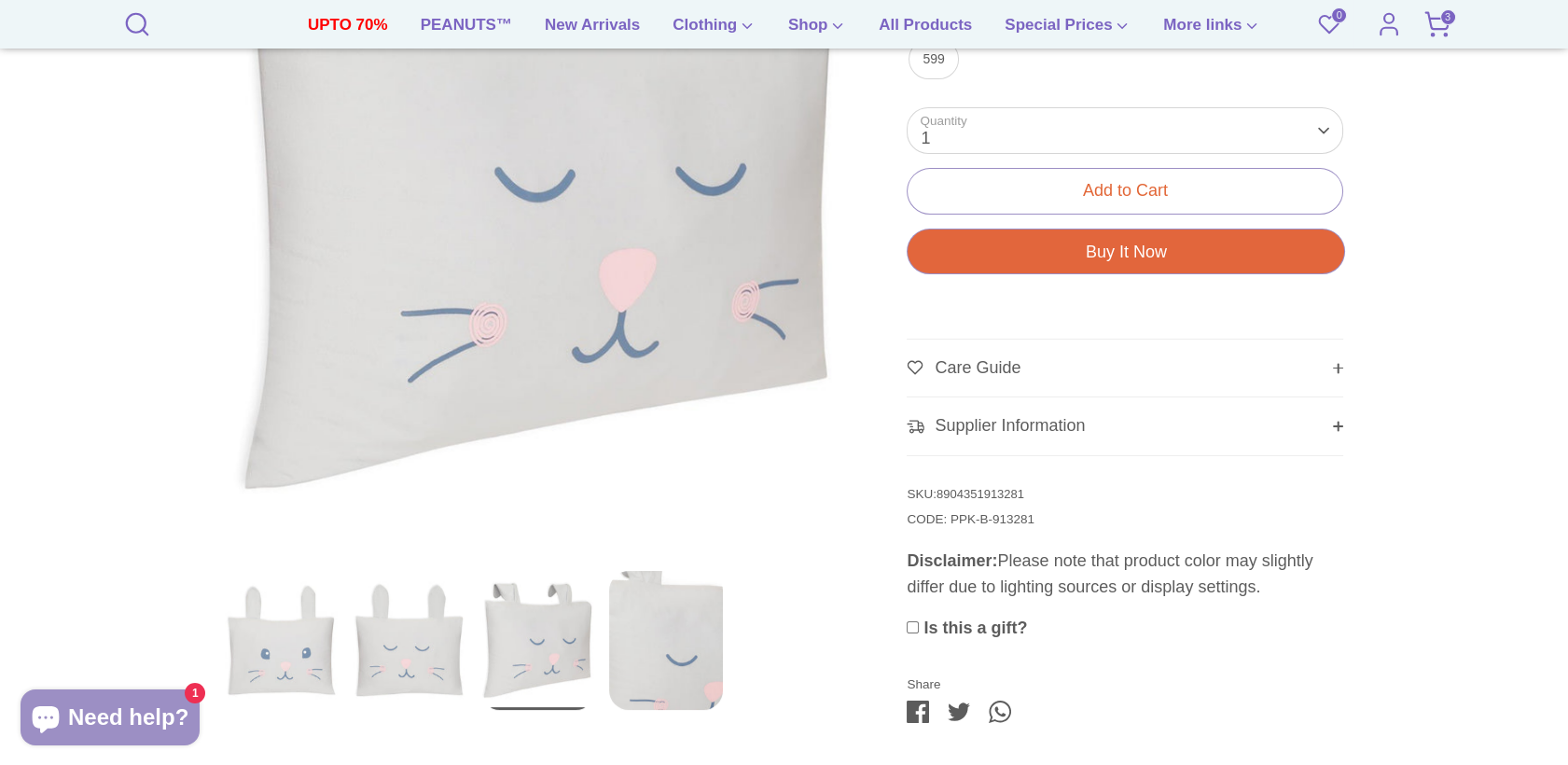 click at bounding box center [666, 640] 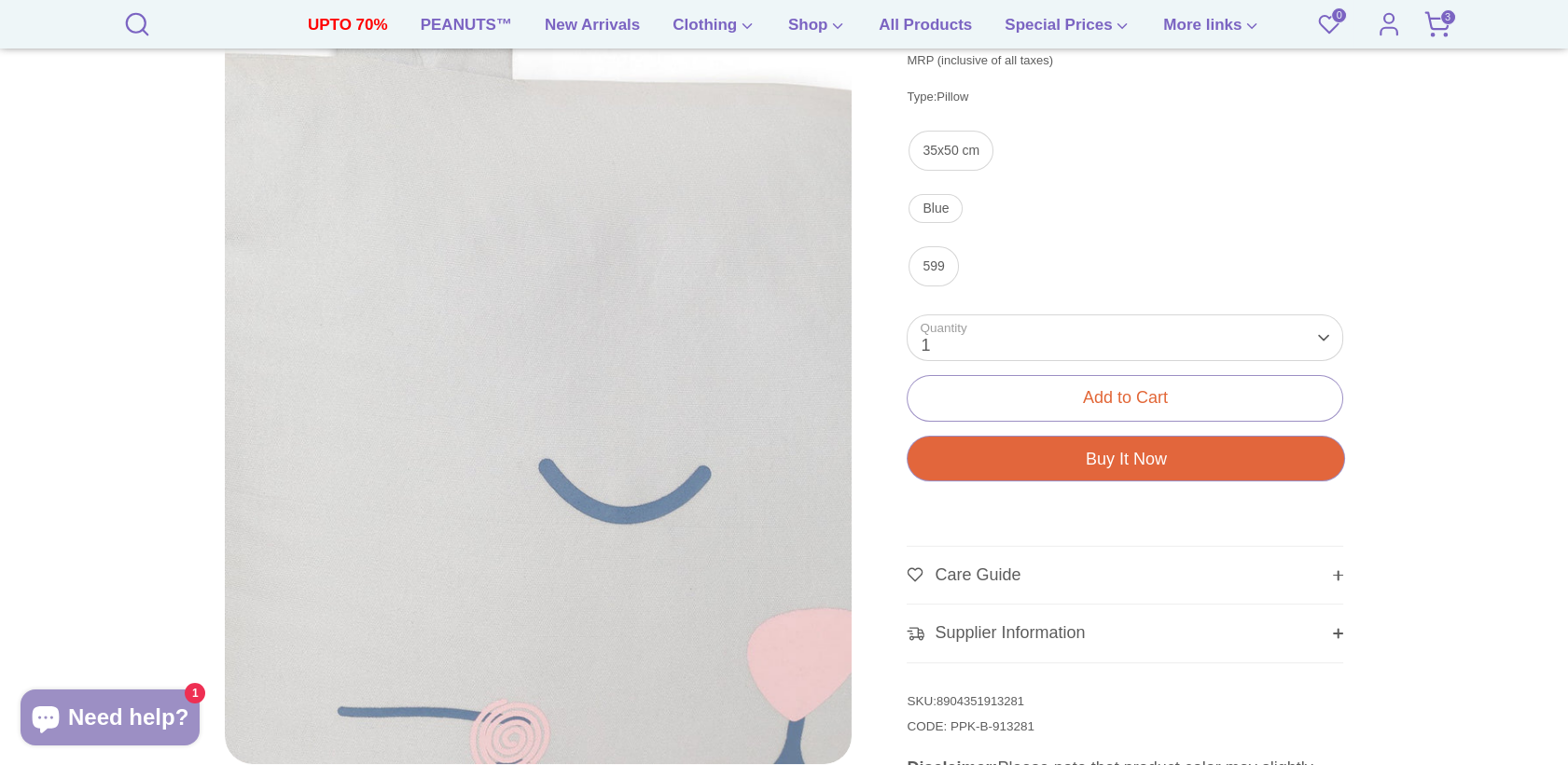 scroll, scrollTop: 207, scrollLeft: 0, axis: vertical 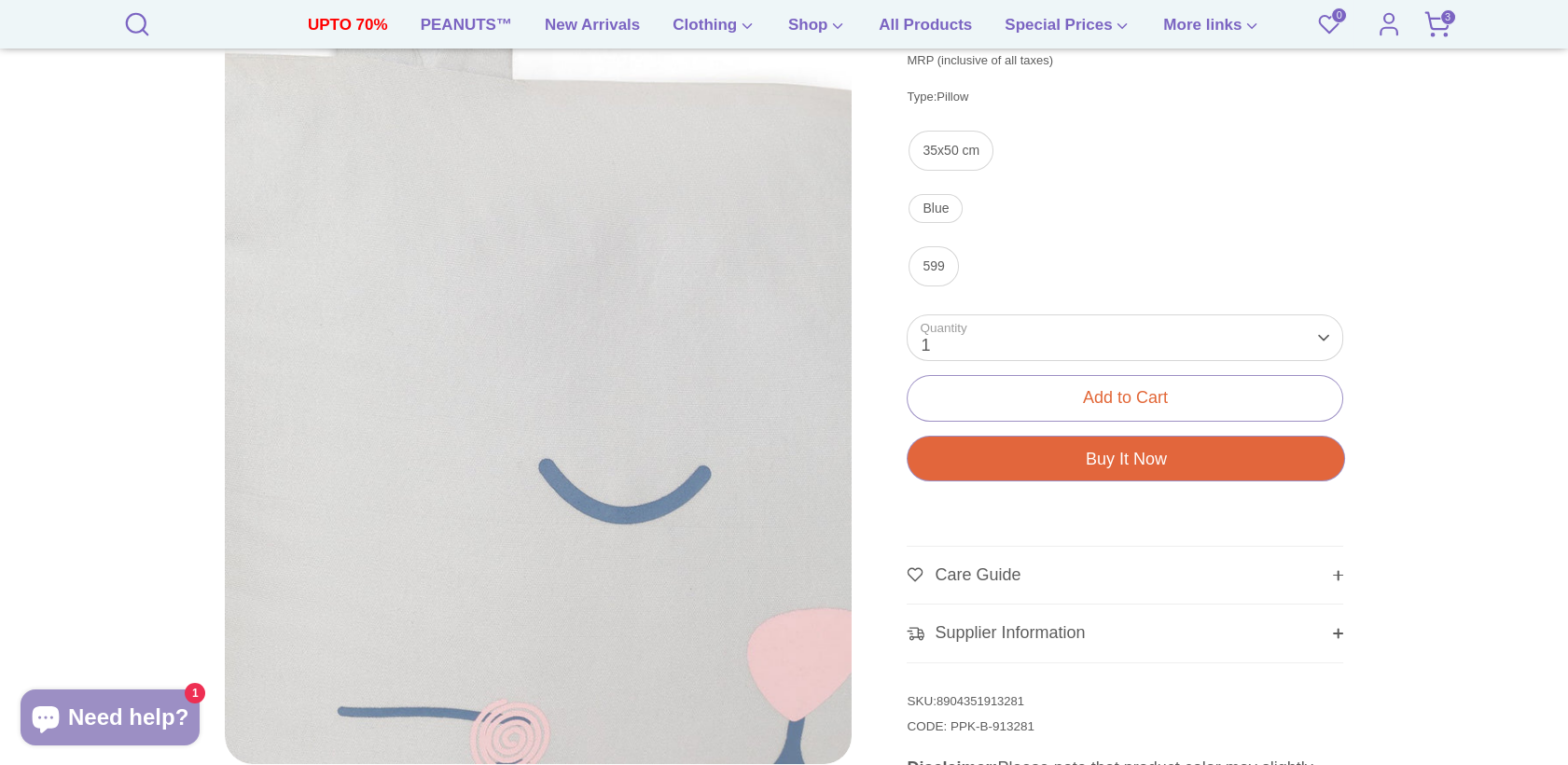 drag, startPoint x: 1142, startPoint y: 356, endPoint x: 782, endPoint y: 131, distance: 424.52915 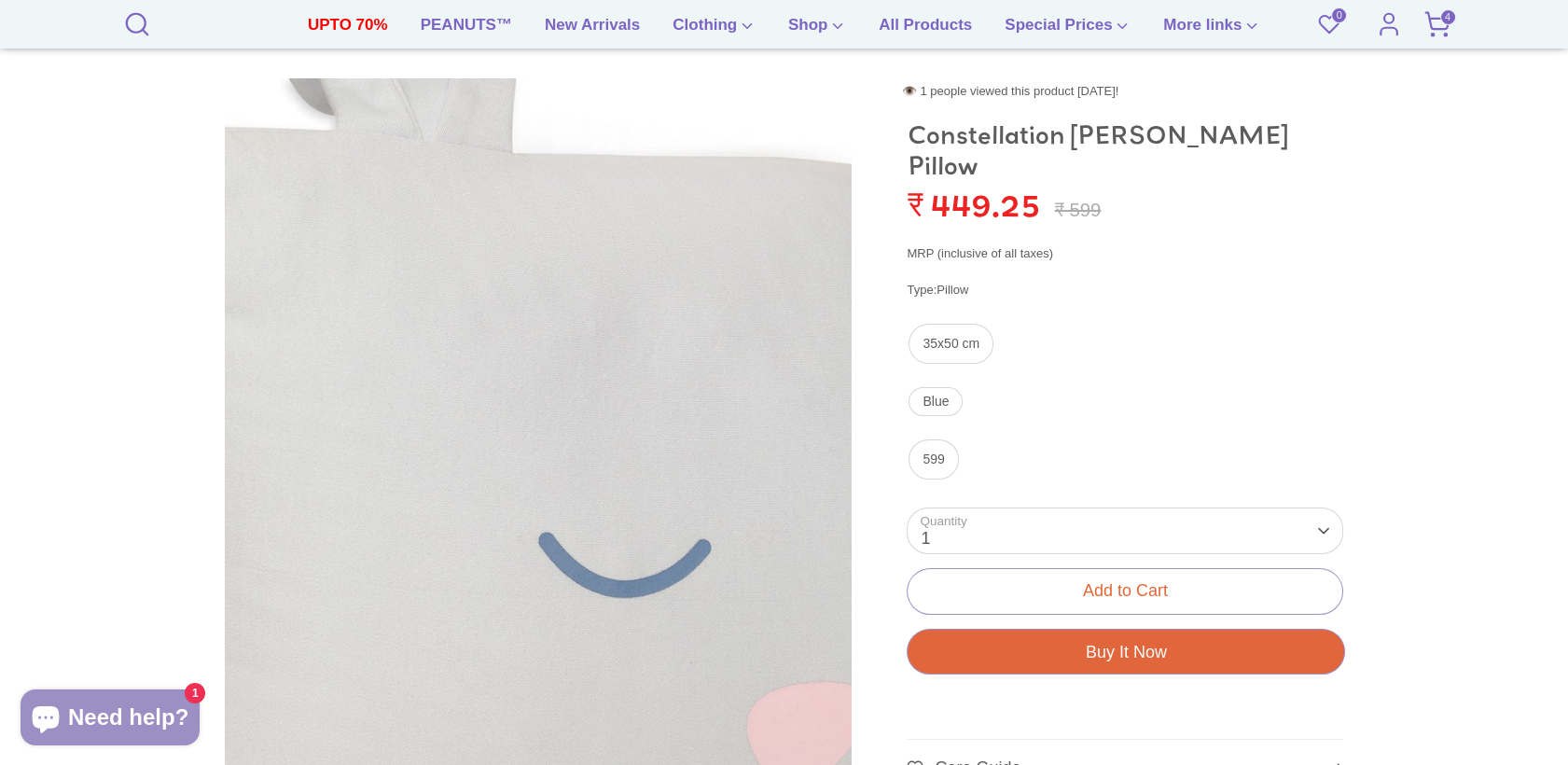 scroll, scrollTop: 0, scrollLeft: 0, axis: both 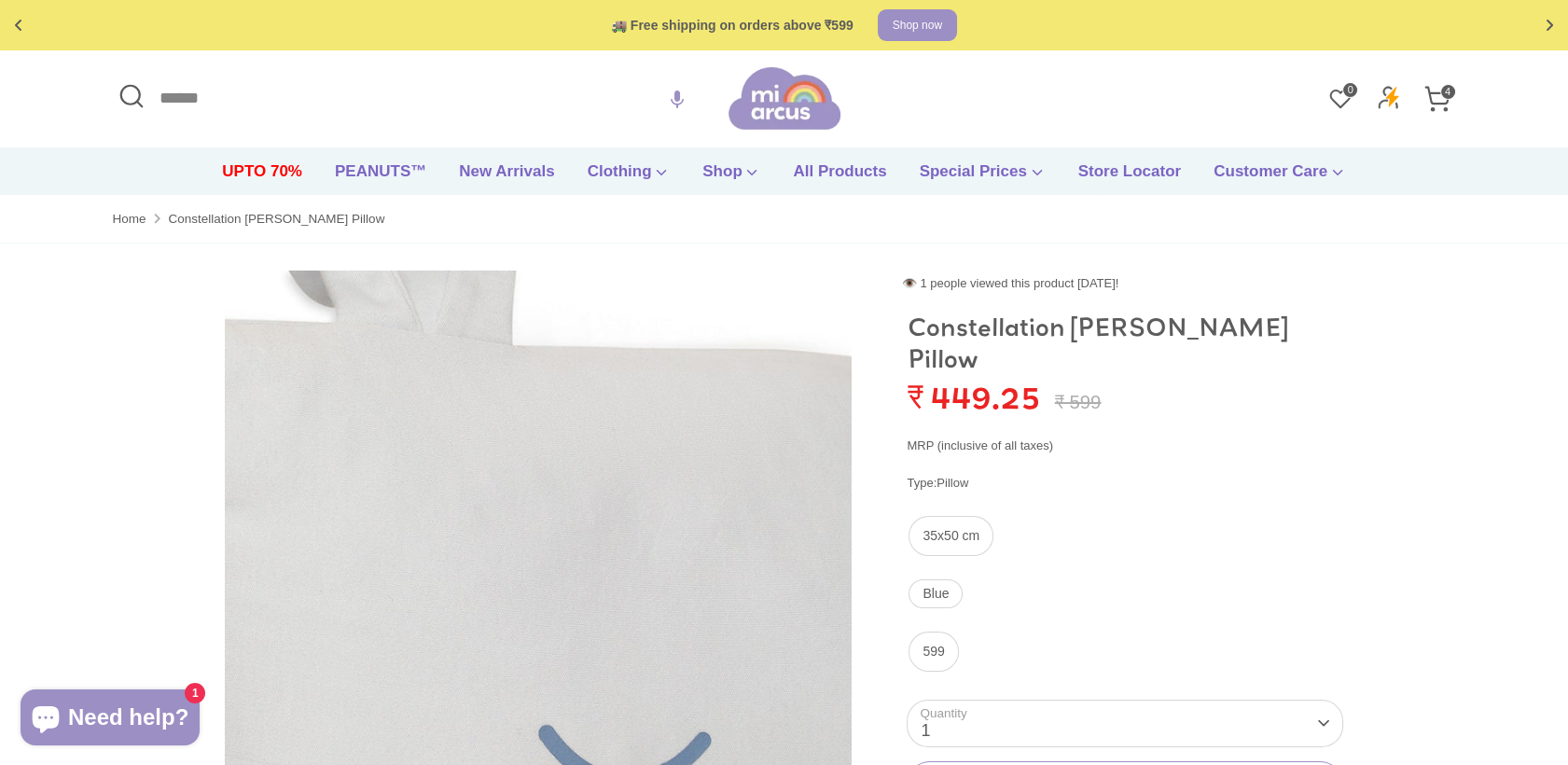 click 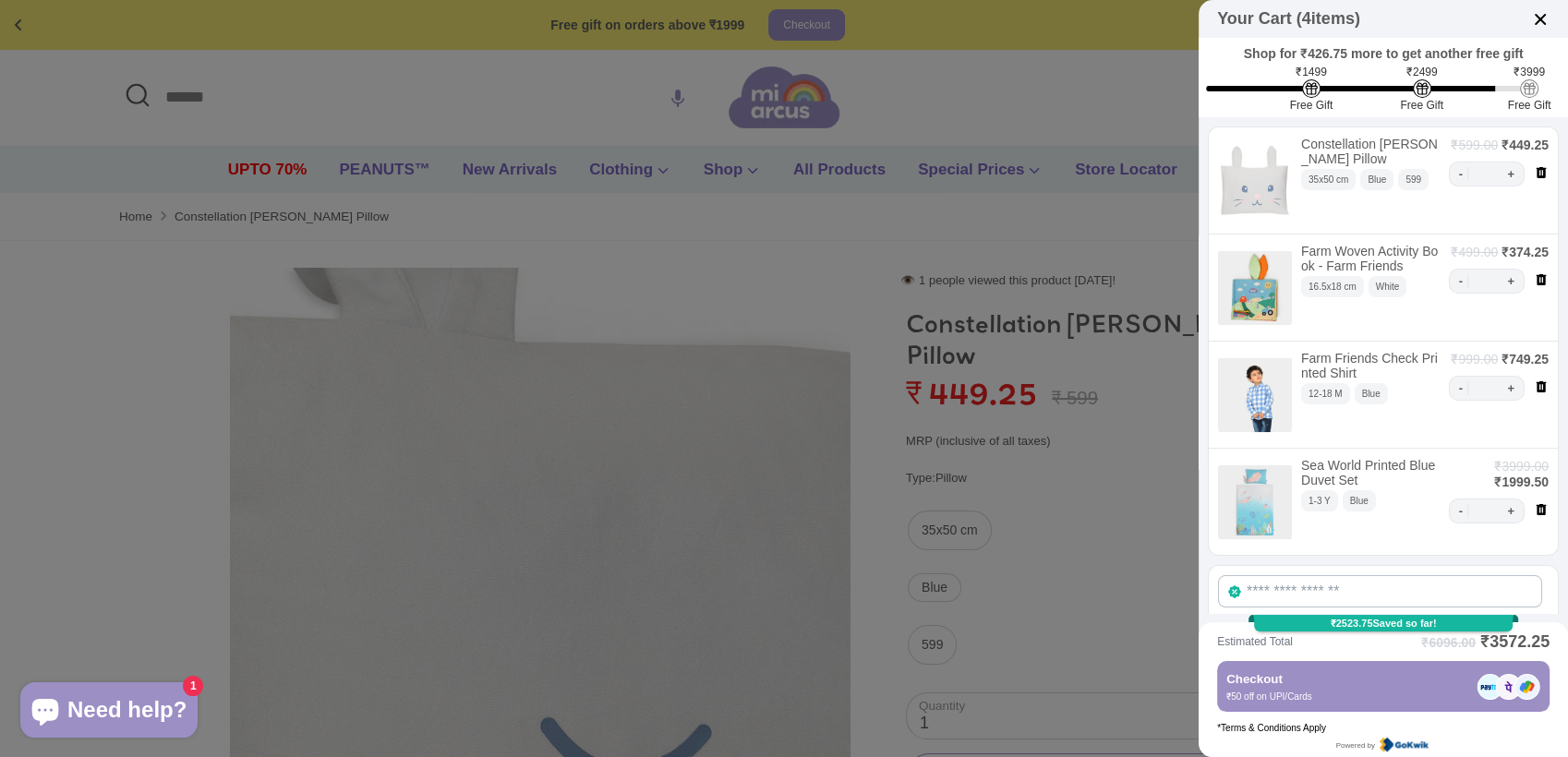 click 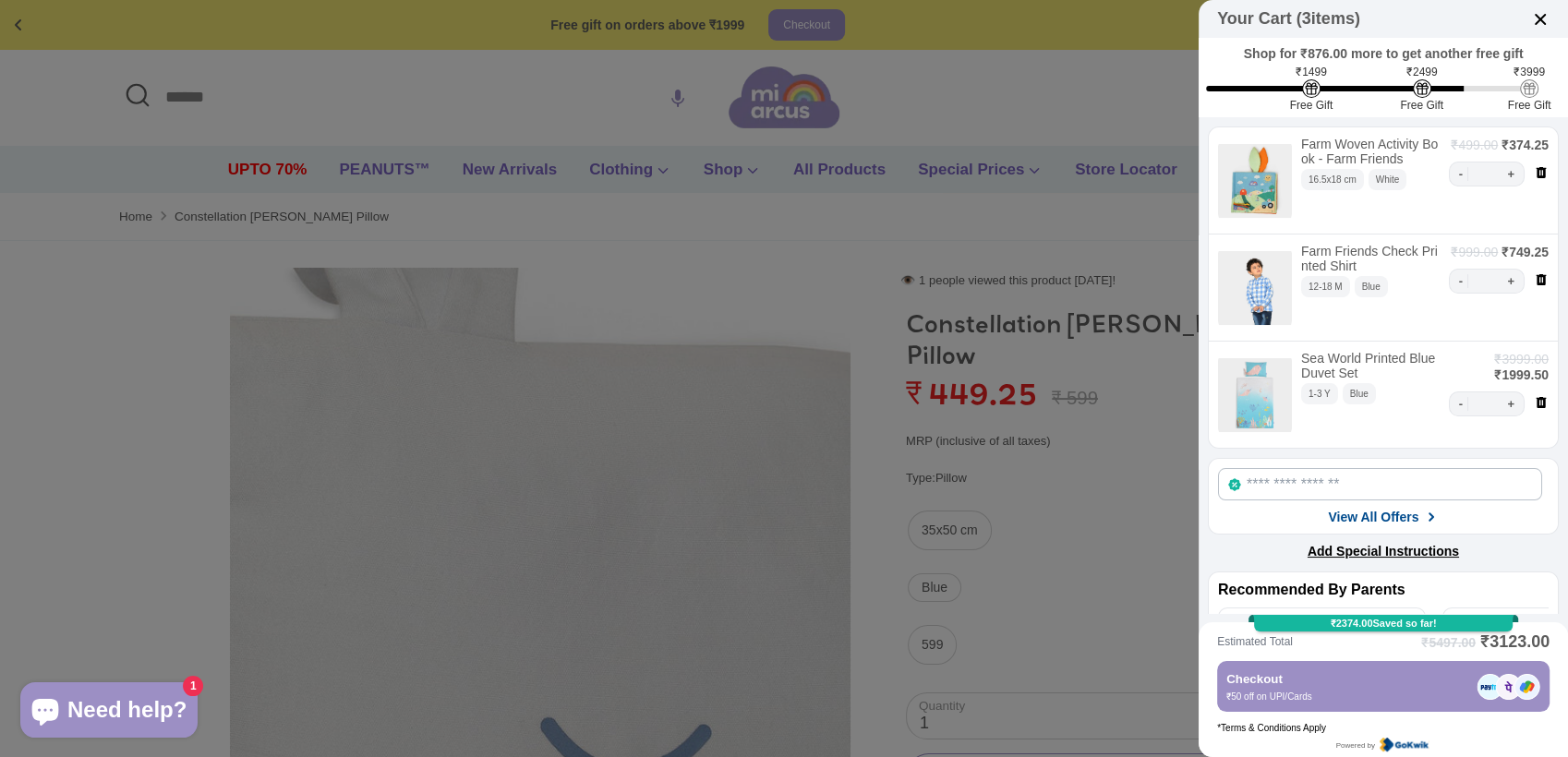 click 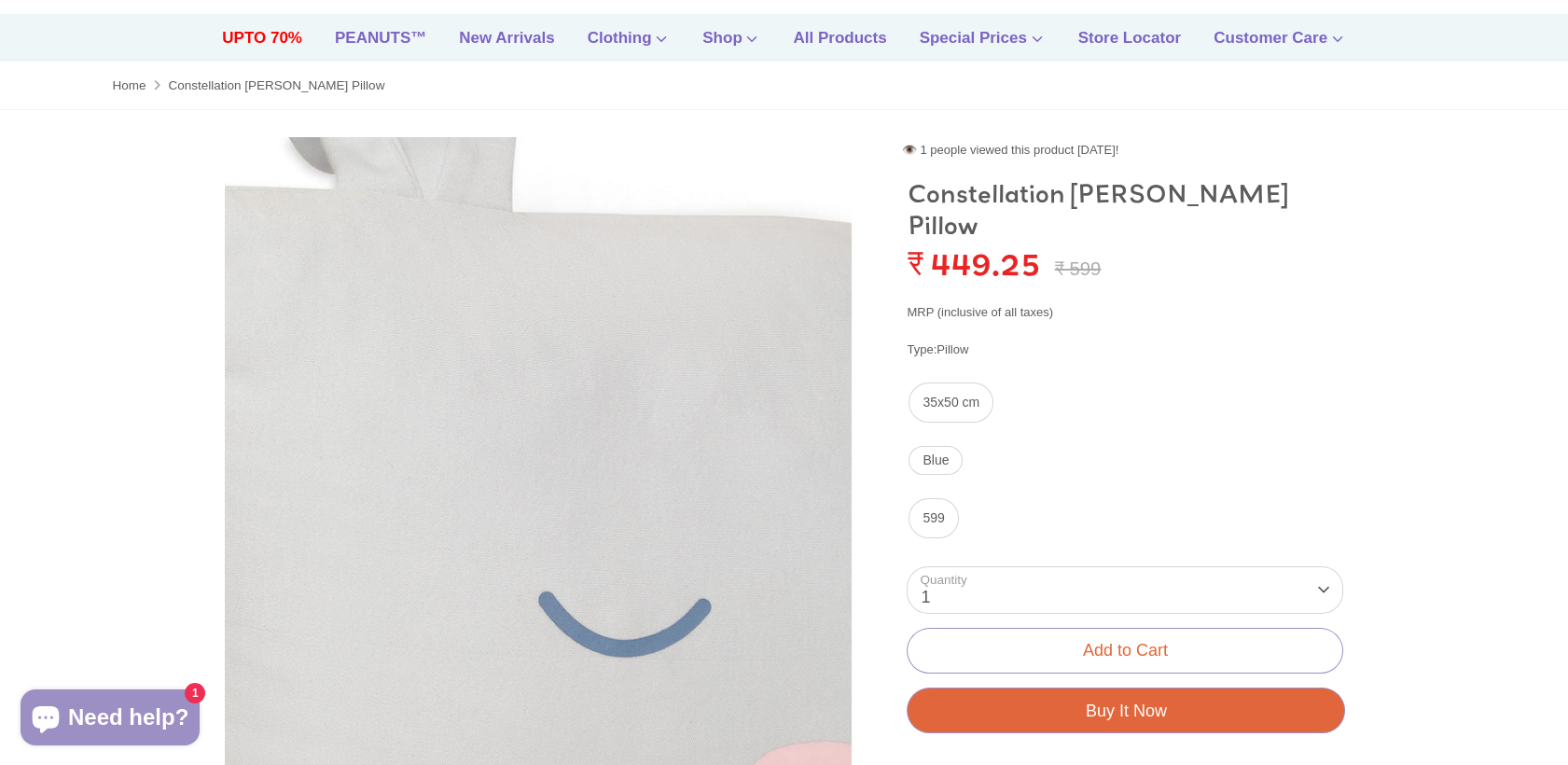 scroll, scrollTop: 0, scrollLeft: 0, axis: both 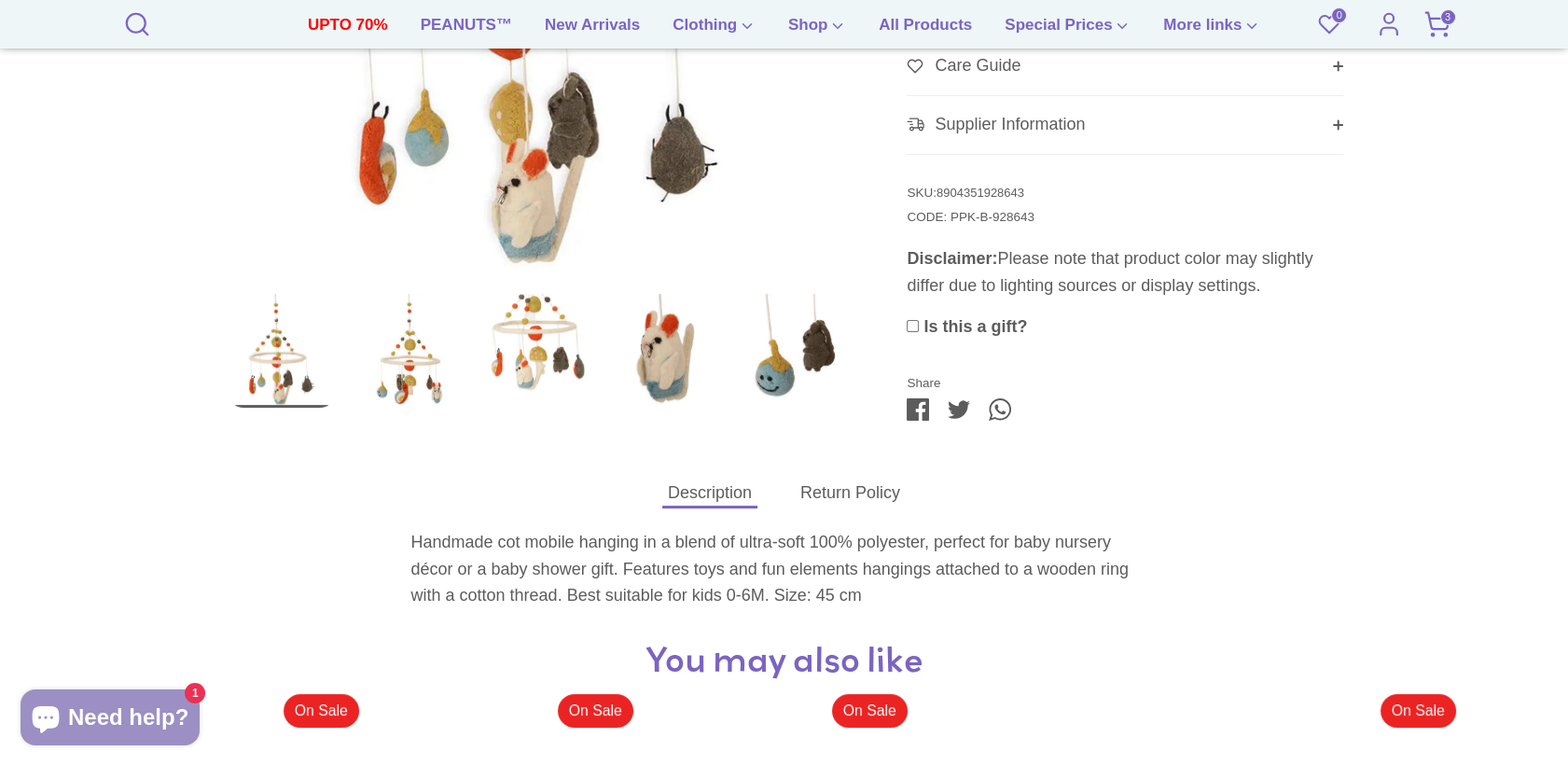 click at bounding box center [409, 351] 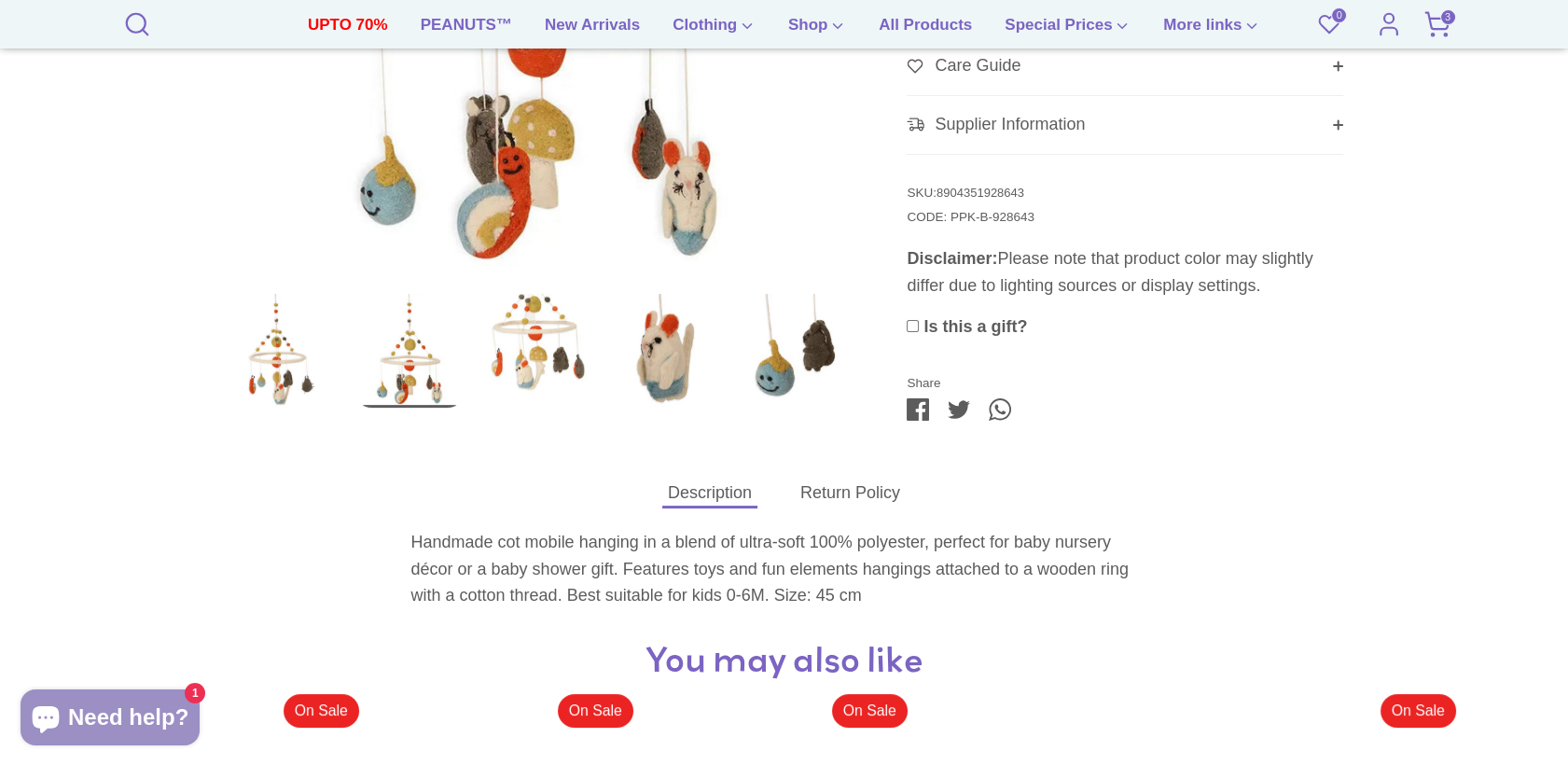 click at bounding box center (537, 351) 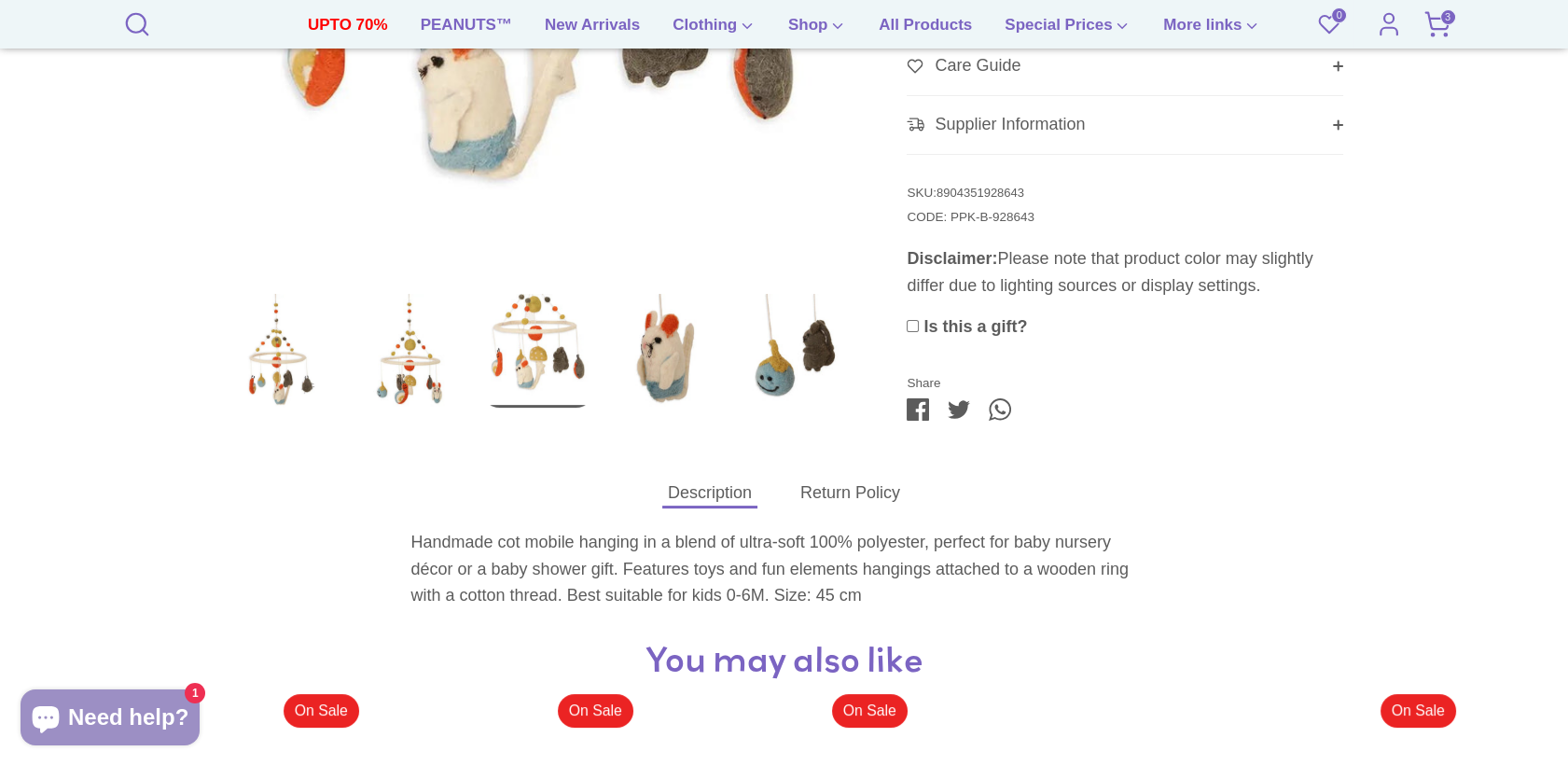 click at bounding box center (666, 351) 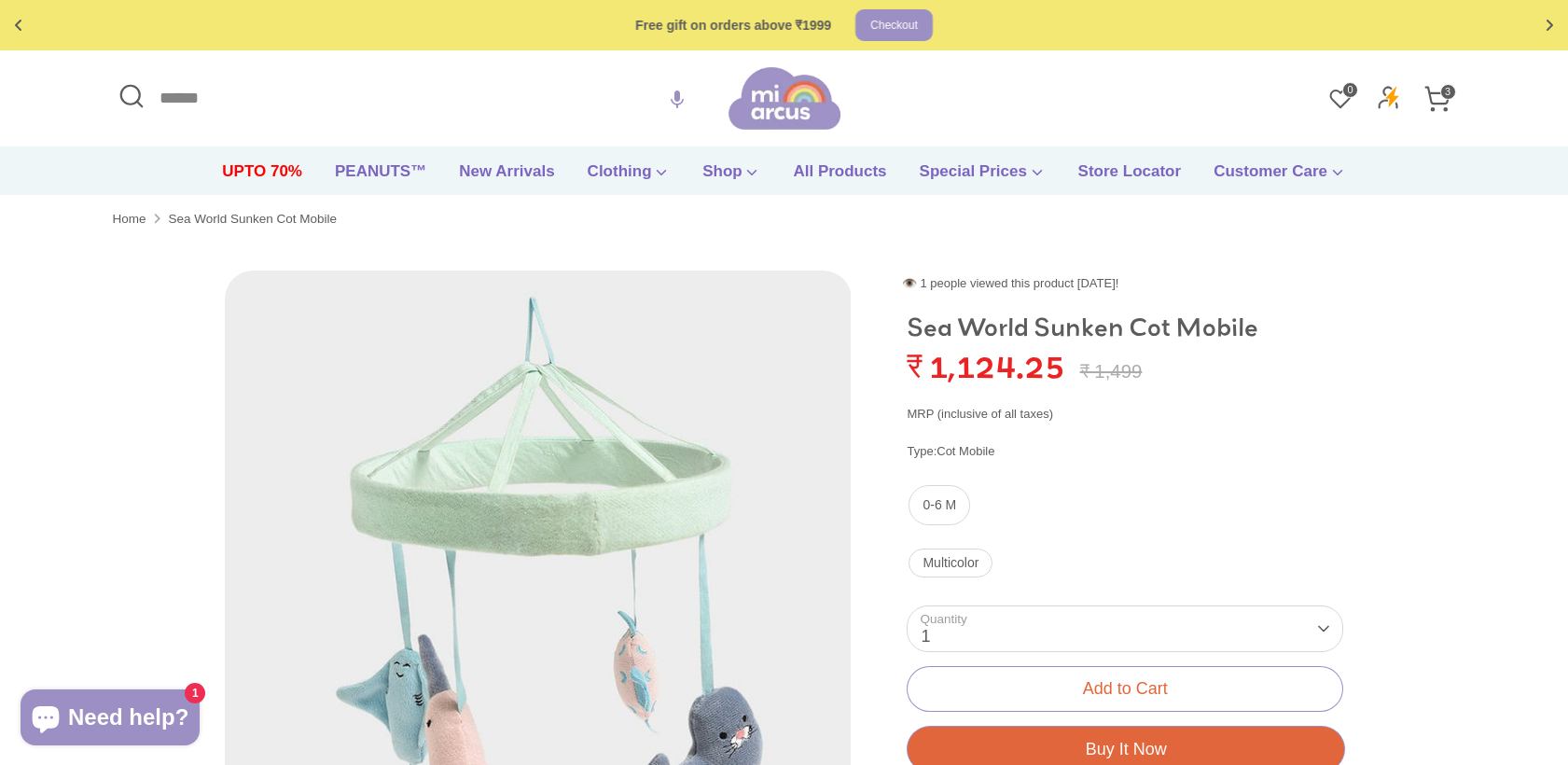 scroll, scrollTop: 0, scrollLeft: 0, axis: both 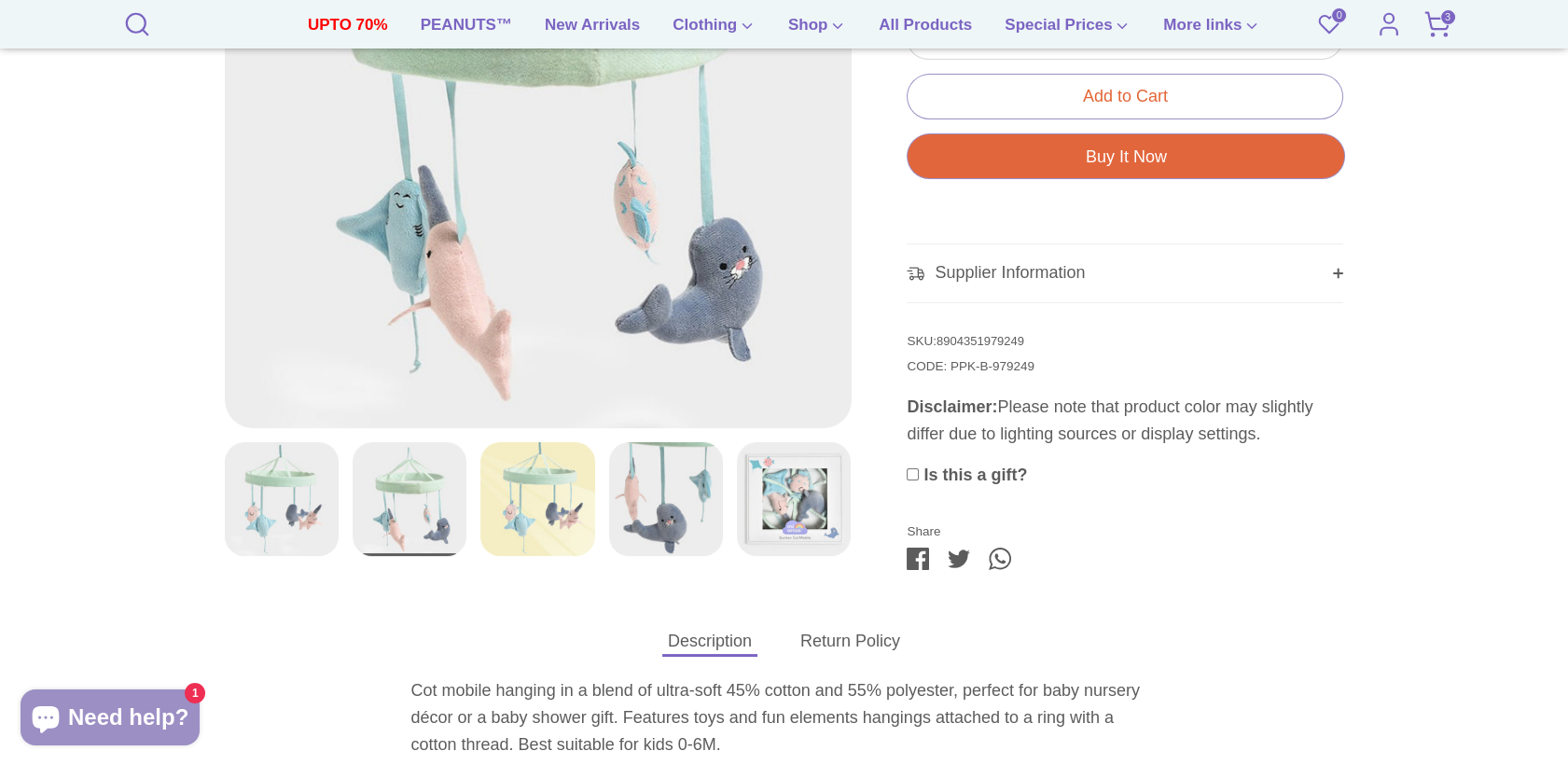click at bounding box center (666, 499) 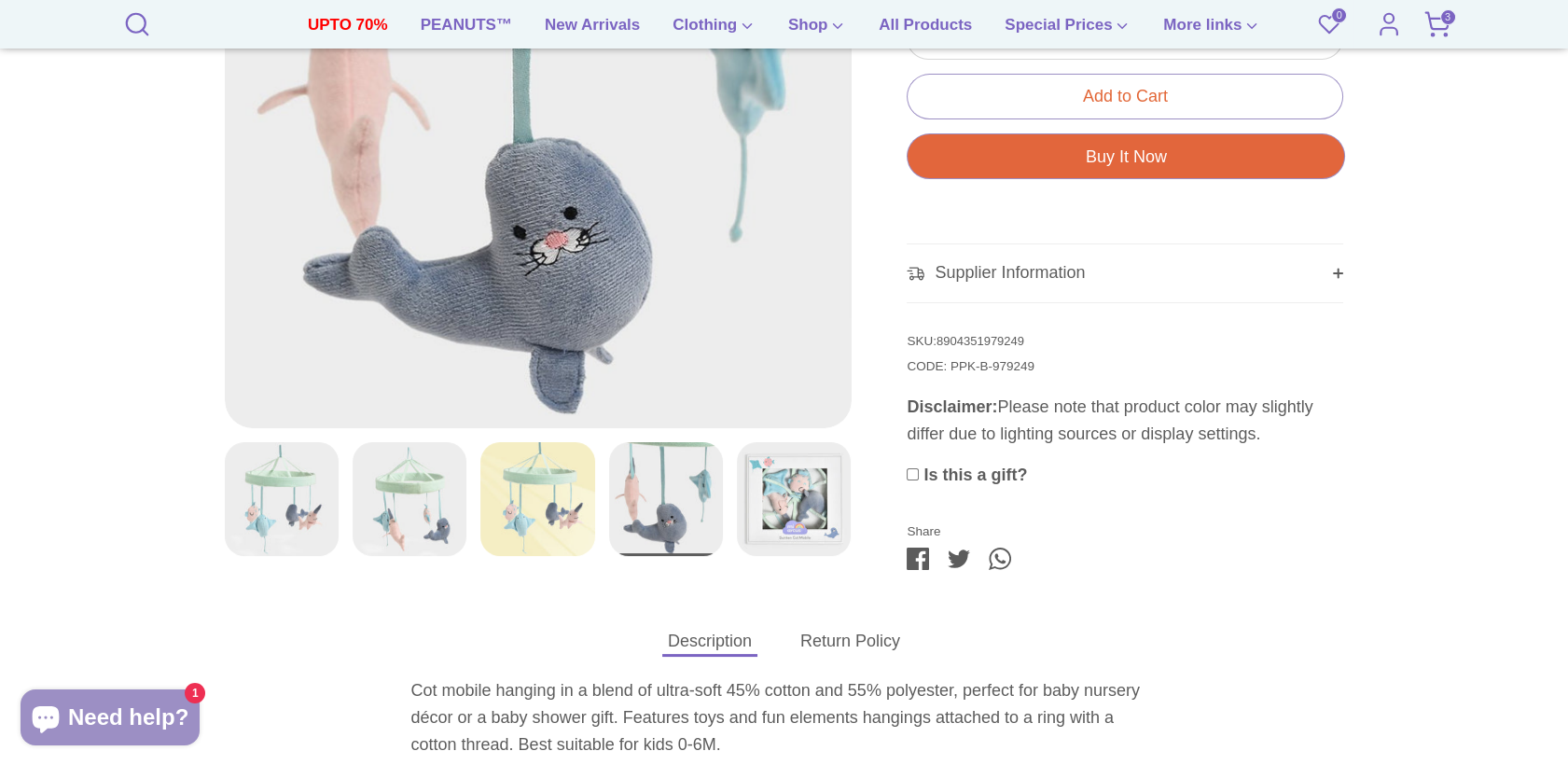 click at bounding box center (537, 499) 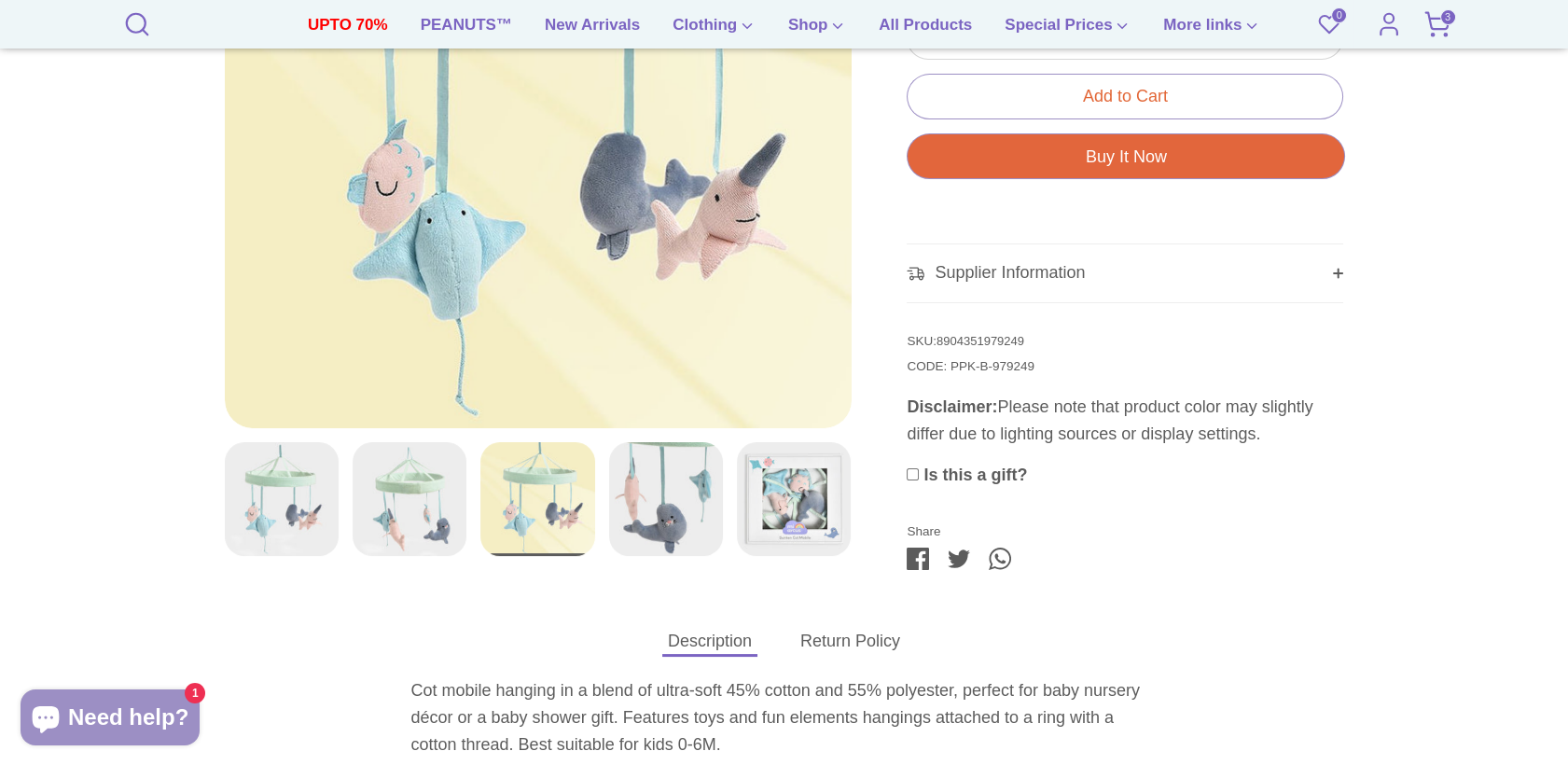 click at bounding box center [794, 499] 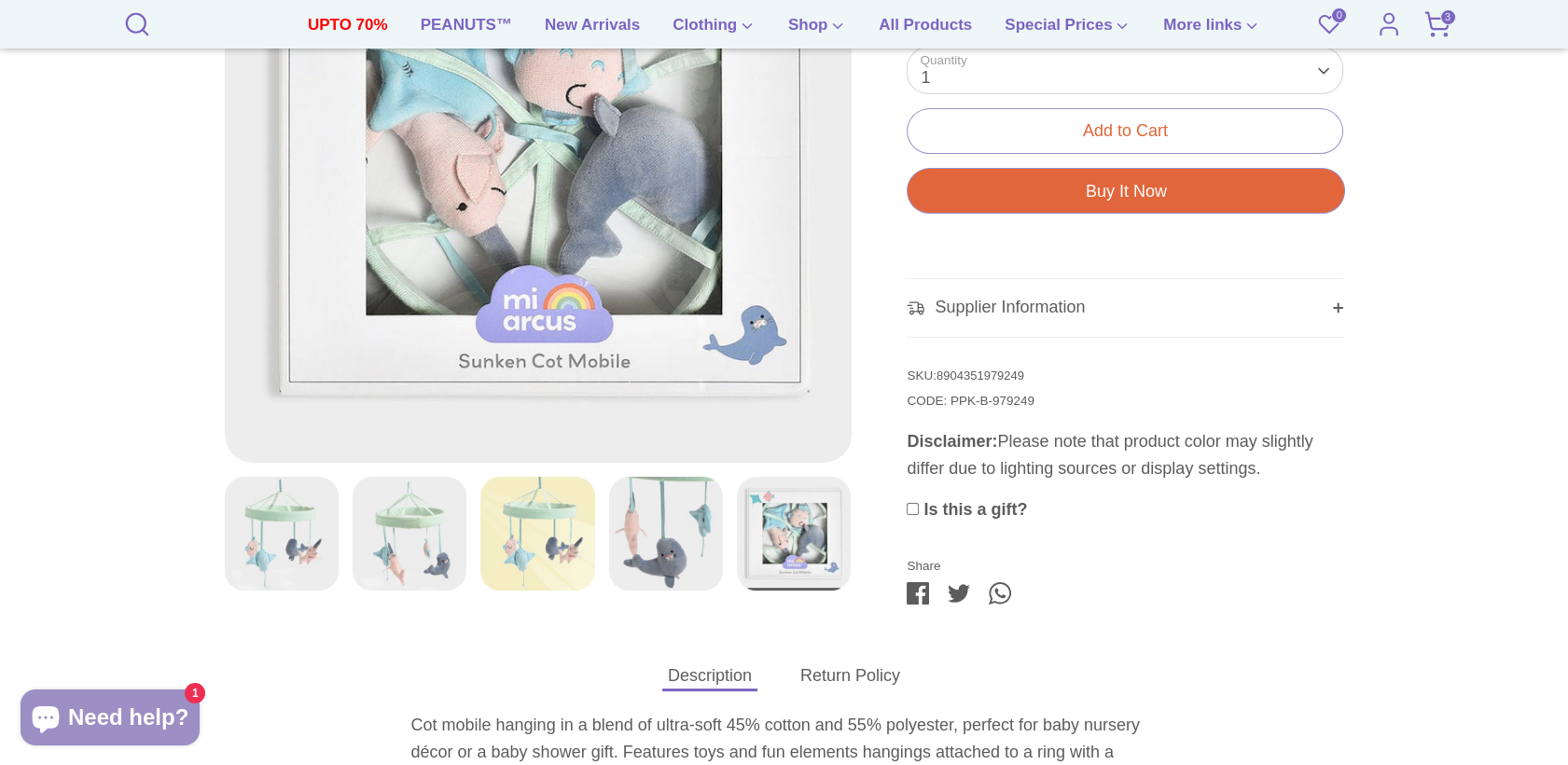 scroll, scrollTop: 621, scrollLeft: 0, axis: vertical 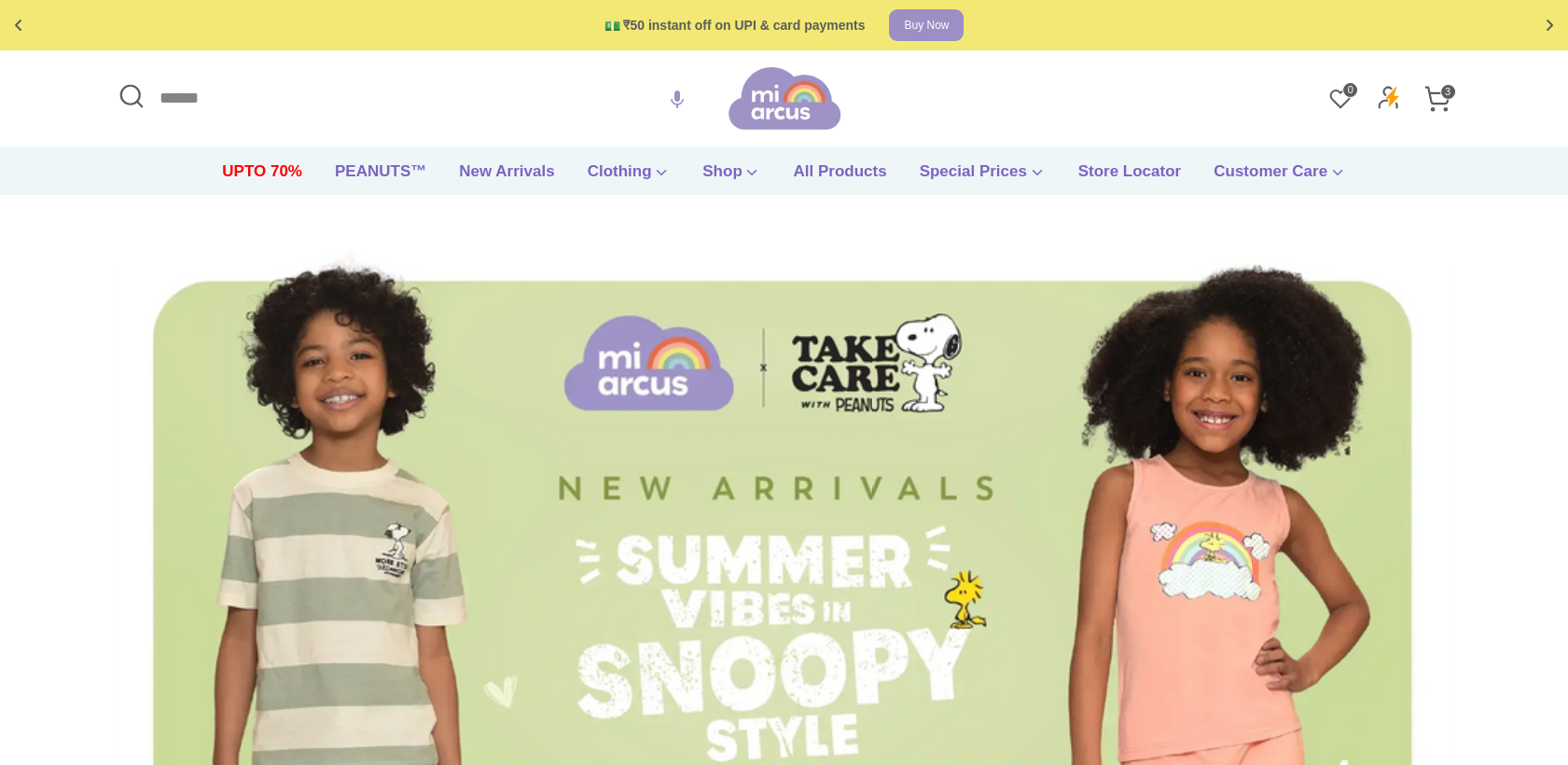click 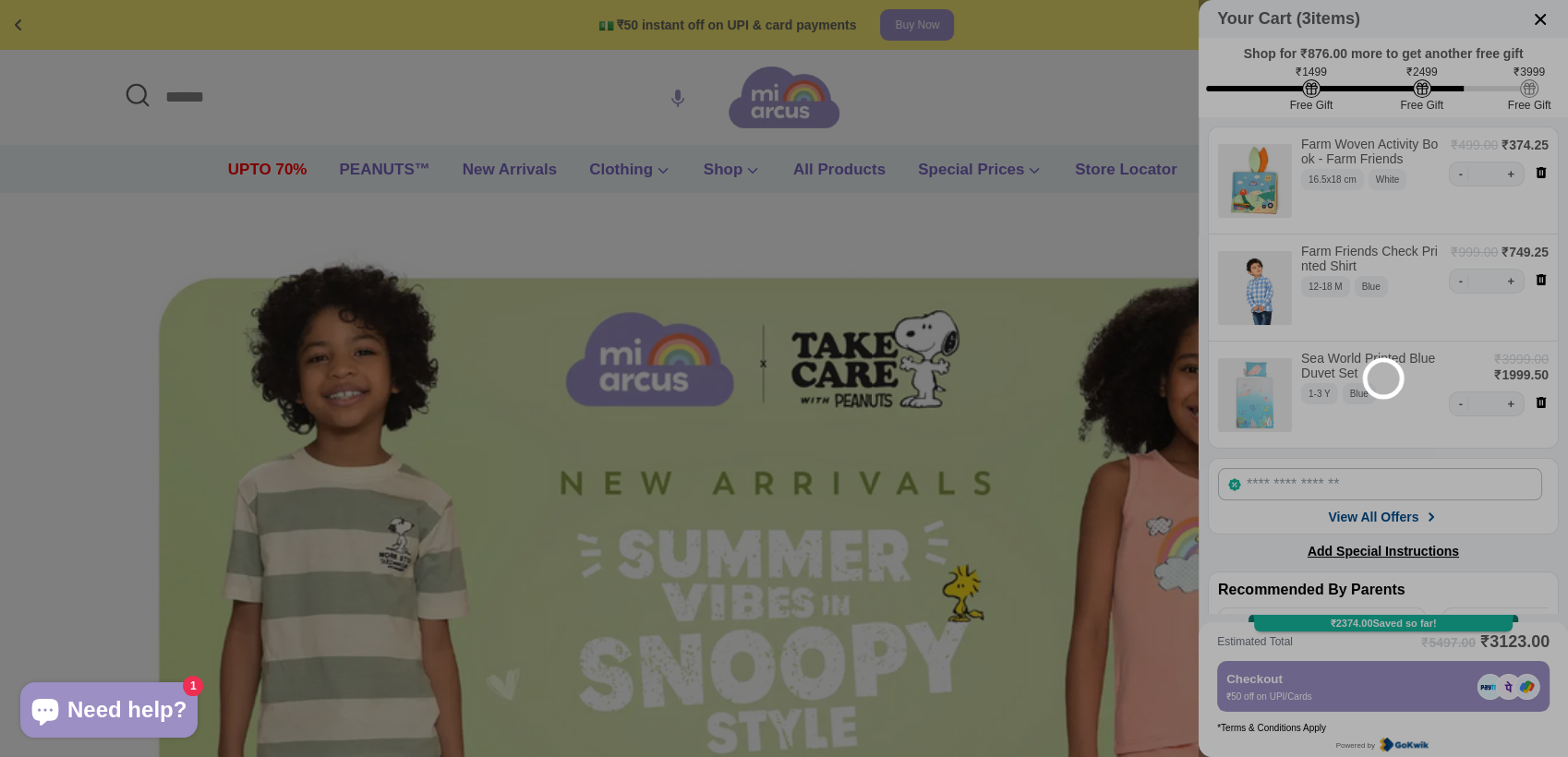 scroll, scrollTop: 0, scrollLeft: 0, axis: both 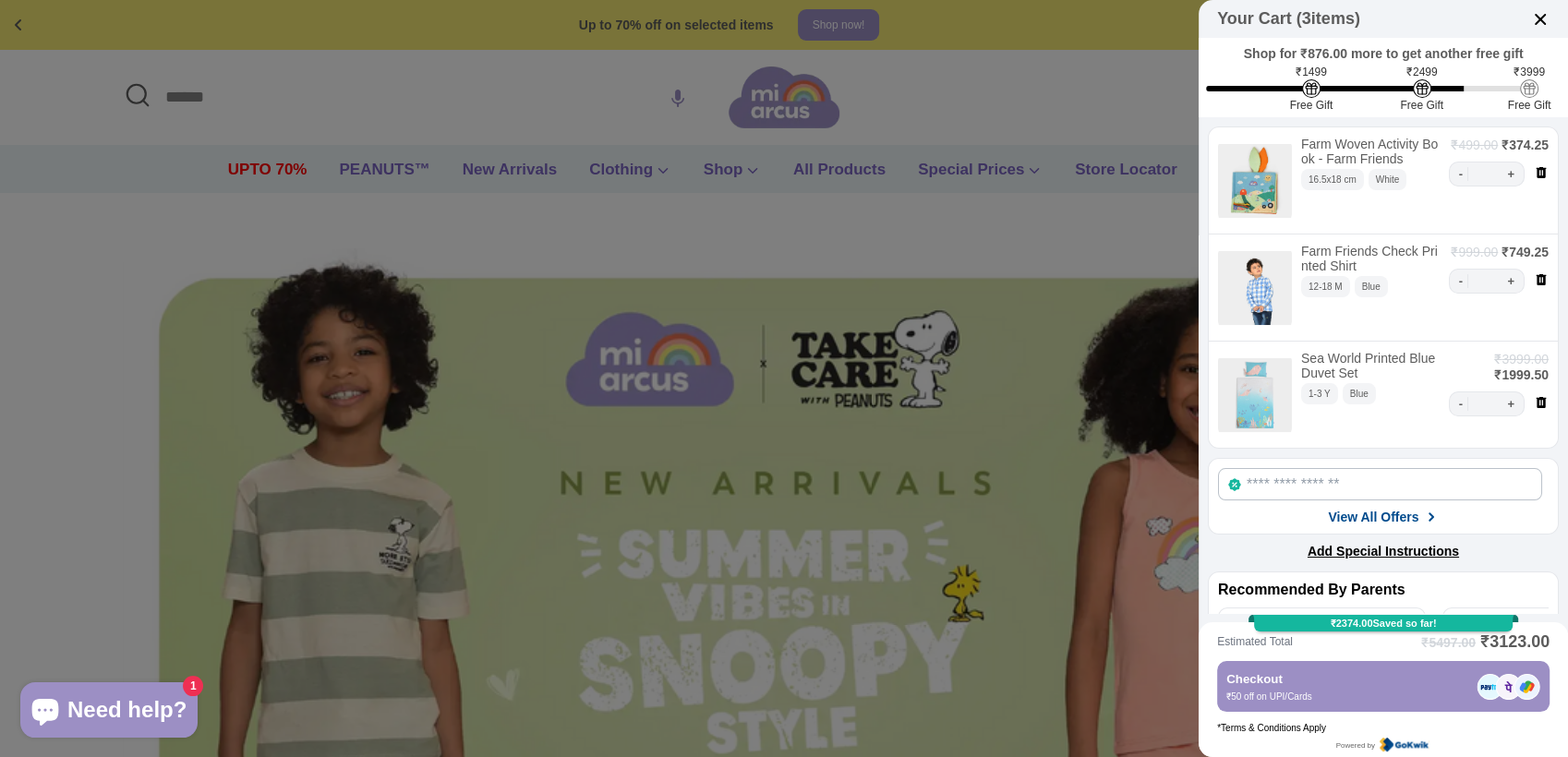 click on "Checkout" at bounding box center [1347, 679] 